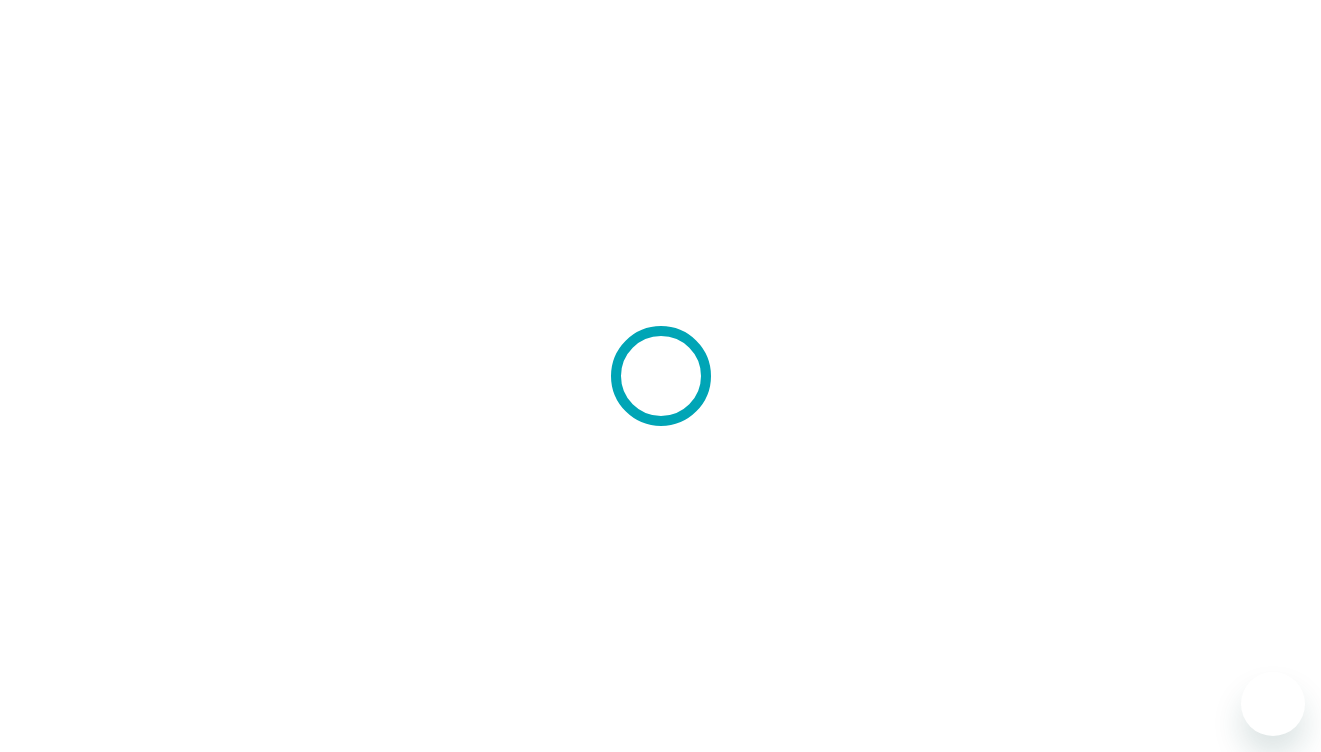 scroll, scrollTop: 0, scrollLeft: 0, axis: both 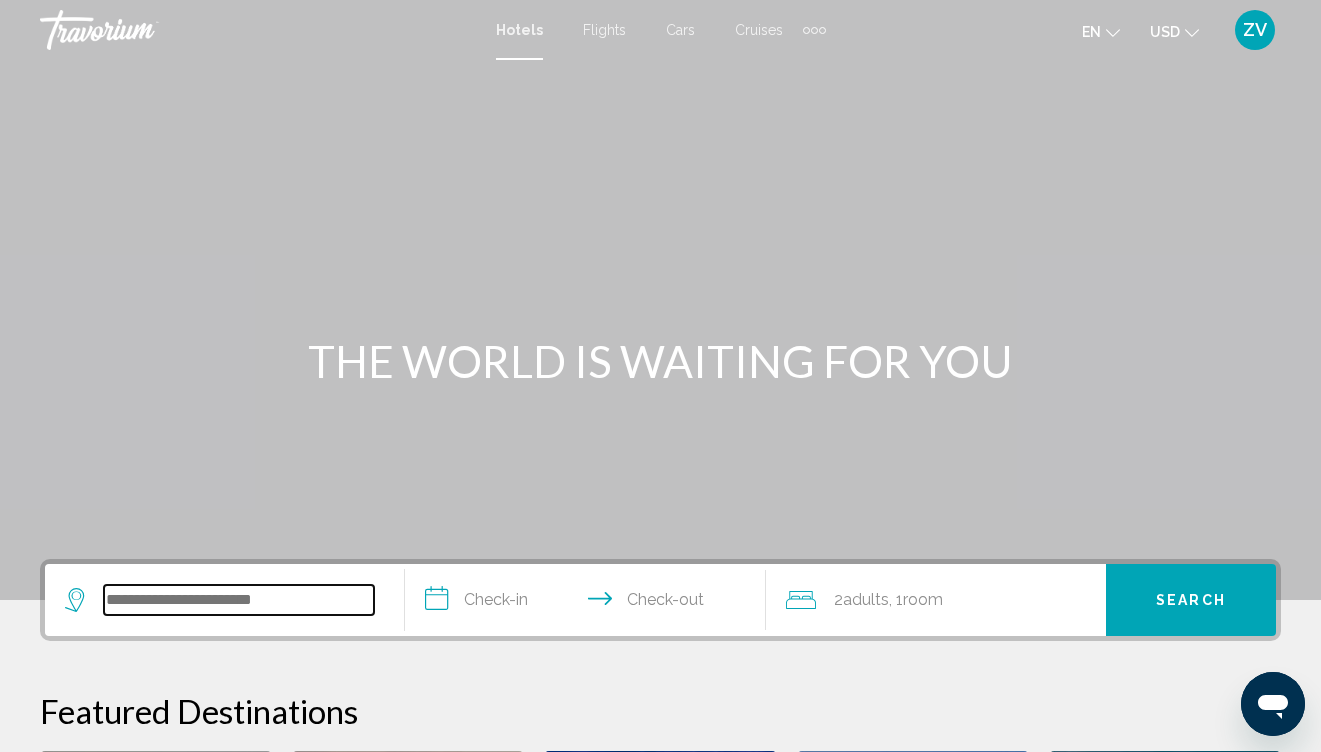 click at bounding box center (239, 600) 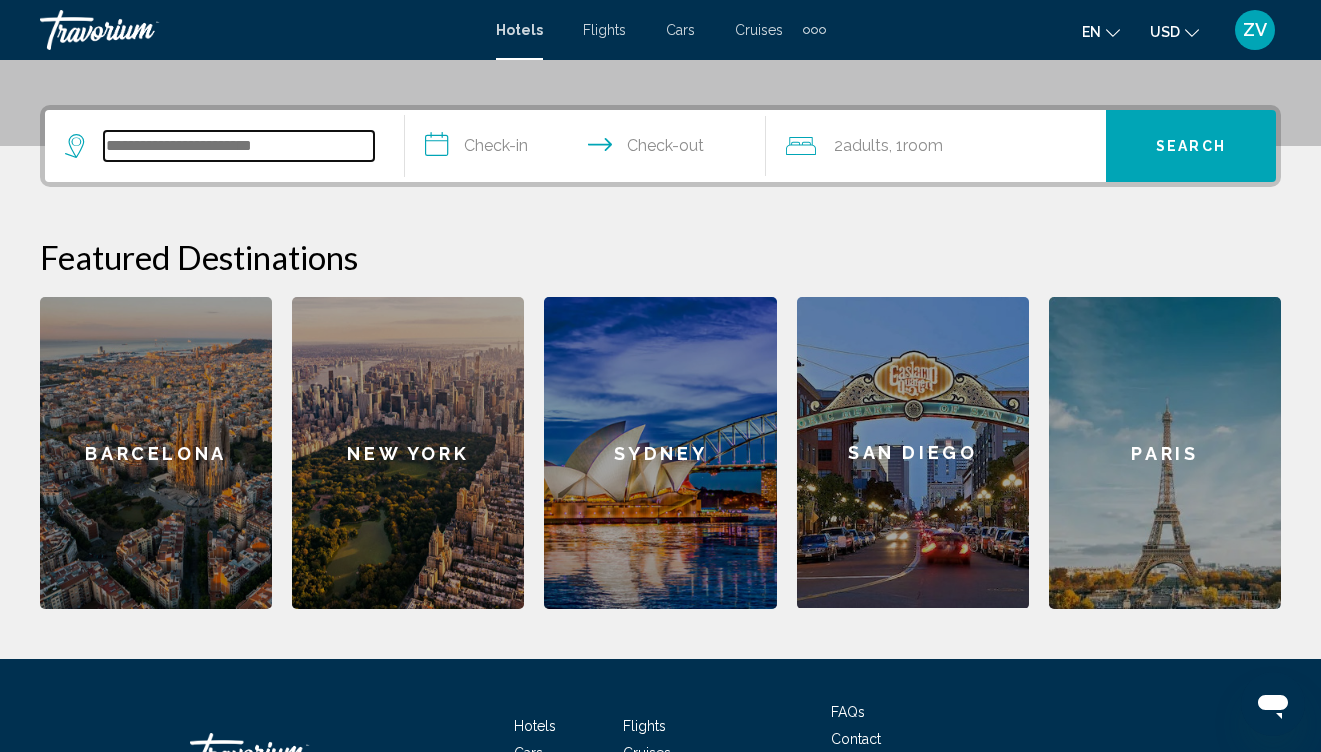 scroll, scrollTop: 494, scrollLeft: 0, axis: vertical 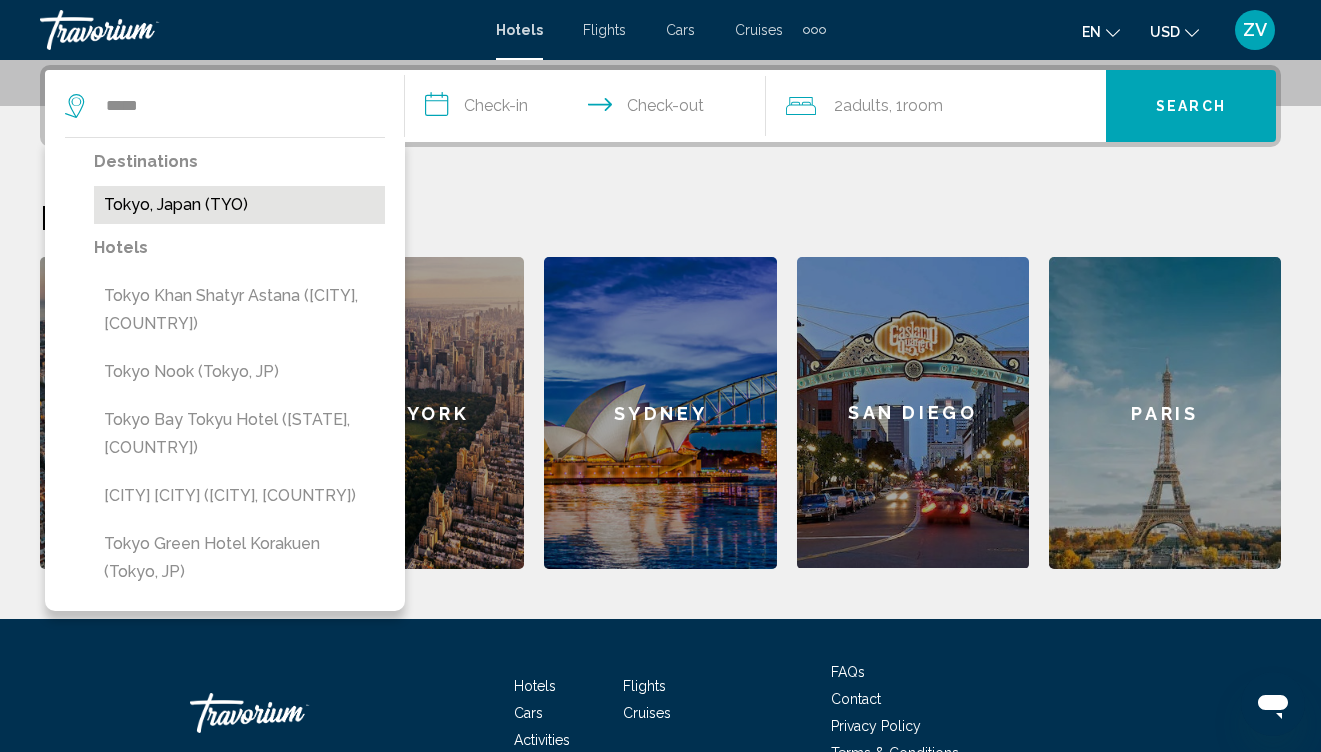click on "Tokyo, Japan (TYO)" at bounding box center (239, 205) 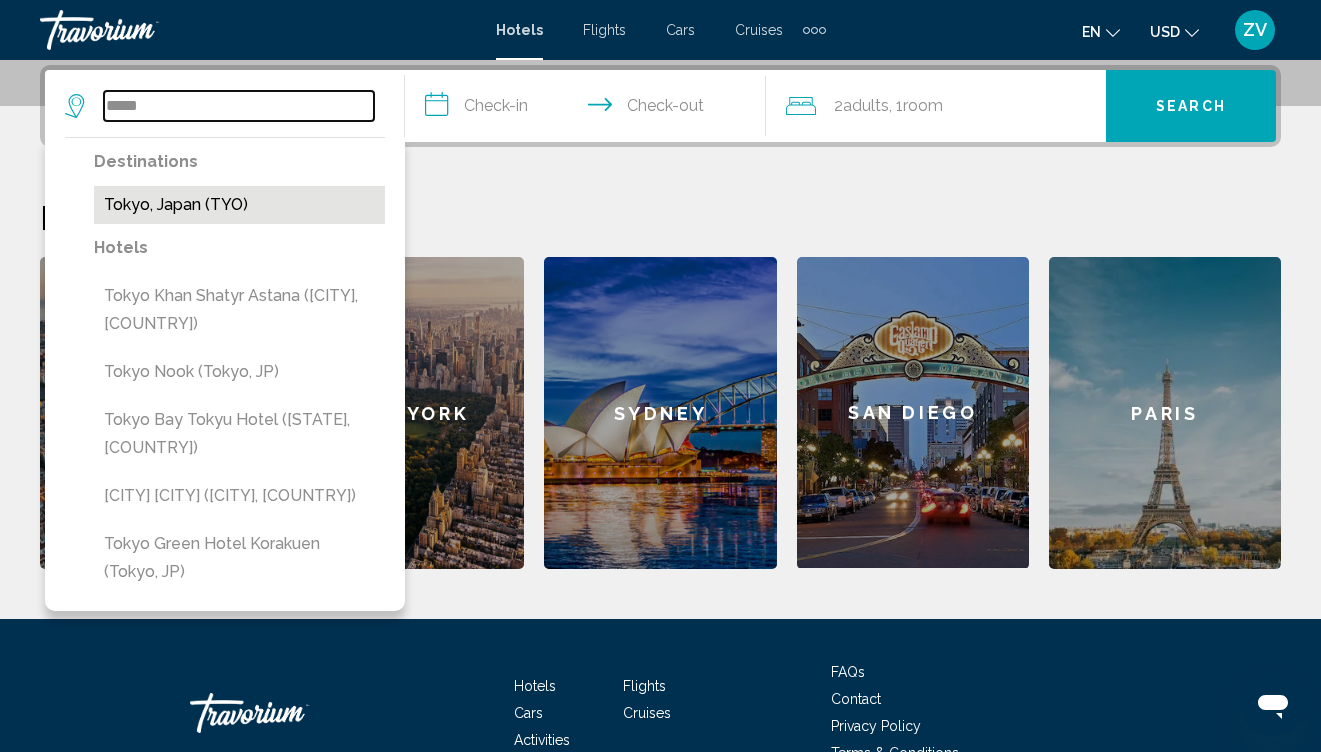 type on "**********" 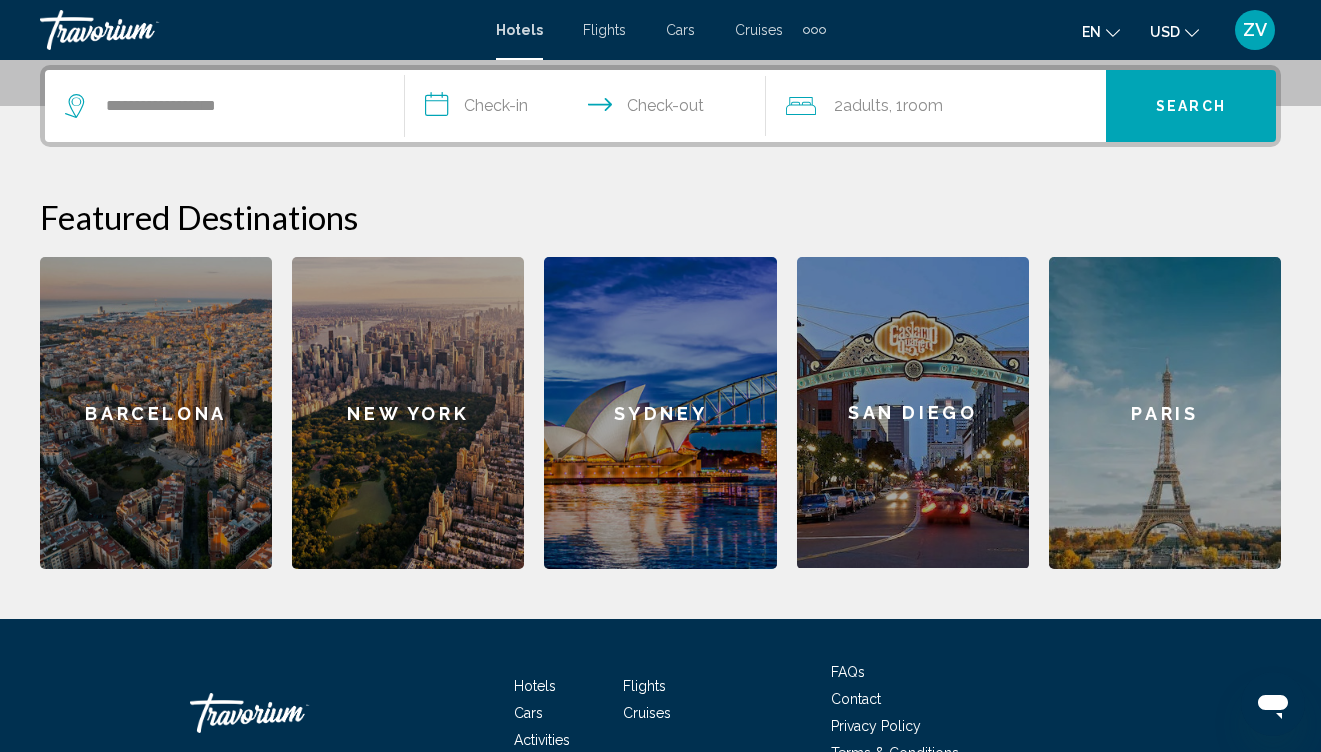 click on "**********" at bounding box center (589, 109) 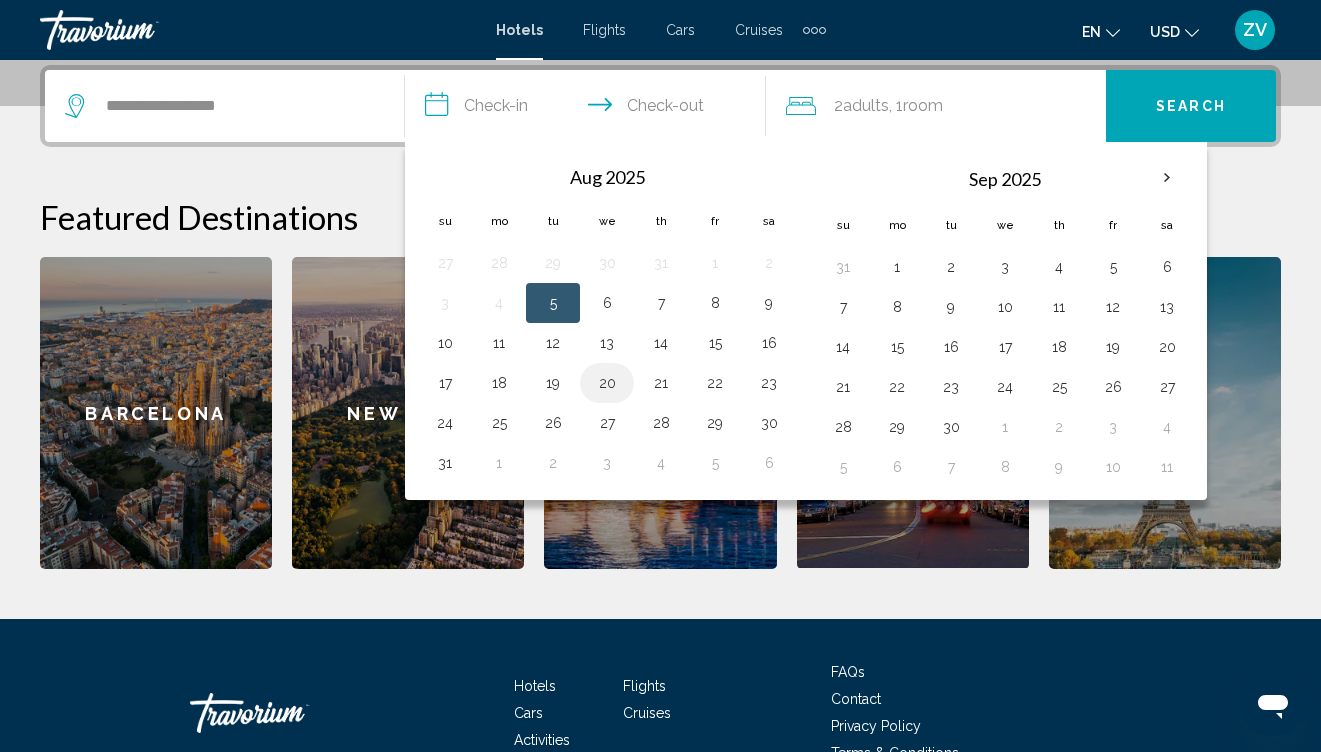 click on "20" at bounding box center [607, 383] 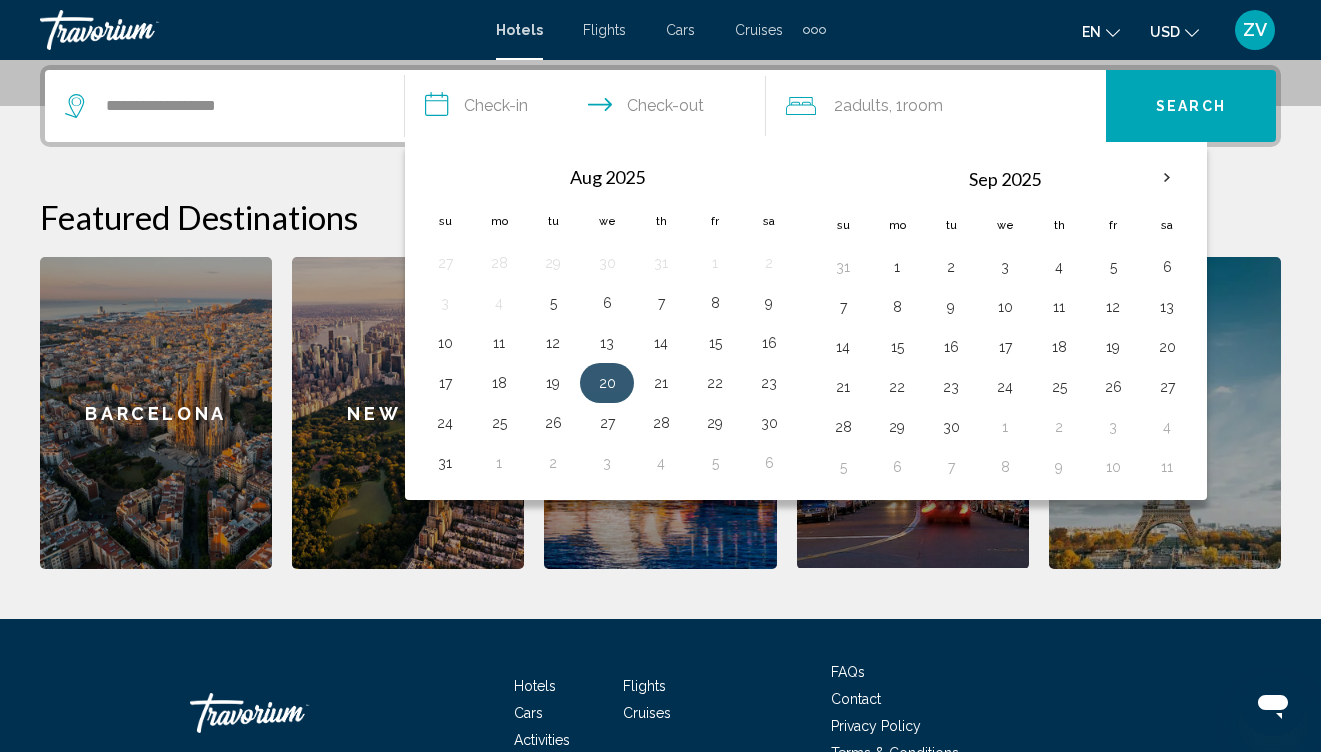 click on "20" at bounding box center [607, 383] 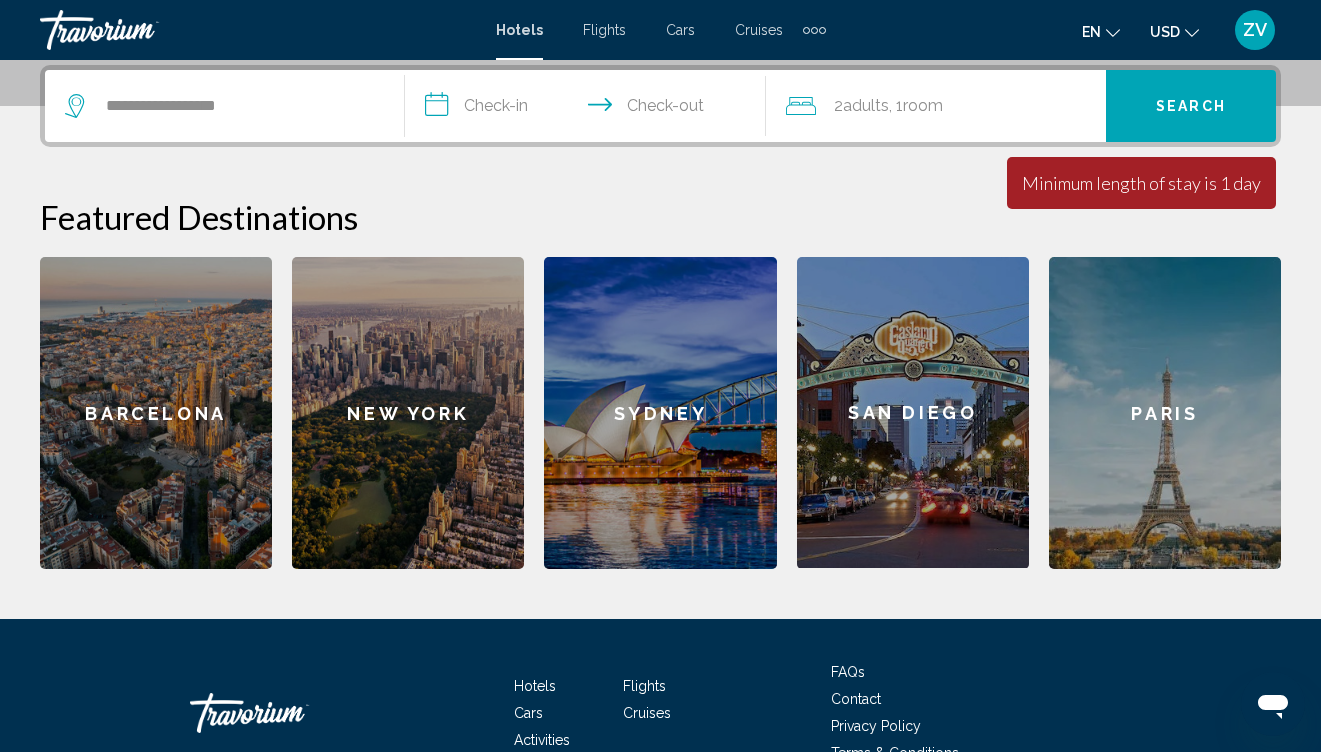 click on "**********" at bounding box center (589, 109) 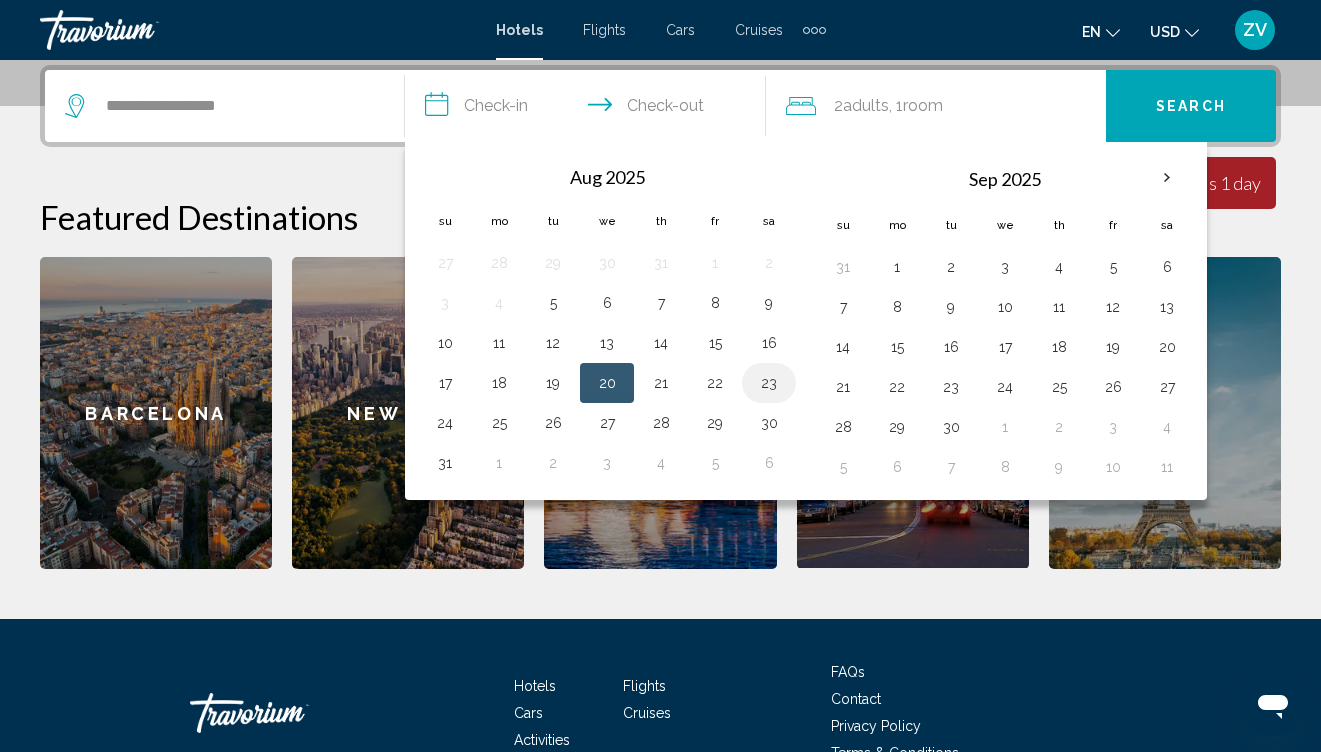 click on "23" at bounding box center (769, 383) 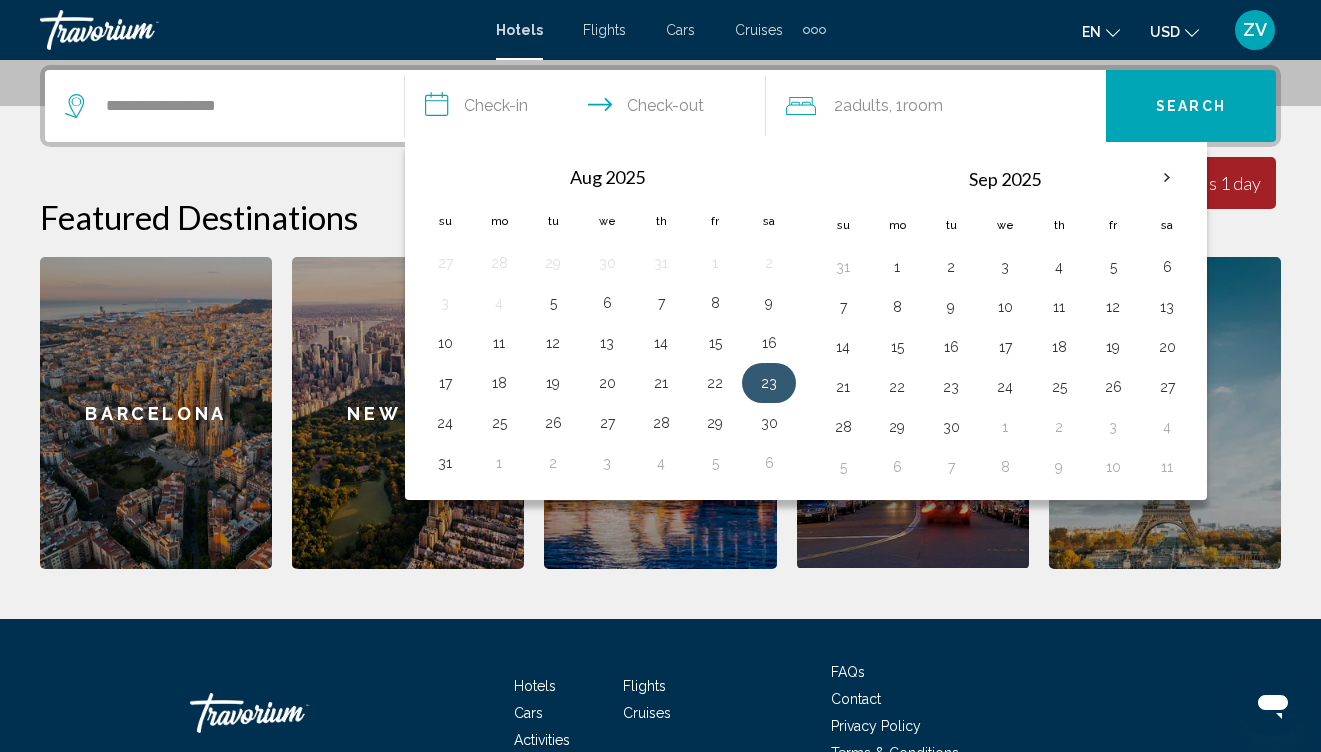 click on "23" at bounding box center [769, 383] 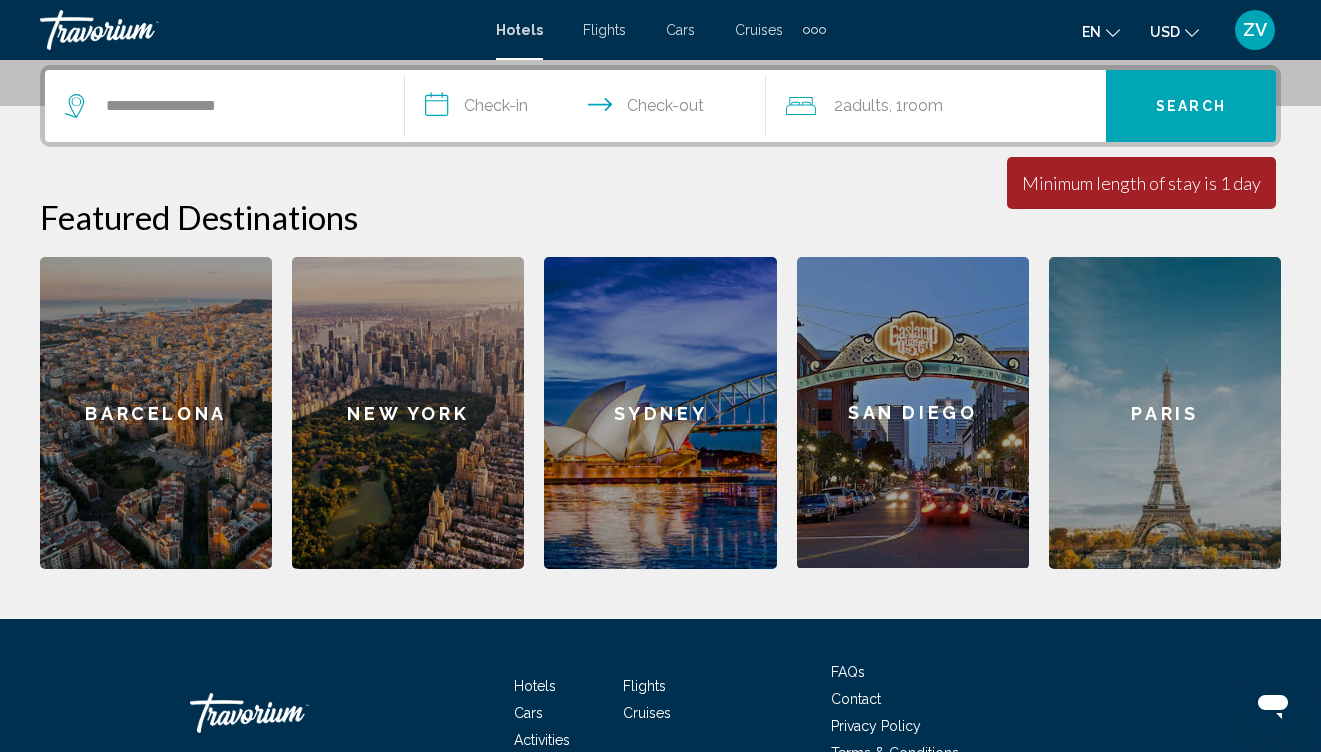 click on "**********" at bounding box center (589, 109) 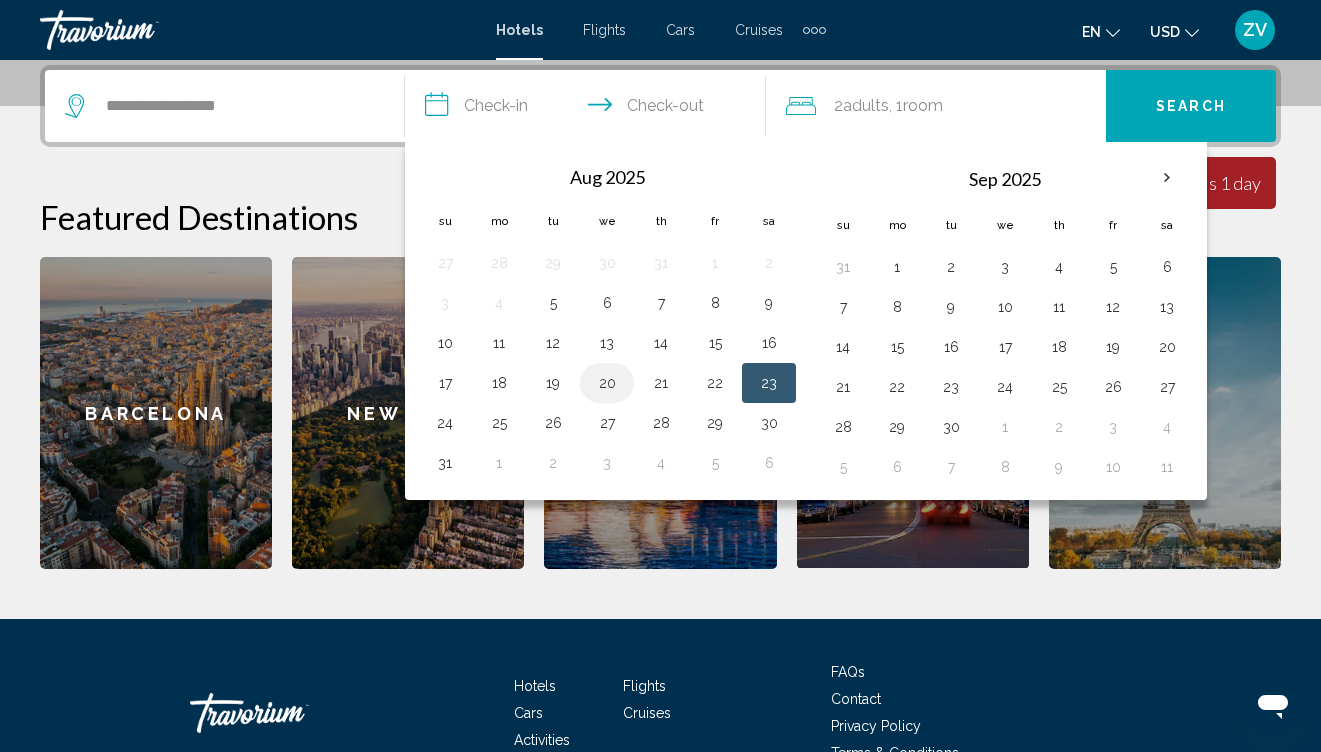 click on "20" at bounding box center [607, 383] 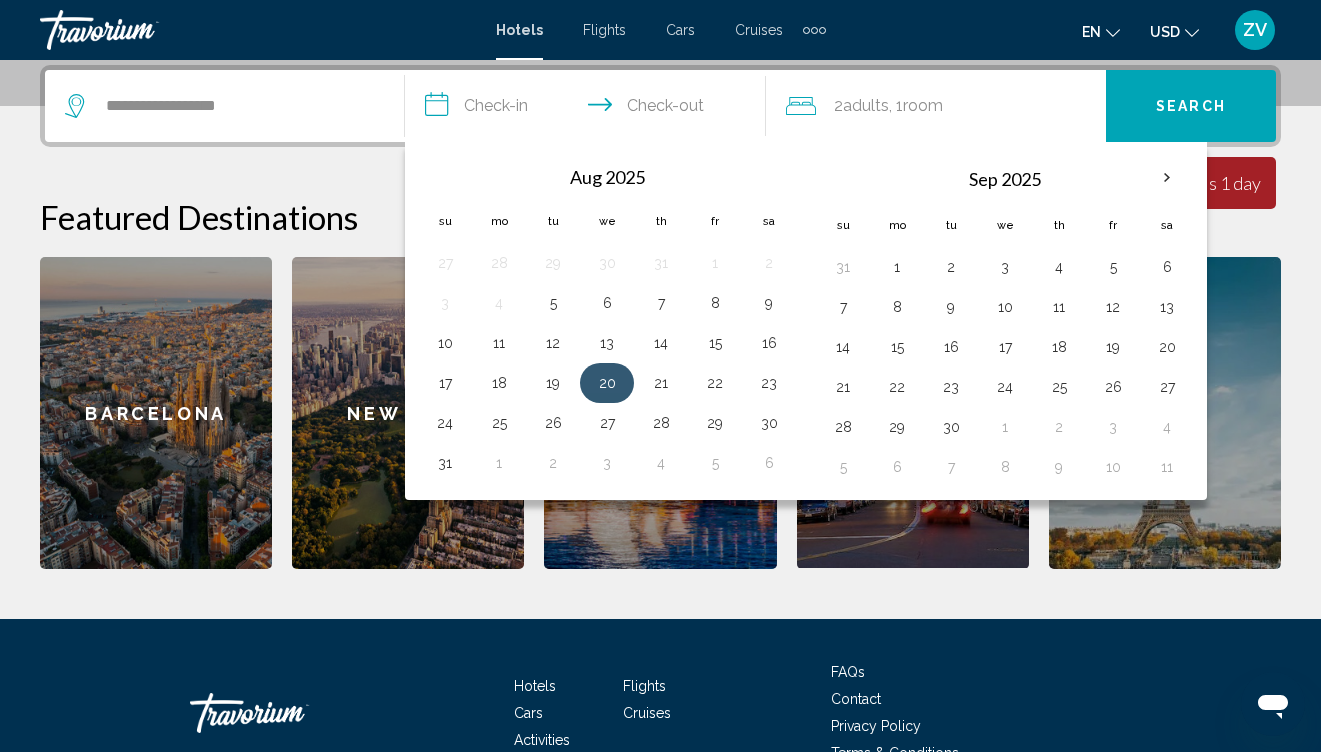 click on "20" at bounding box center (607, 383) 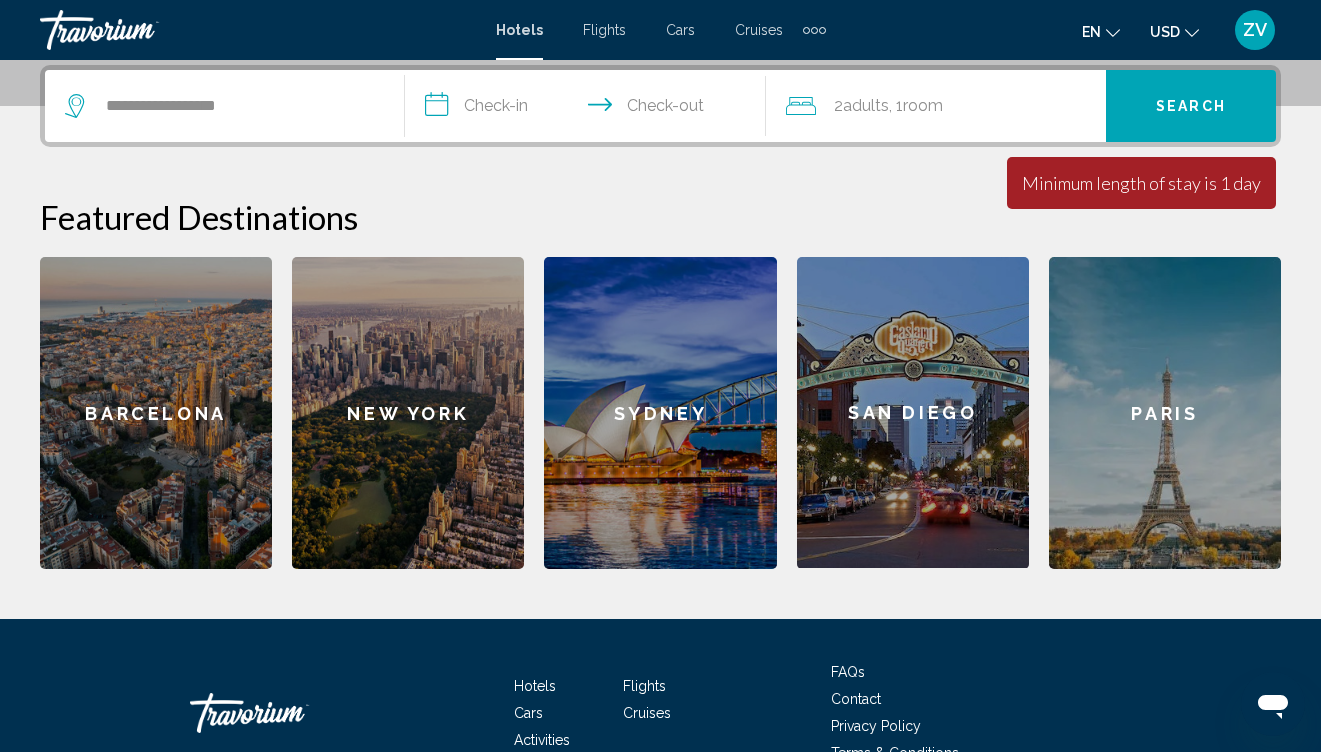 click on "Sydney" at bounding box center [660, 413] 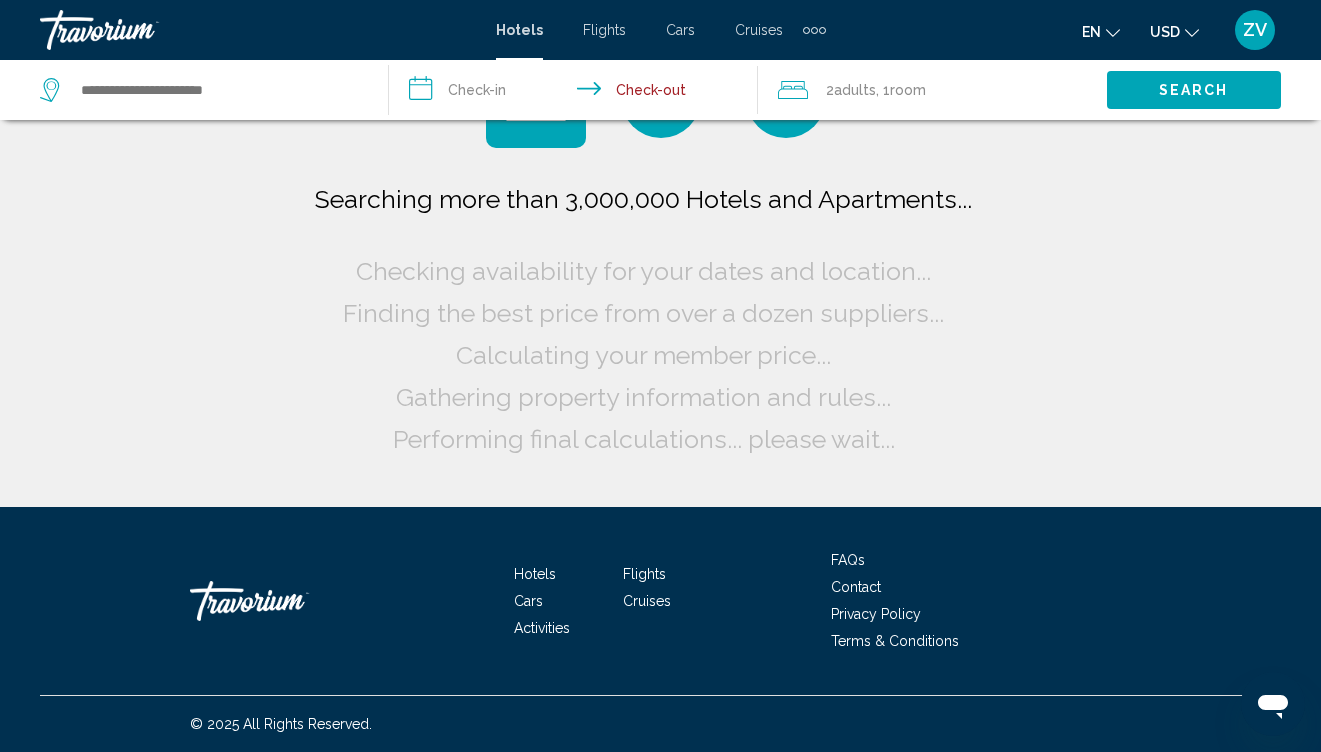 scroll, scrollTop: 0, scrollLeft: 0, axis: both 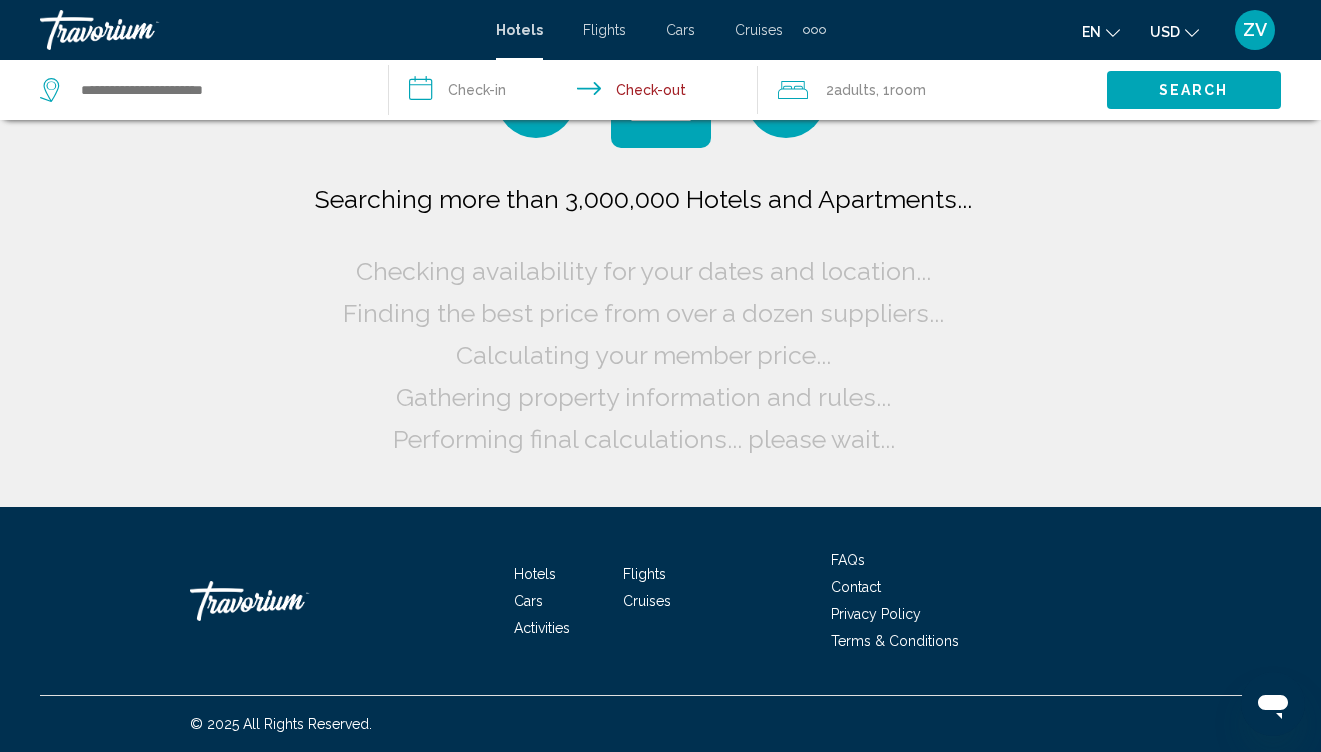 click on "Finding the best price from over a dozen suppliers..." 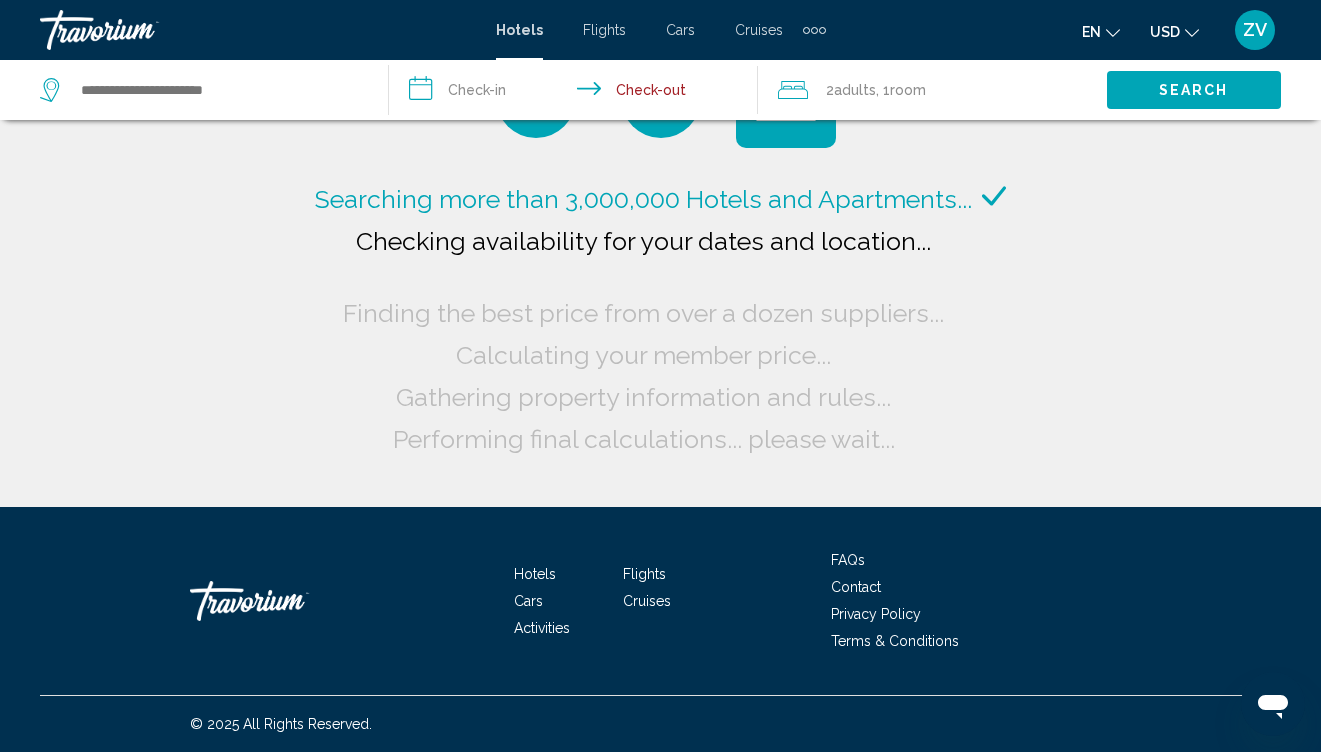 click on "**********" at bounding box center [577, 93] 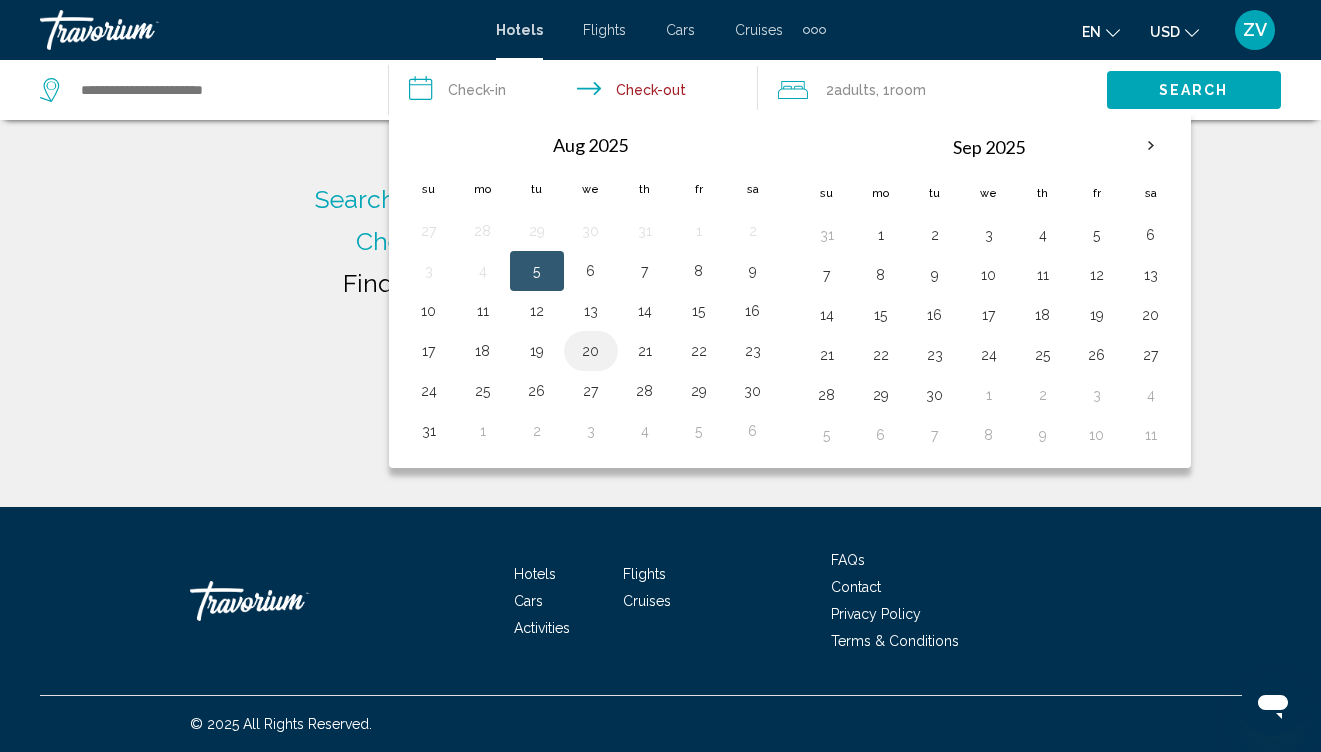 click on "20" at bounding box center [591, 351] 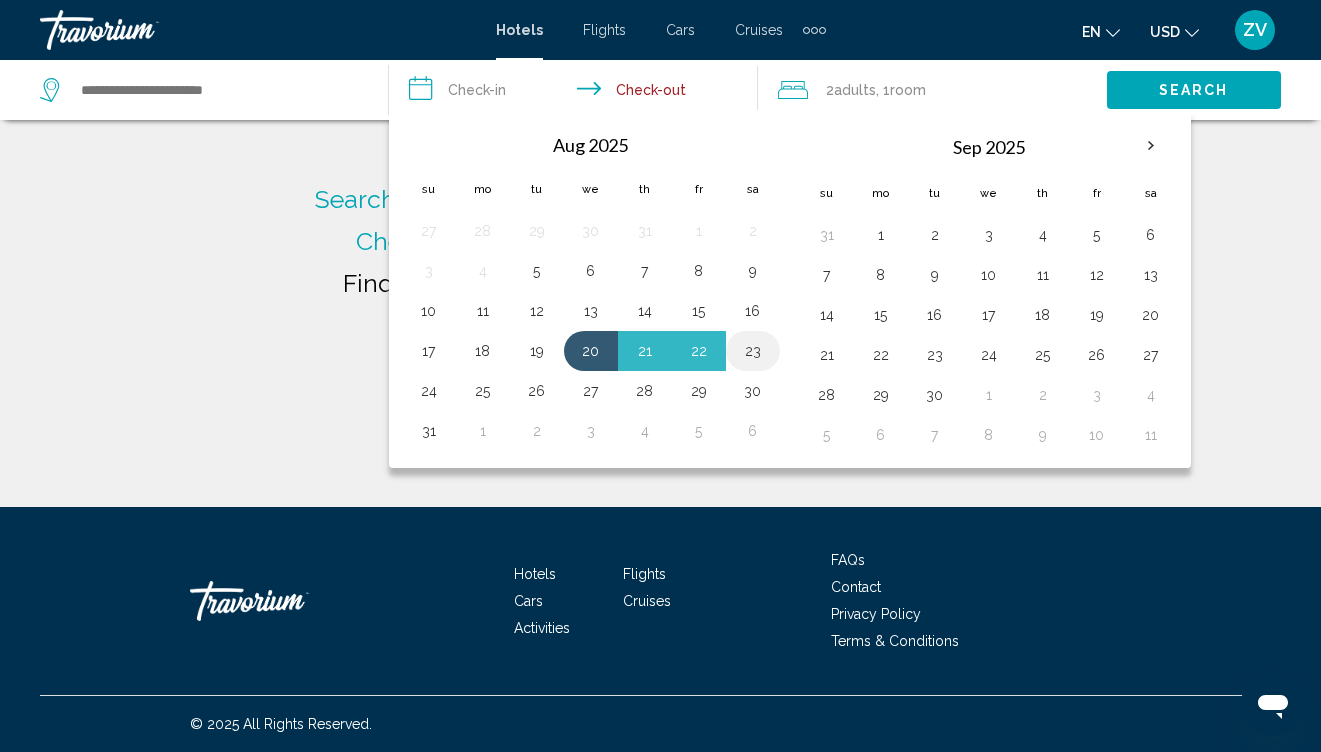 click on "23" at bounding box center (753, 351) 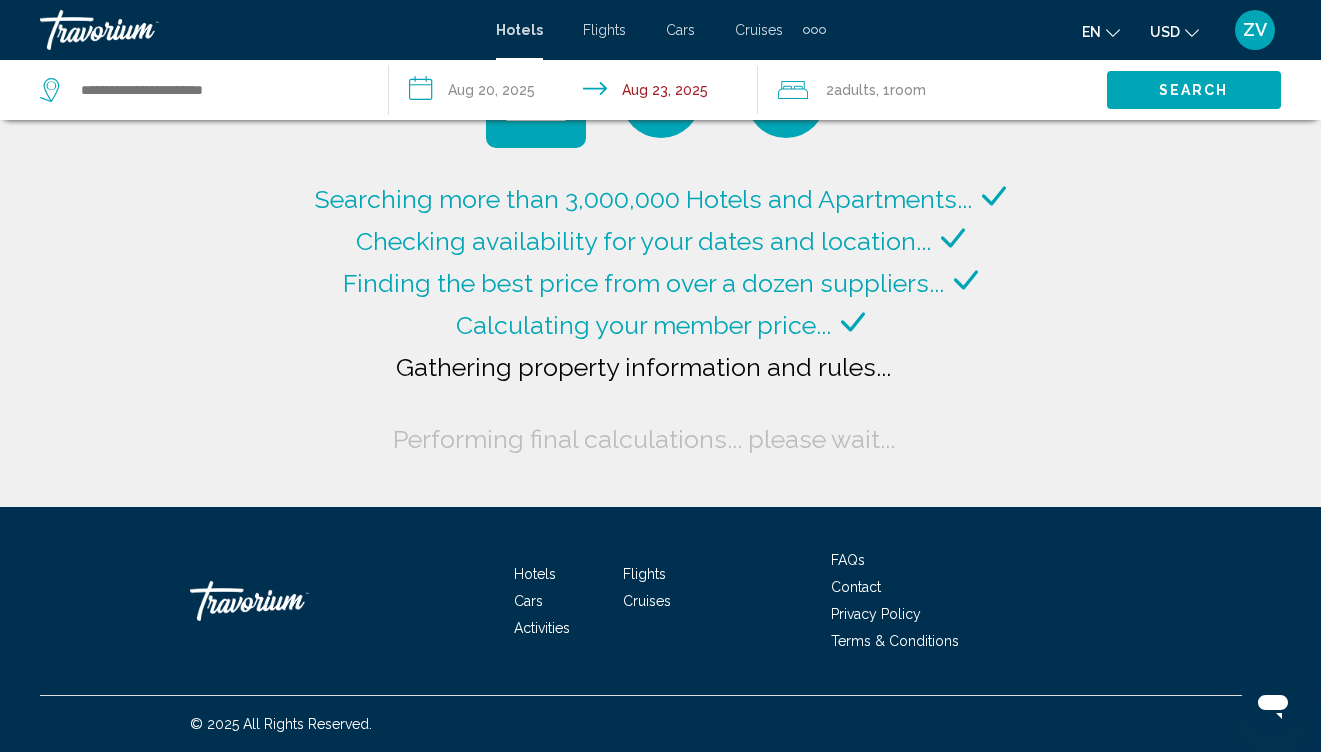 type on "**********" 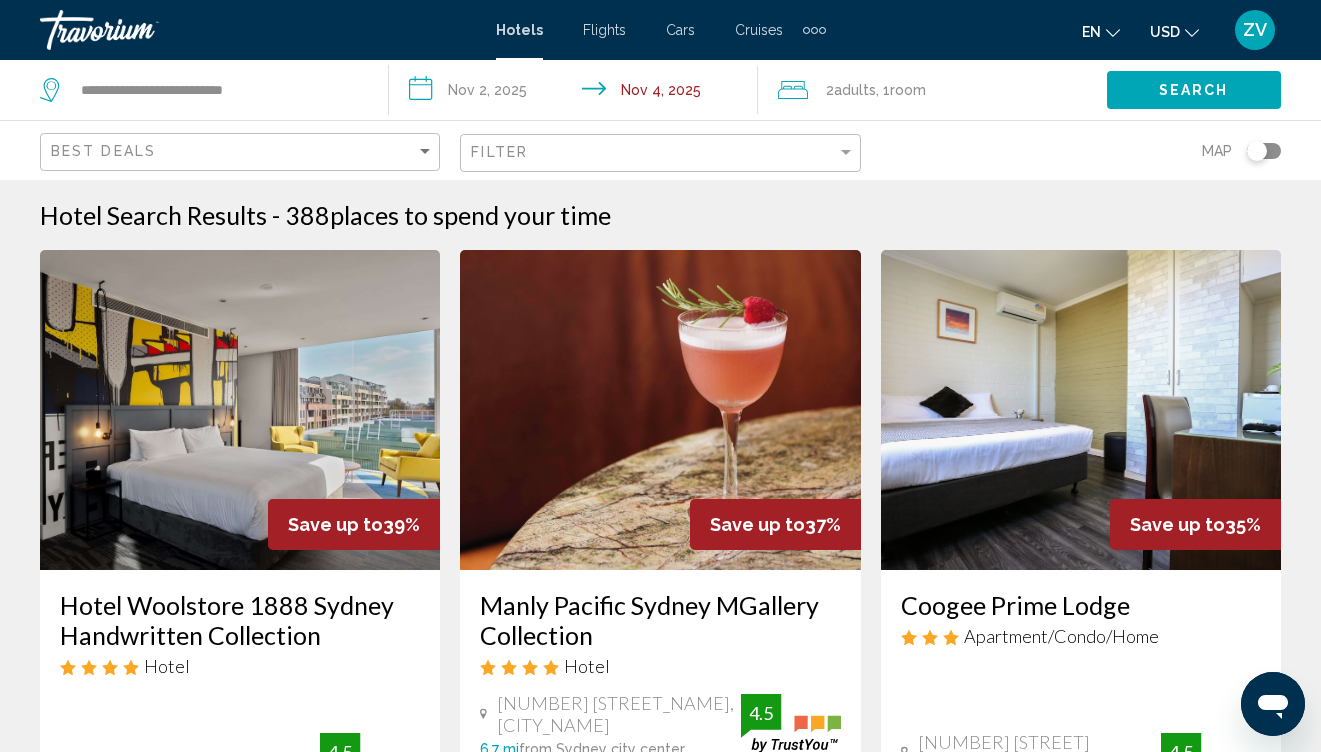 type 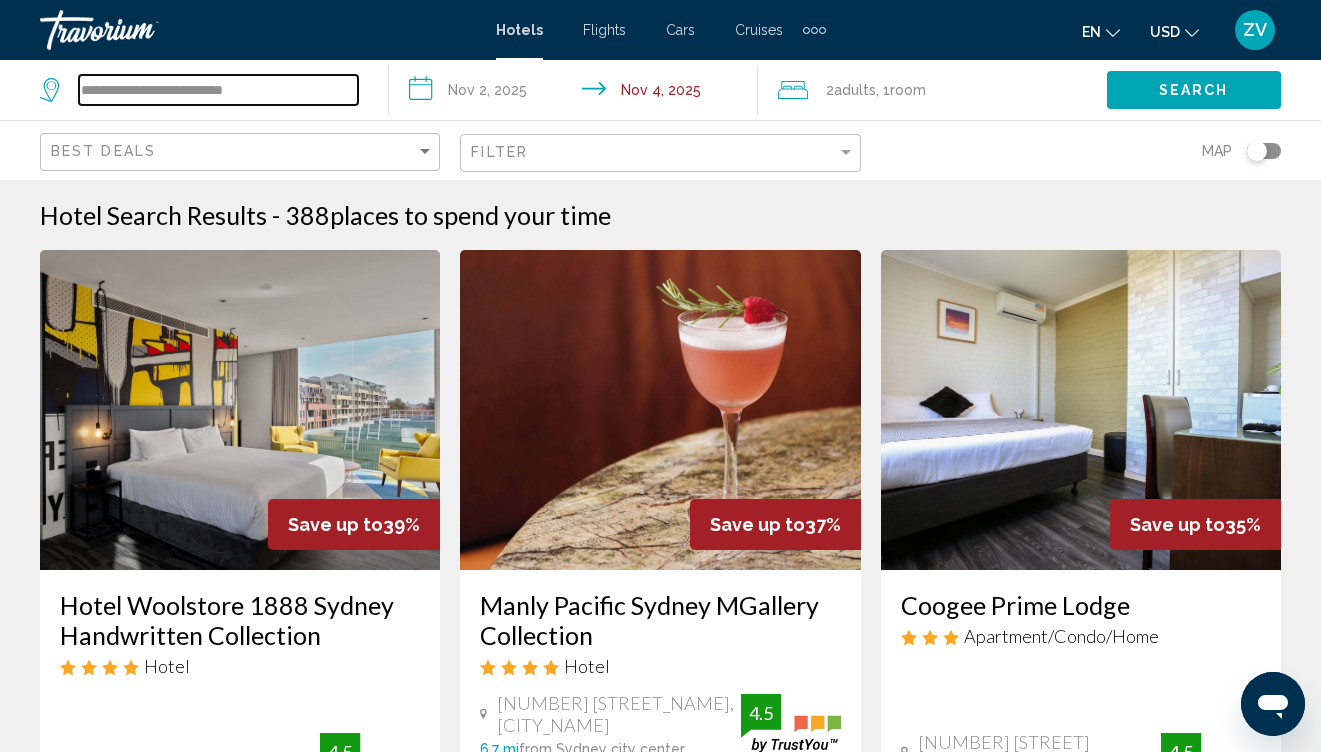 click on "**********" at bounding box center (218, 90) 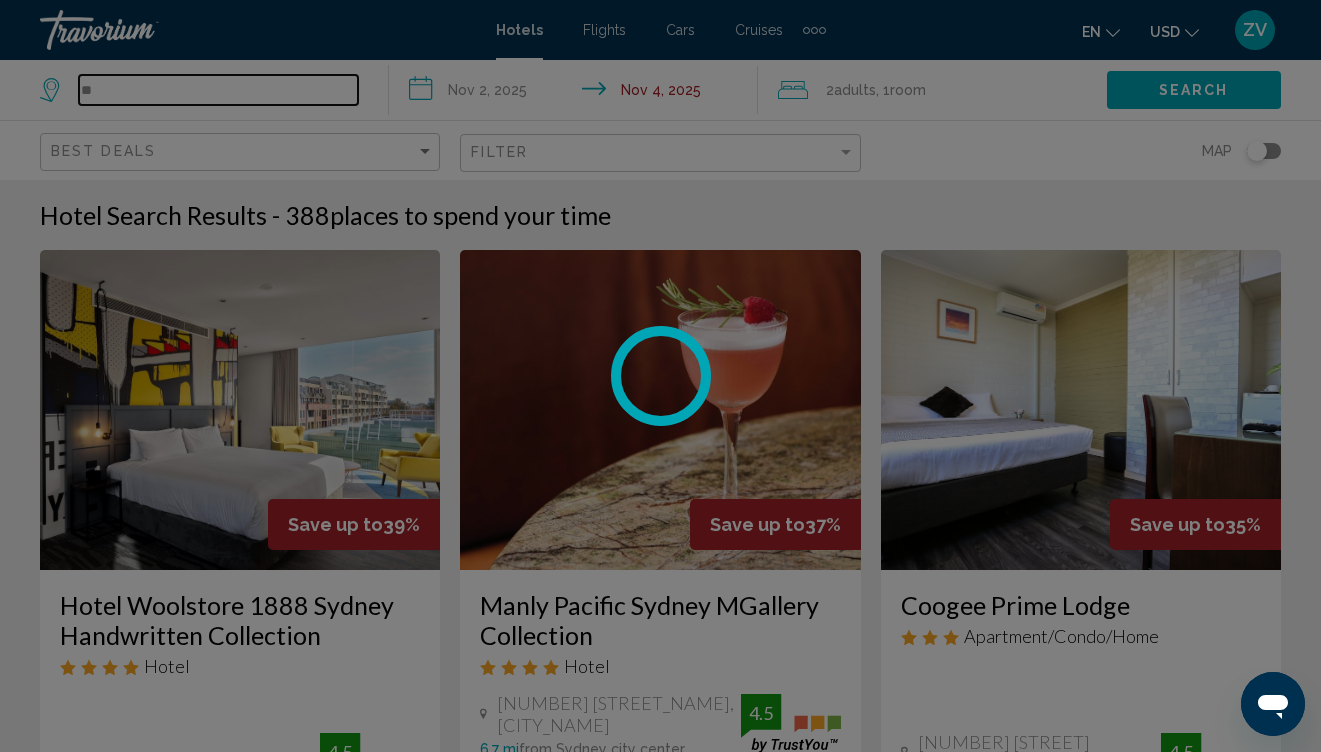 type on "*" 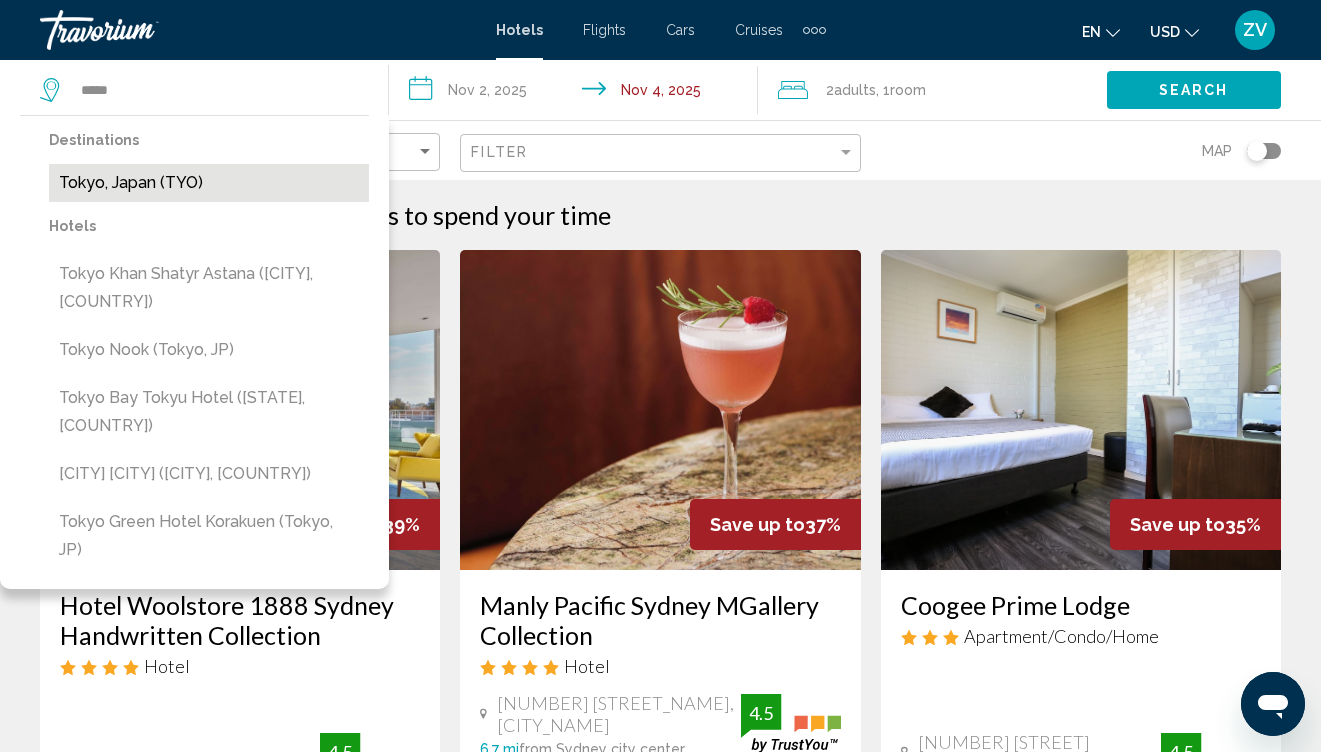 click on "Tokyo, Japan (TYO)" at bounding box center (209, 183) 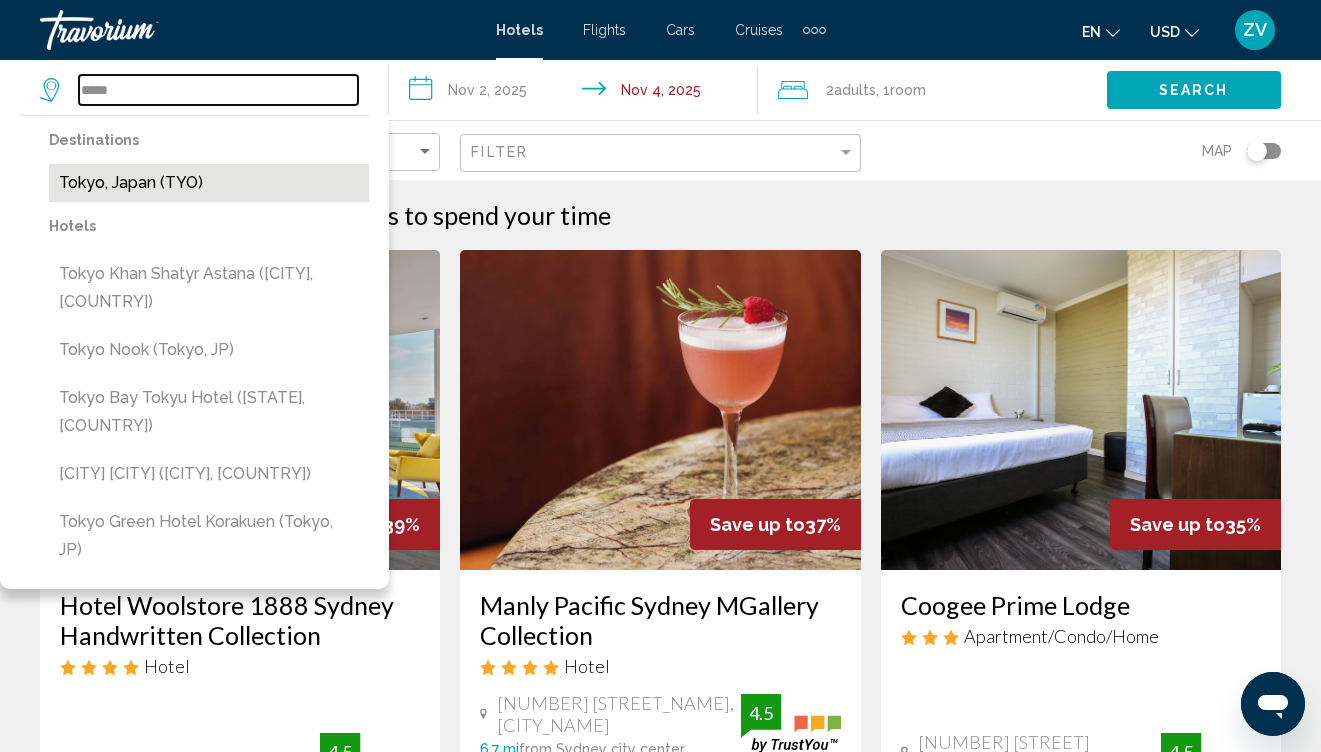 type on "**********" 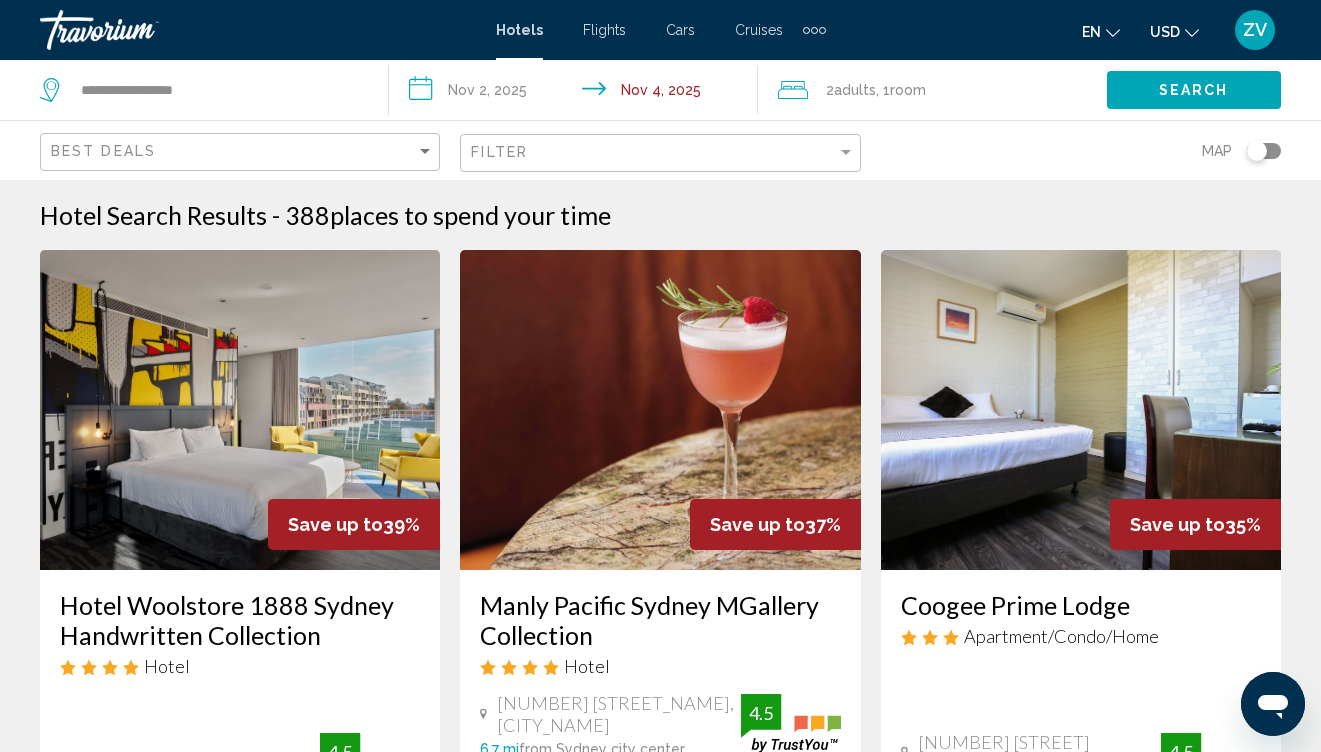 click on "**********" at bounding box center (577, 93) 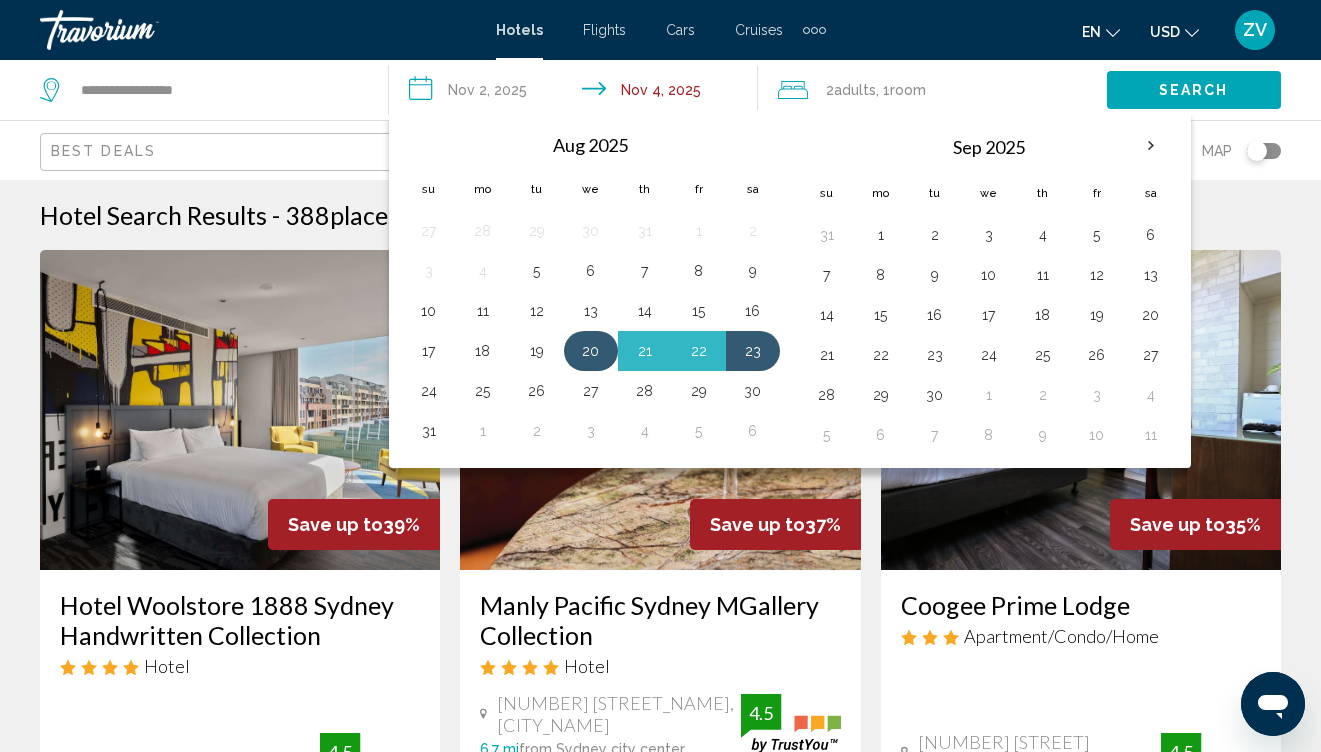 click on "20" at bounding box center [591, 351] 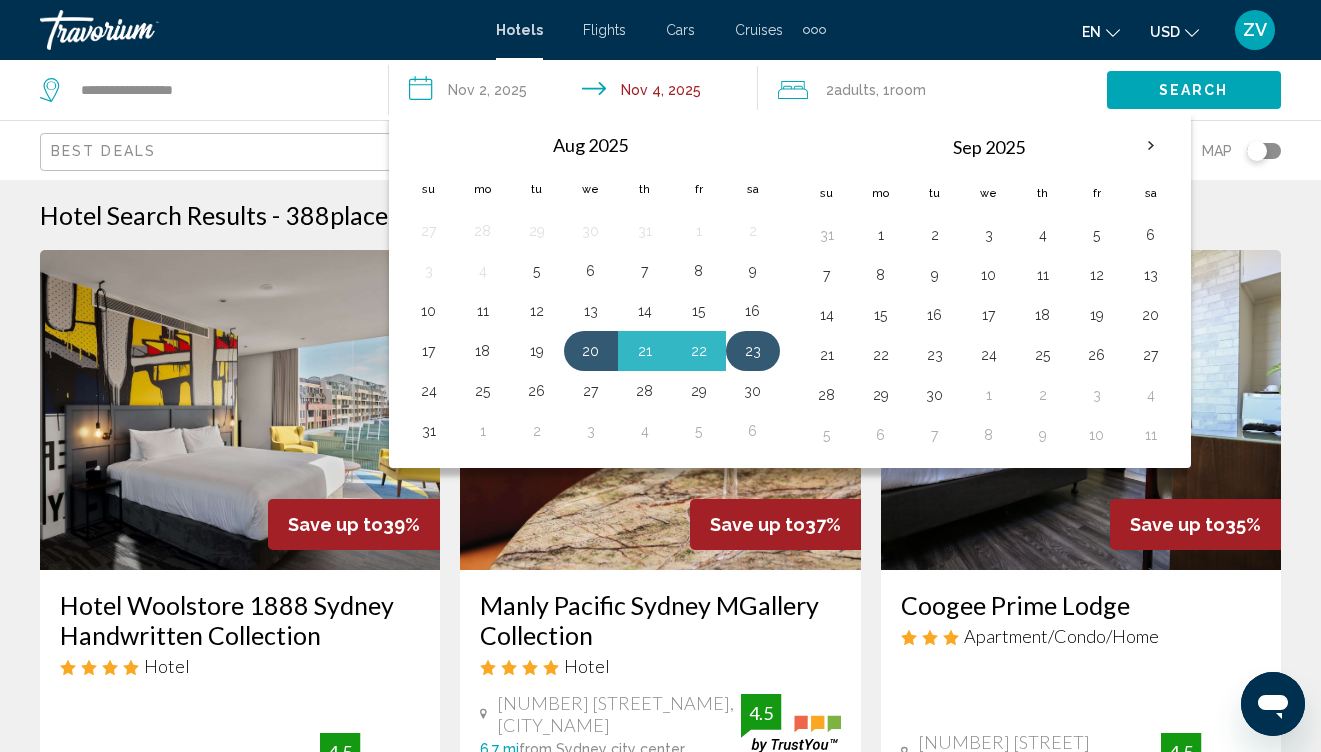 click on "23" at bounding box center [753, 351] 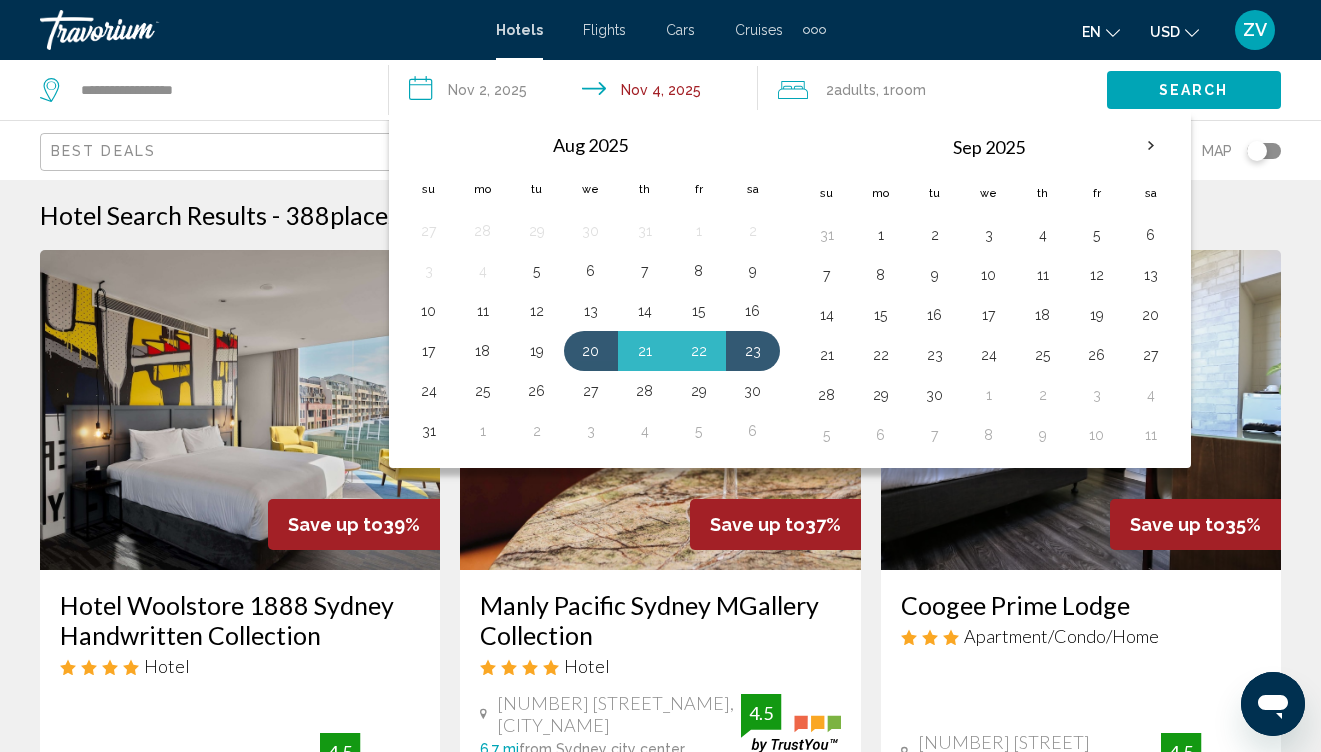click on "**********" at bounding box center (577, 93) 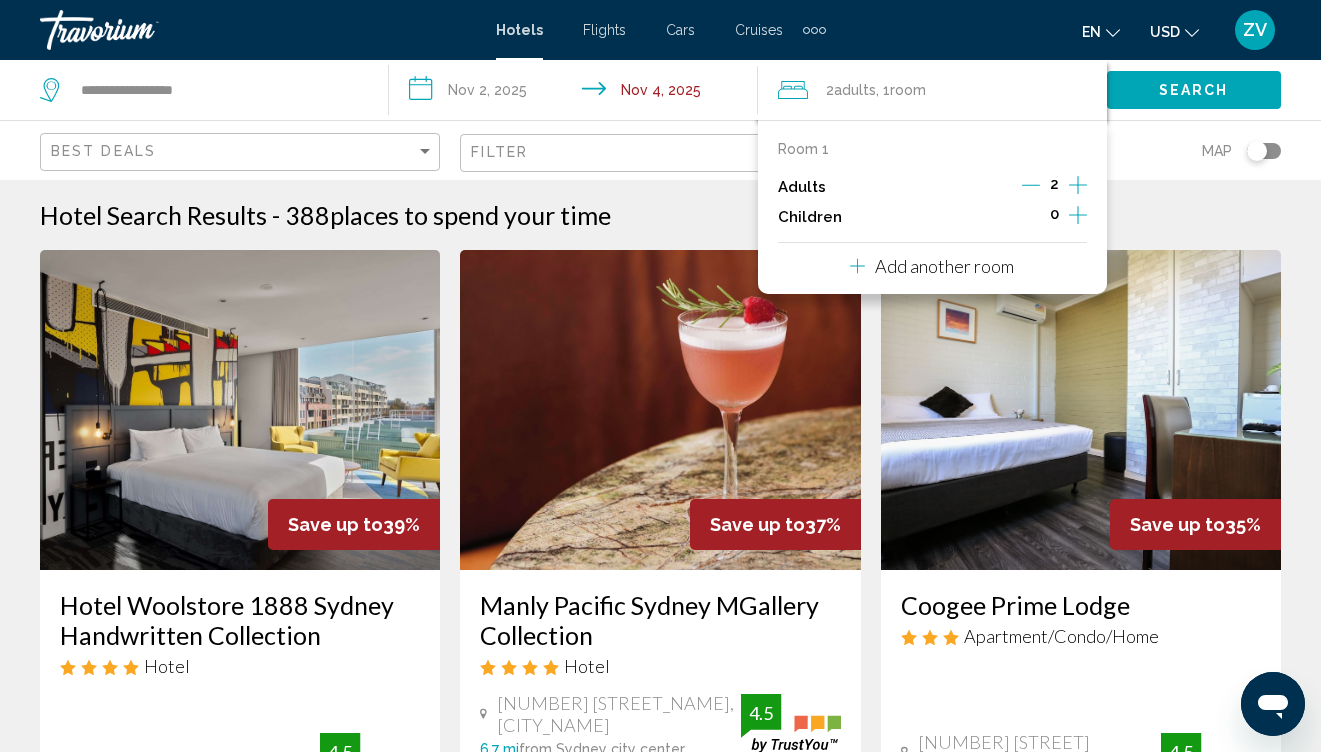 click on "**********" at bounding box center [577, 93] 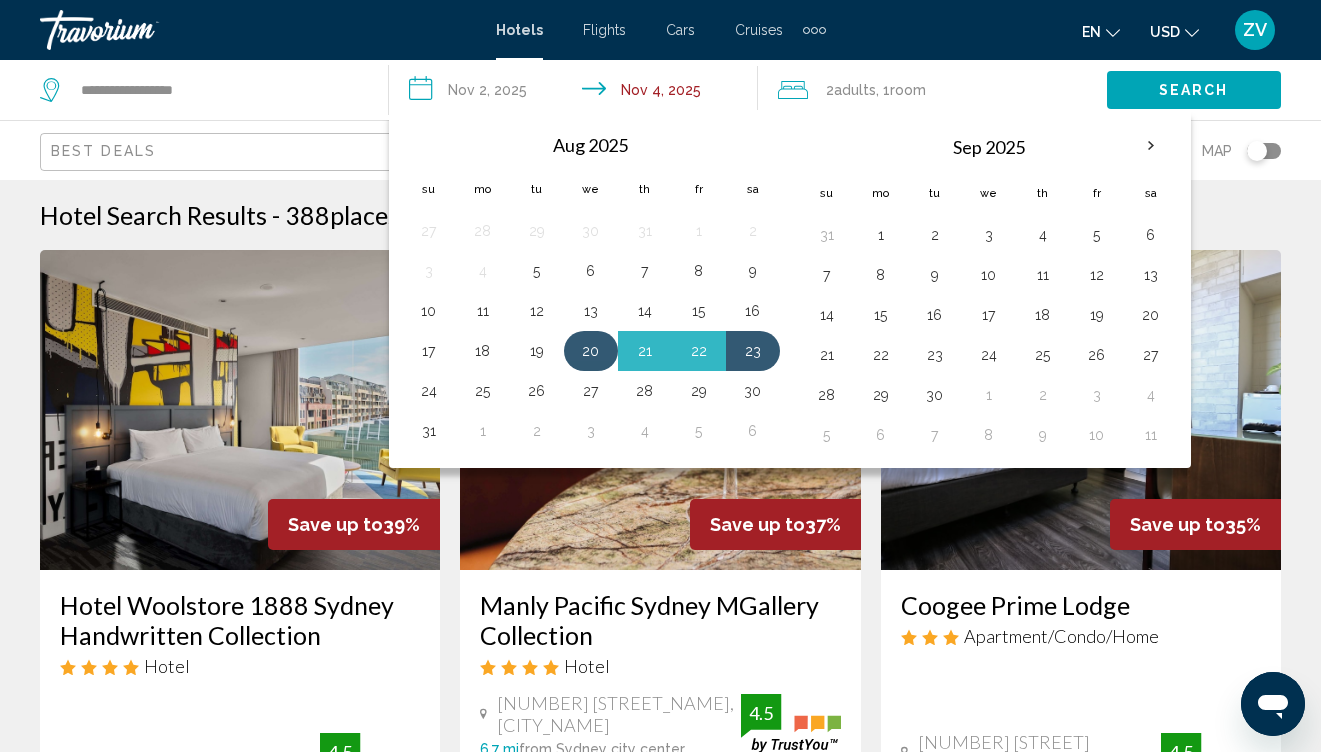 click on "20" at bounding box center [591, 351] 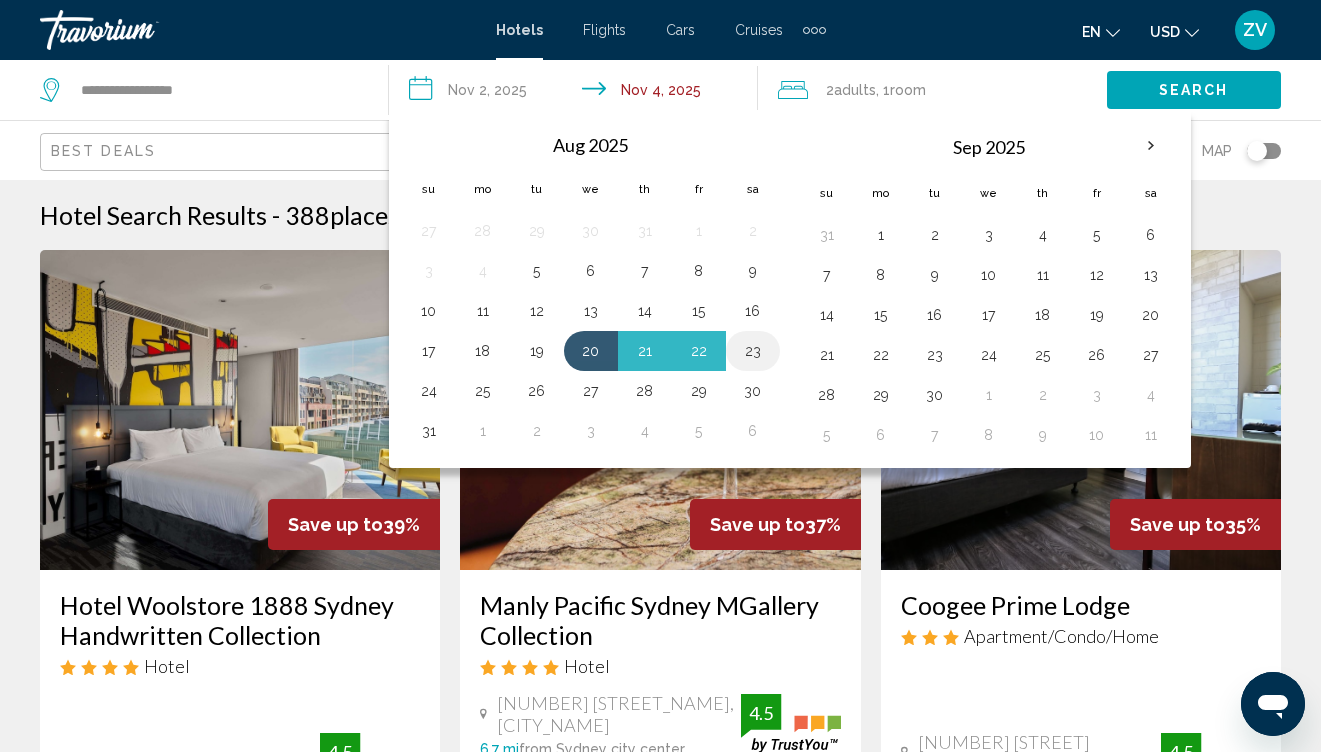 click on "23" at bounding box center (753, 351) 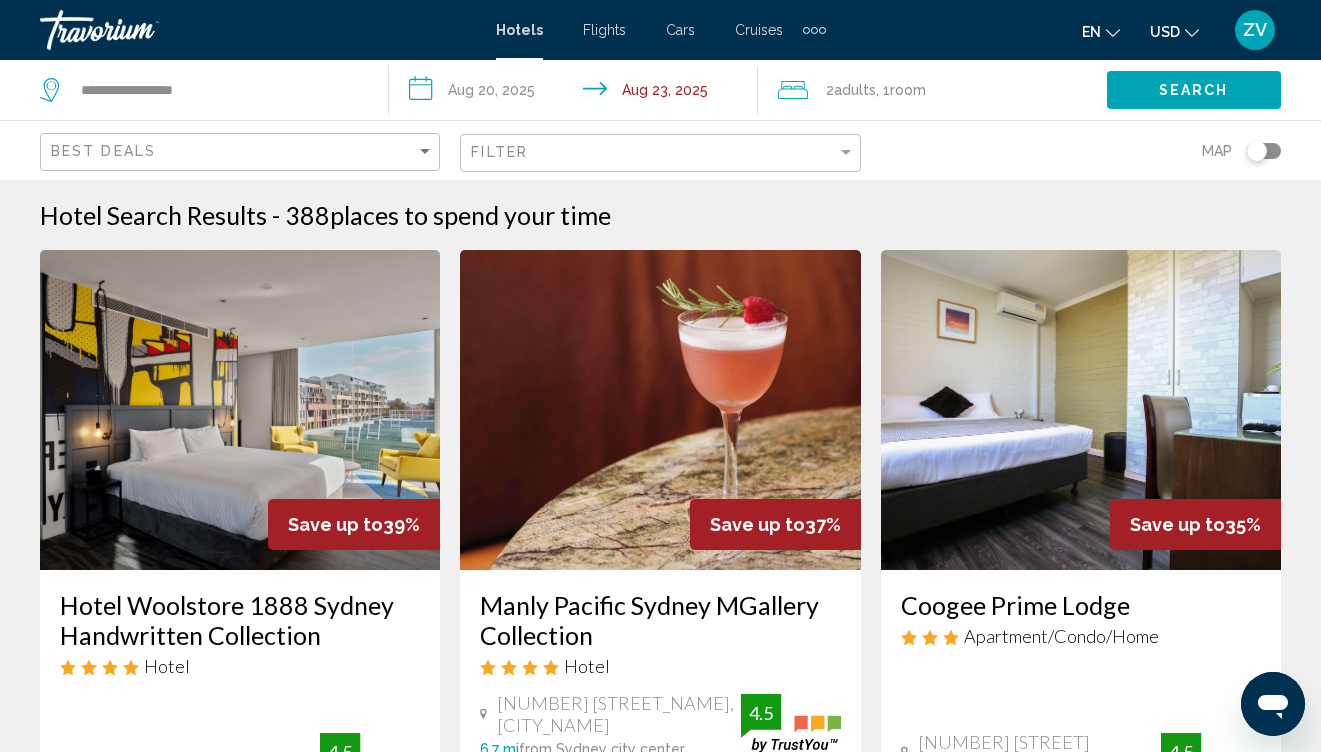 click on "Search" 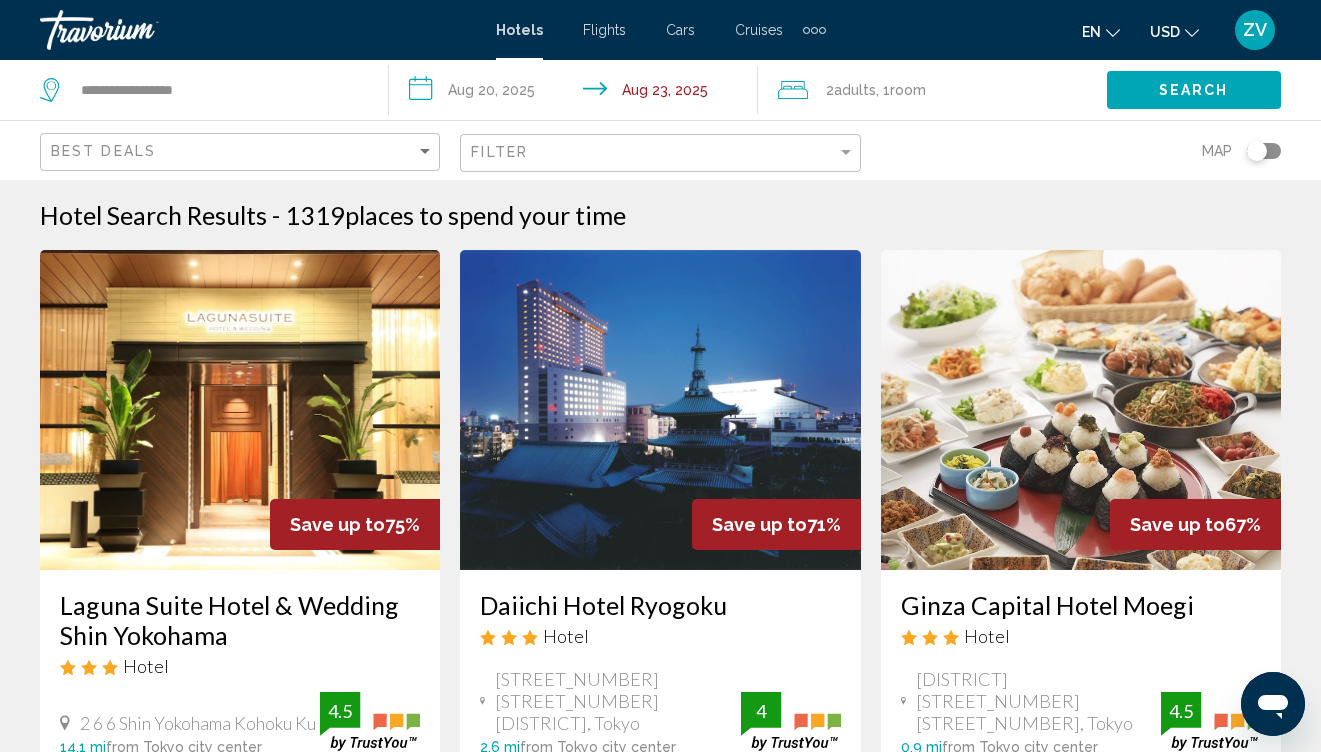 click on "Hotel Search Results  -   1319  places to spend your time Save up to  75%   Laguna Suite Hotel & Wedding Shin Yokohama
Hotel
[STREET_NUMBER] [STREET_NUMBER] [DISTRICT] [POSTAL_CODE] mi  from Tokyo city center from hotel 4.5 From $1,037.94 USD $260.42 USD  You save  $777.52 USD
Free WiFi  4.5 Select Room Save up to  71%   Daiichi Hotel Ryogoku
Hotel
[STREET_NUMBER] [STREET_NUMBER] [DISTRICT], Tokyo [POSTAL_CODE] mi  from Tokyo city center from hotel 4 From $974.40 USD $283.69 USD  You save  $690.71 USD
Free WiFi
Room Service  4 Select Room Save up to  67%   Ginza Capital Hotel Moegi
Hotel
0.9 mi  4.5 From" at bounding box center [660, 1744] 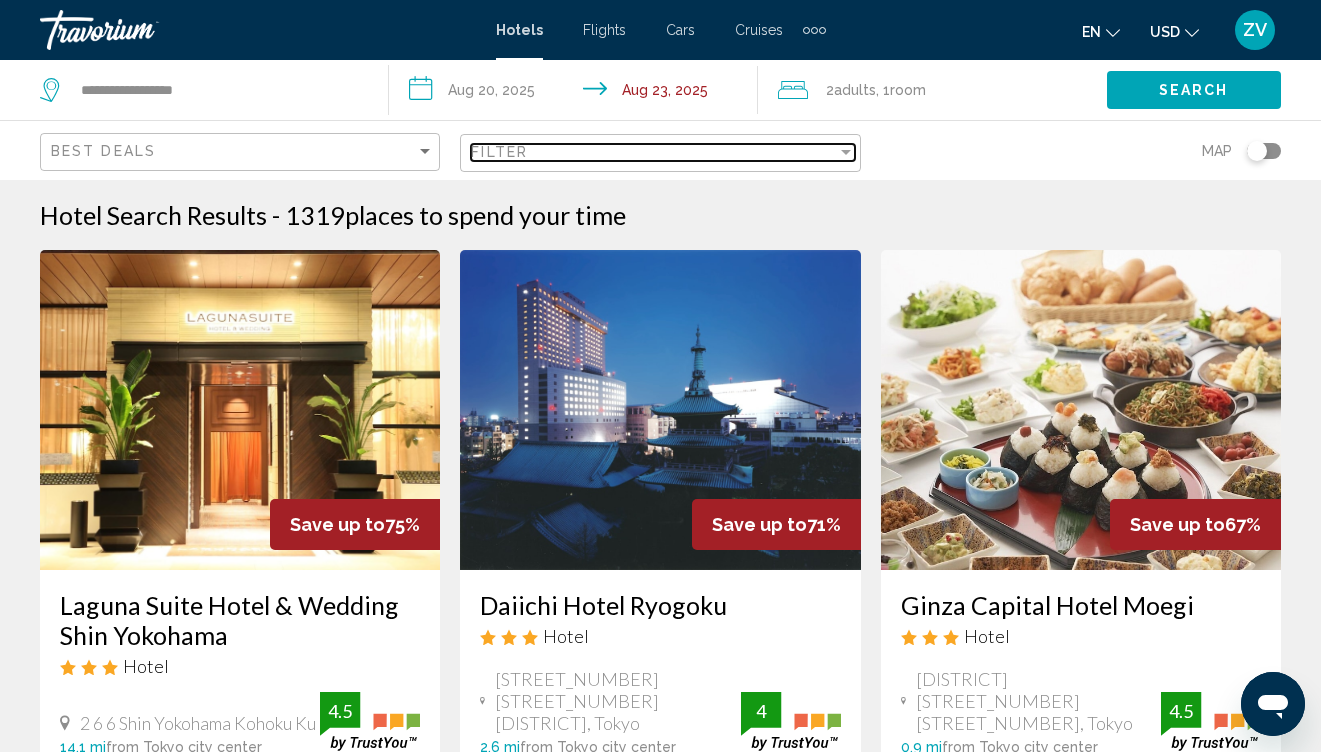 click at bounding box center (846, 152) 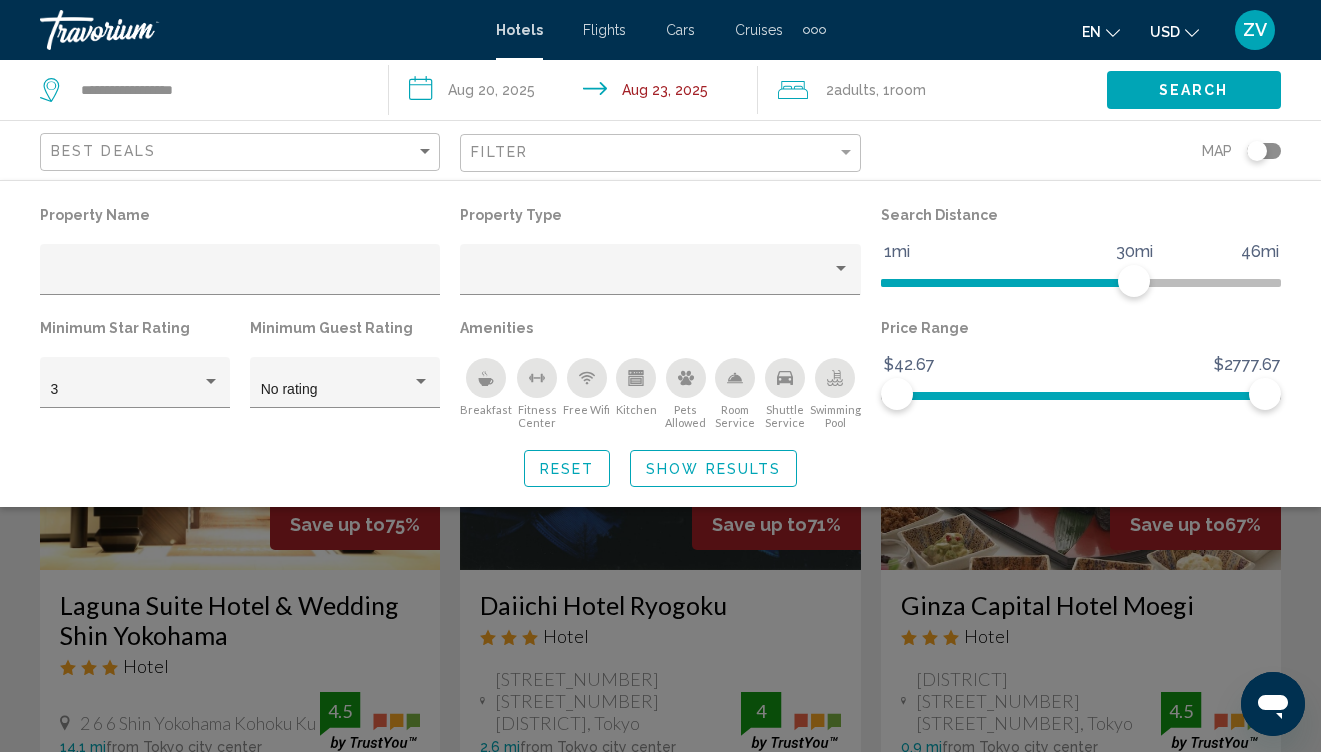 click 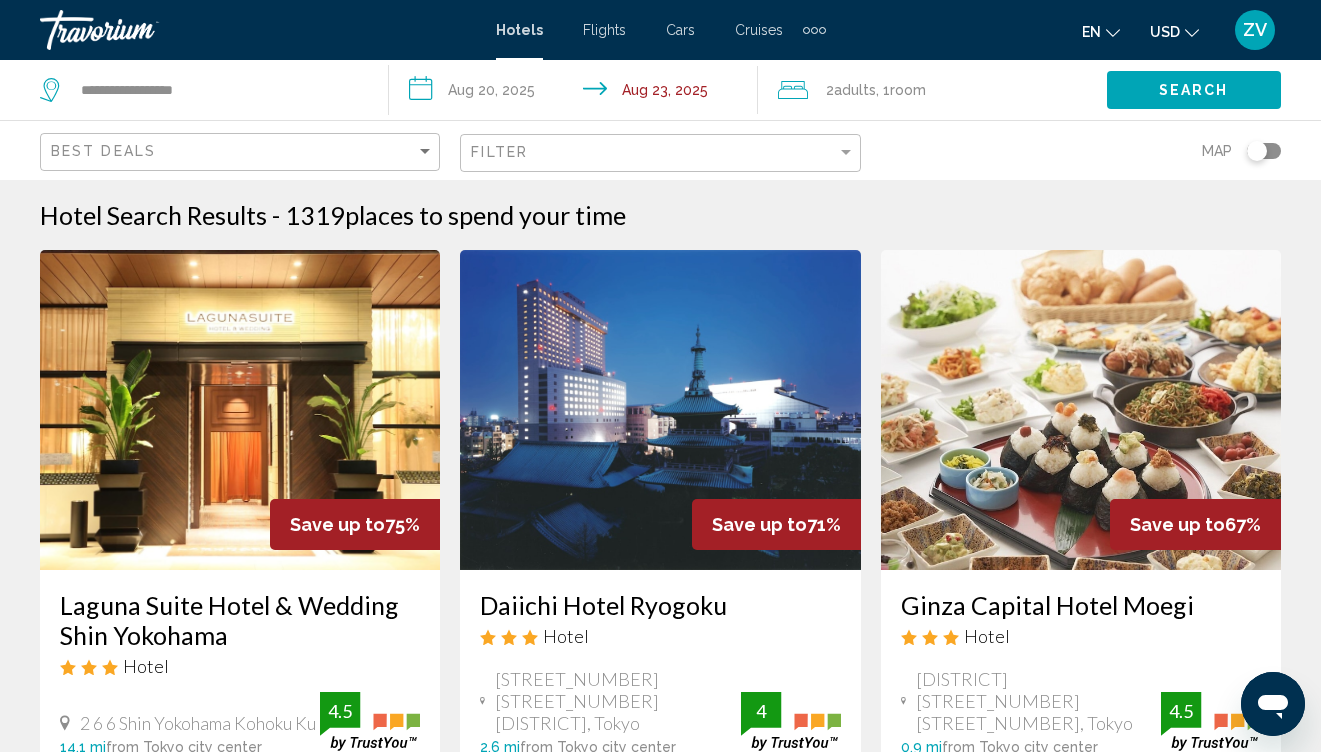 click on "Hotel Search Results - 1319 places to spend your time" at bounding box center [660, 215] 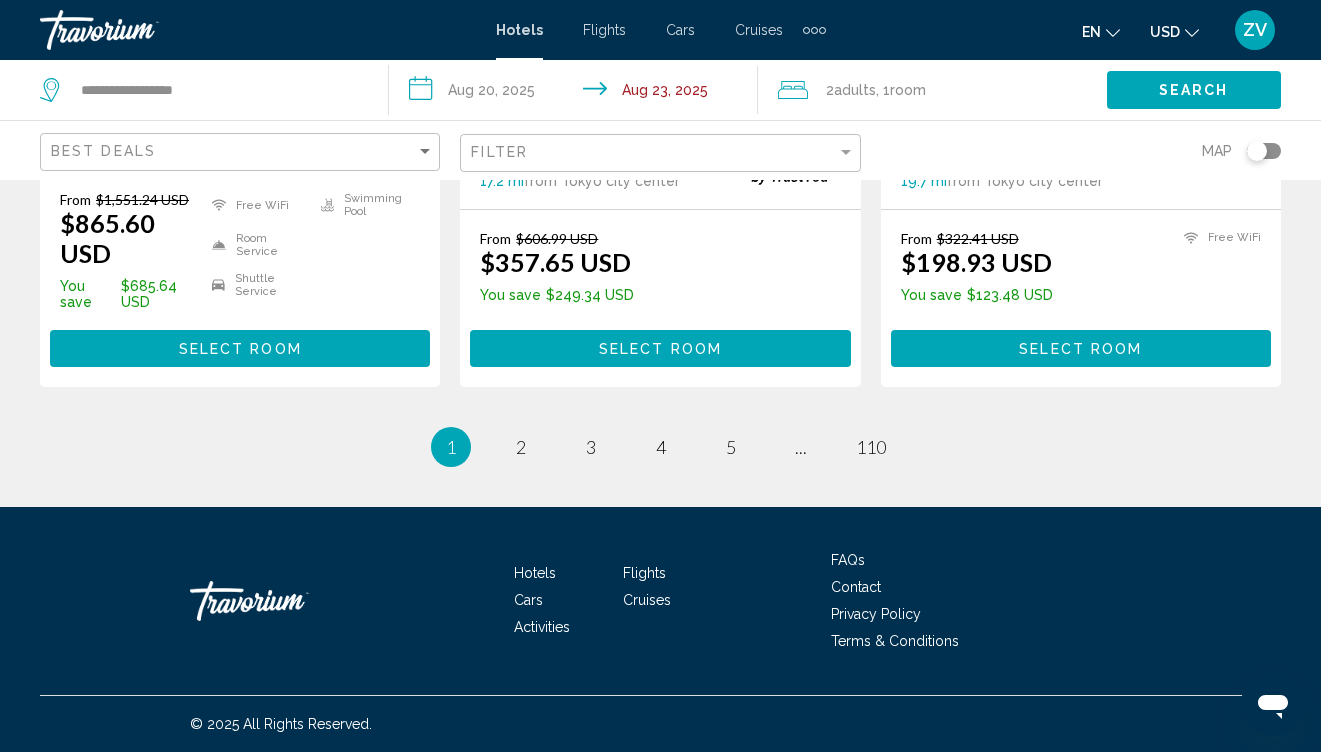 scroll, scrollTop: 2822, scrollLeft: 0, axis: vertical 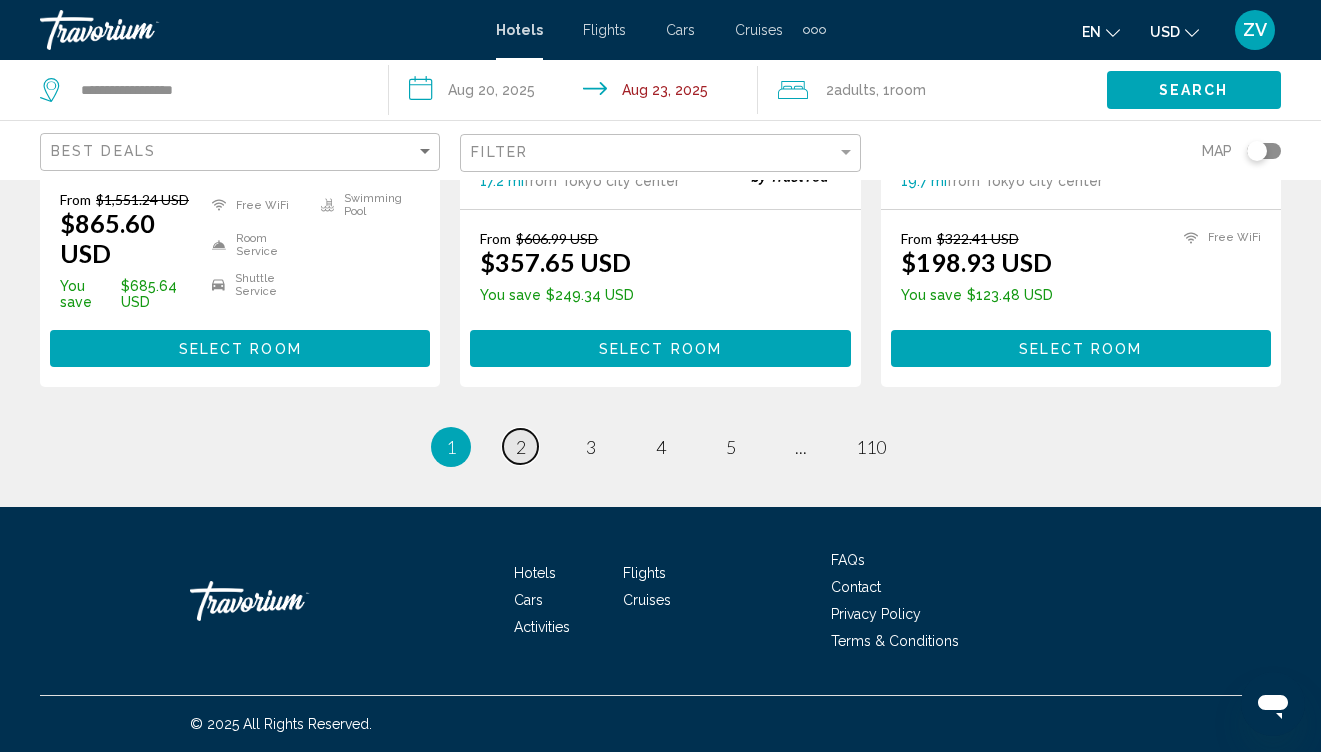 click on "2" at bounding box center [521, 447] 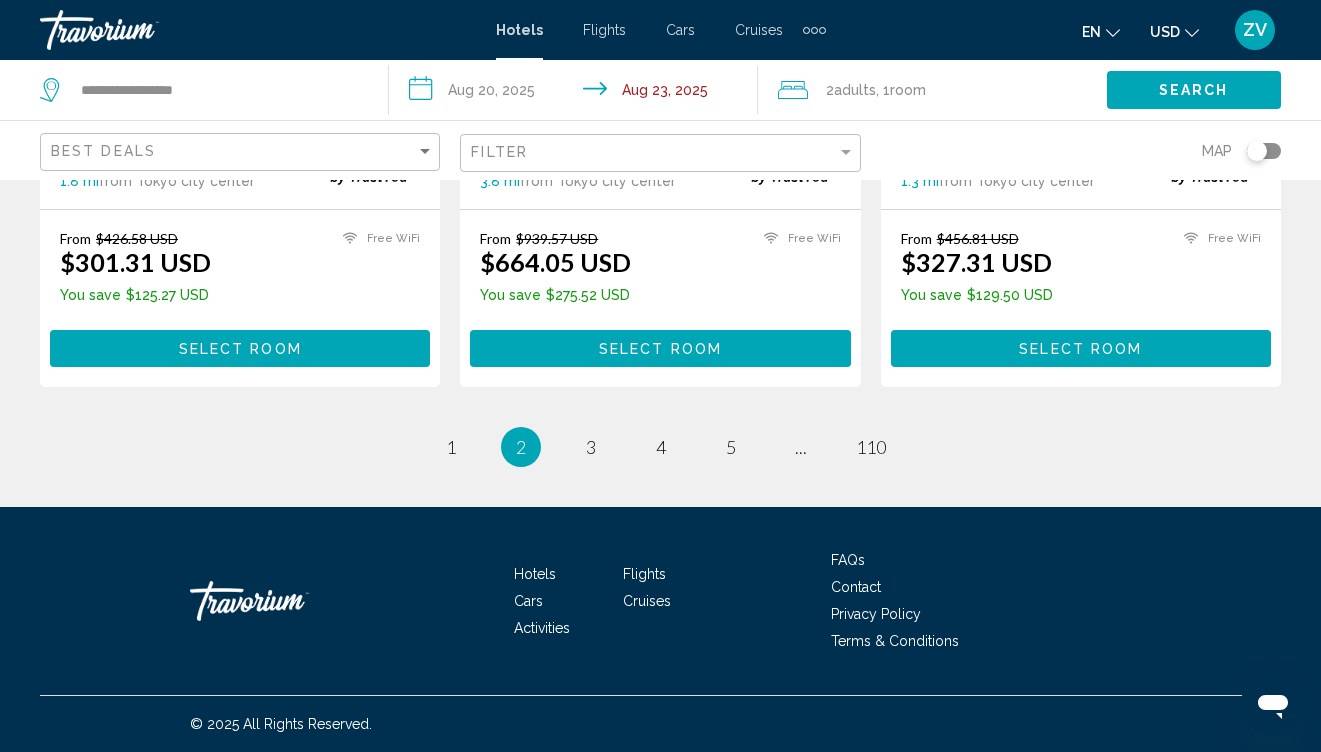 scroll, scrollTop: 0, scrollLeft: 0, axis: both 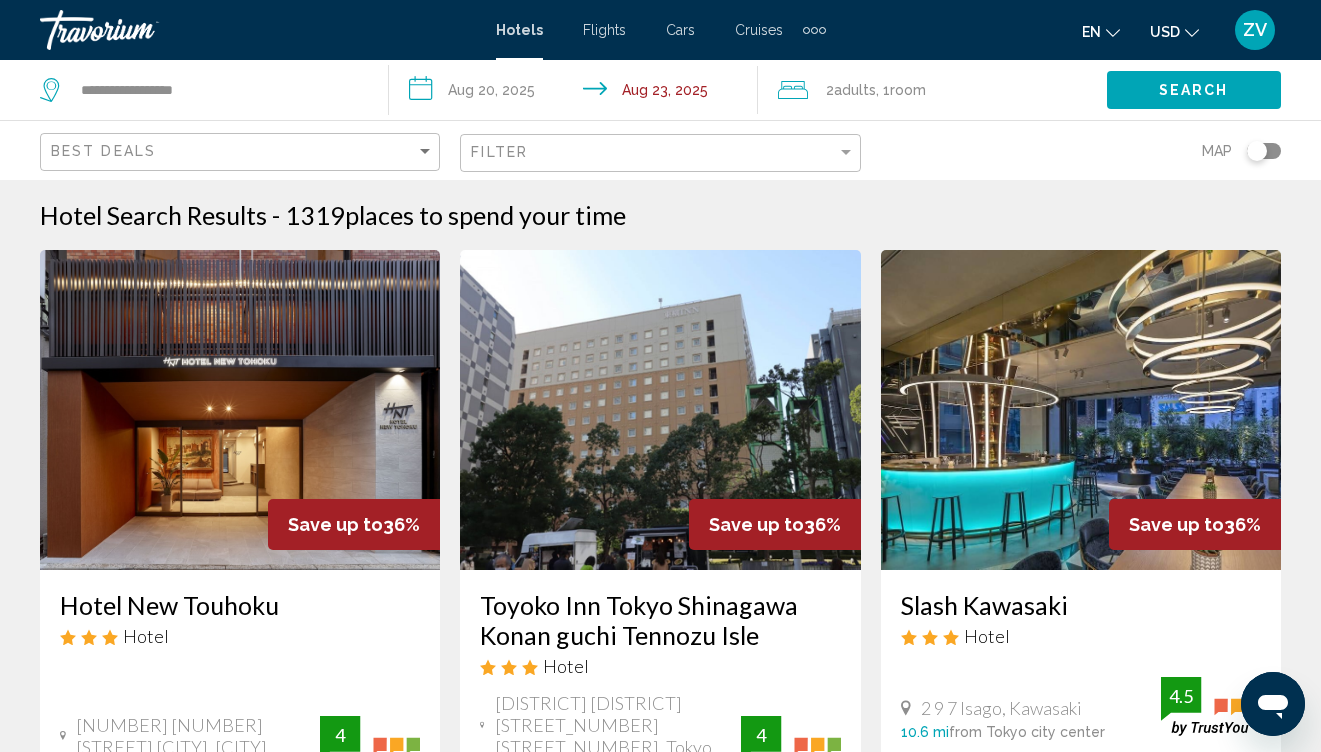 click on "Hotel Search Results  -   1319  places to spend your time Save up to  36%   Hotel New Touhoku
Hotel
[STREET_NUMBER] [STREET_NUMBER] [STREET_NUMBER] [DISTRICT], Tokyo [POSTAL_CODE] mi  from Tokyo city center from hotel 4 From $363.99 USD $233.03 USD  You save  $130.96 USD
Free WiFi  4 Select Room Save up to  36%   Toyoko Inn Tokyo Shinagawa Konan guchi Tennozu Isle
Hotel
[DISTRICT] [DISTRICT] [STREET_NUMBER] [STREET_NUMBER], Tokyo [POSTAL_CODE] mi  from Tokyo city center from hotel 4 From $378.06 USD $241.74 USD  You save  $136.32 USD
Free WiFi
Shuttle Service  4 Select Room Save up to  36%   Slash Kawasaki
Hotel
[STREET_NUMBER] [STREET_NUMBER] [STREET_NUMBER], [CITY]" at bounding box center [660, 1731] 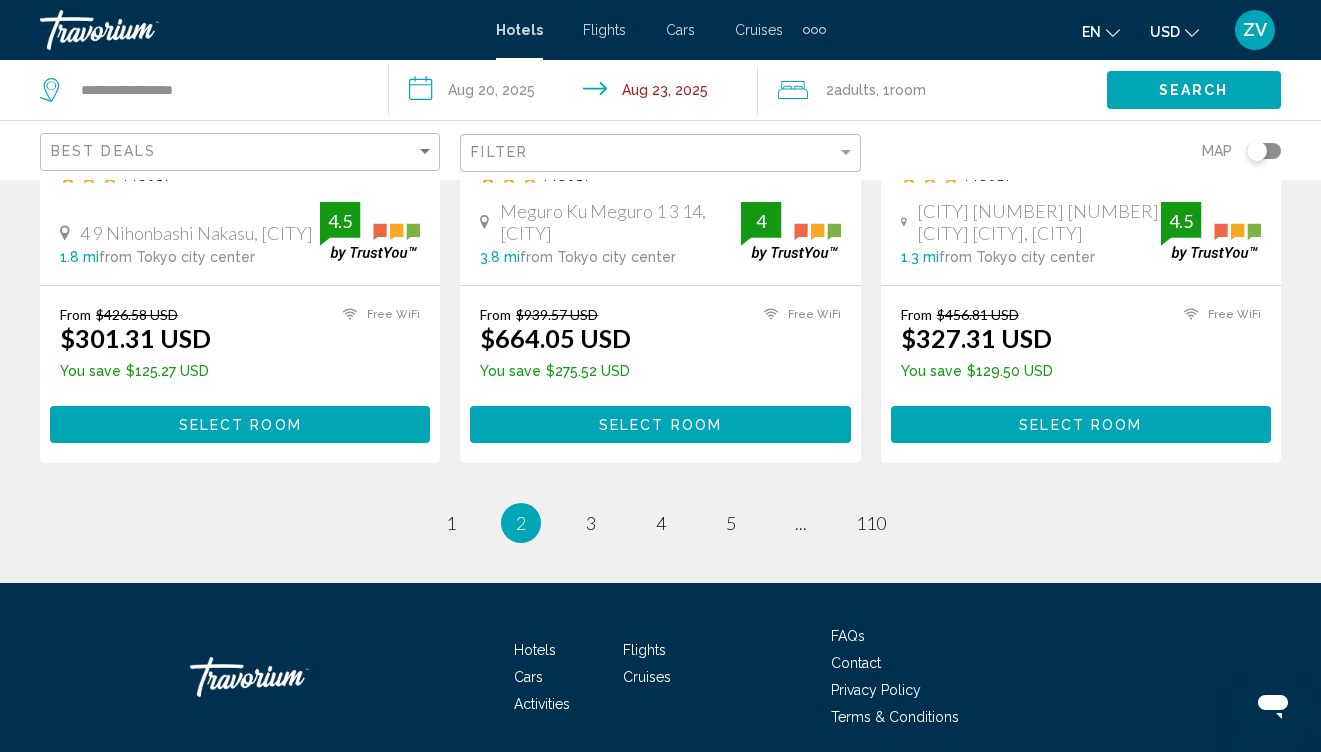 scroll, scrollTop: 2776, scrollLeft: 0, axis: vertical 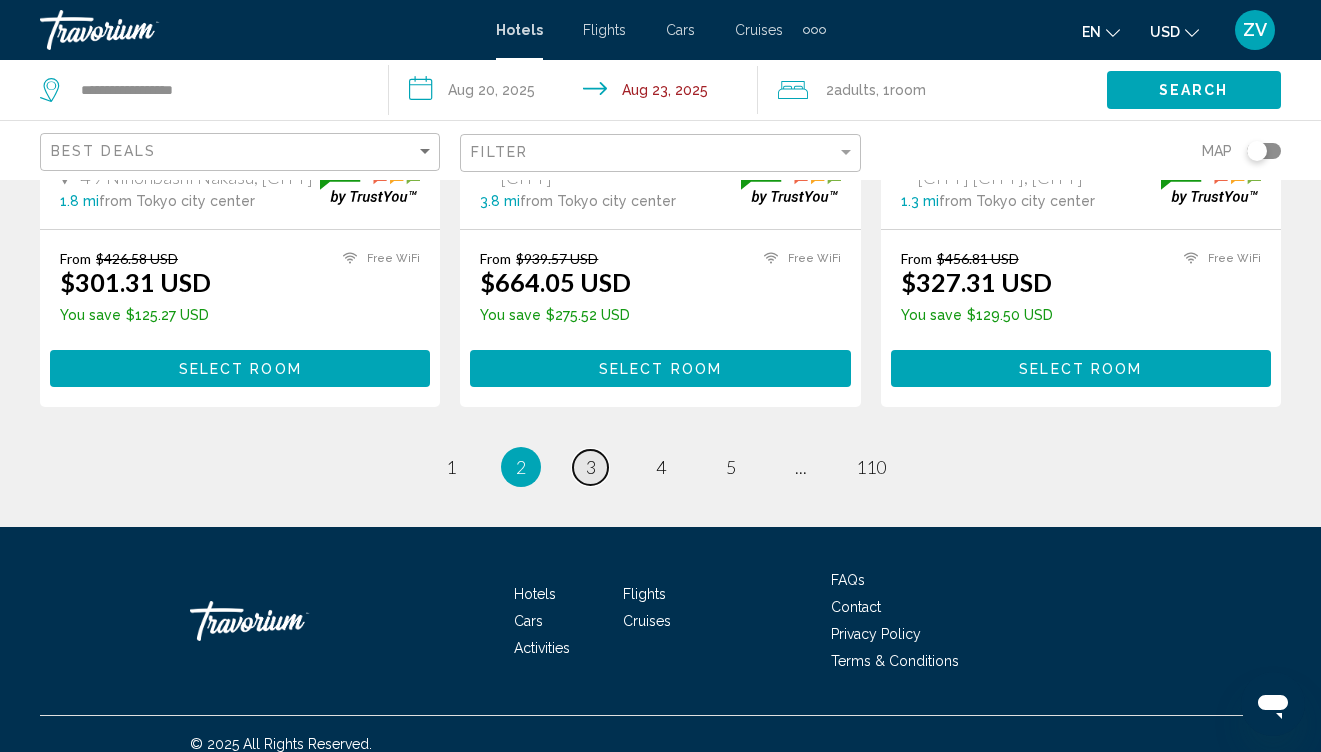 click on "3" at bounding box center [591, 467] 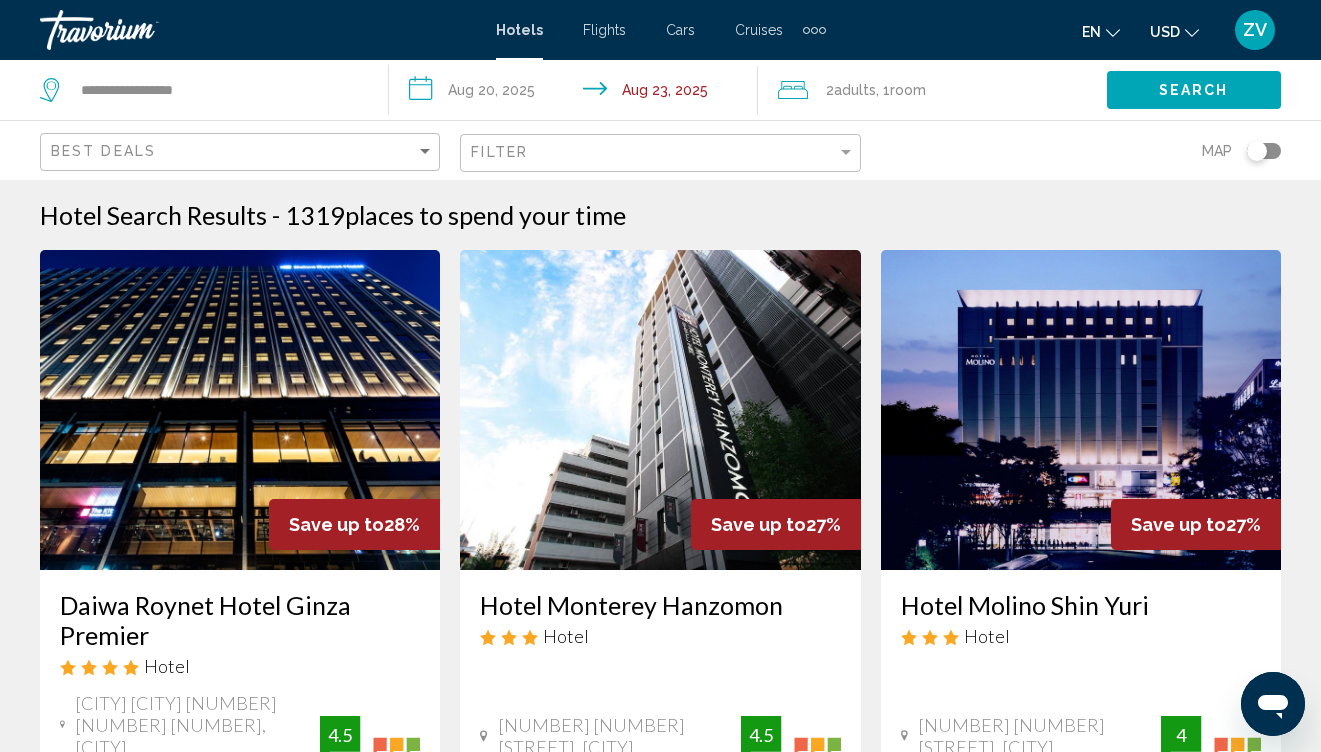 click on "Hotel Search Results  -   1319  places to spend your time Save up to  28%   Daiwa Roynet Hotel Ginza Premier
Hotel
Chuo Ku Ginza 1 13 15, [CITY] 0.6 mi  from Tokyo [CITY] center from hotel 4.5 From $501.45 USD $362.63 USD  You save  $138.82 USD
Free WiFi  4.5 Select Room Save up to  27%   Hotel Monterey Hanzomon
Hotel
23 1 Ichiban Cho, [CITY] 1.3 mi  from Tokyo [CITY] center from hotel 4.5 From $445.70 USD $323.22 USD  You save  $122.48 USD
Free WiFi  4.5 Select Room Save up to  27%   Hotel Molino Shin Yuri
Hotel
1 1 1 Kamiasao, Kawasaki 15 mi  from Tokyo [CITY] center 4 From" at bounding box center [660, 1768] 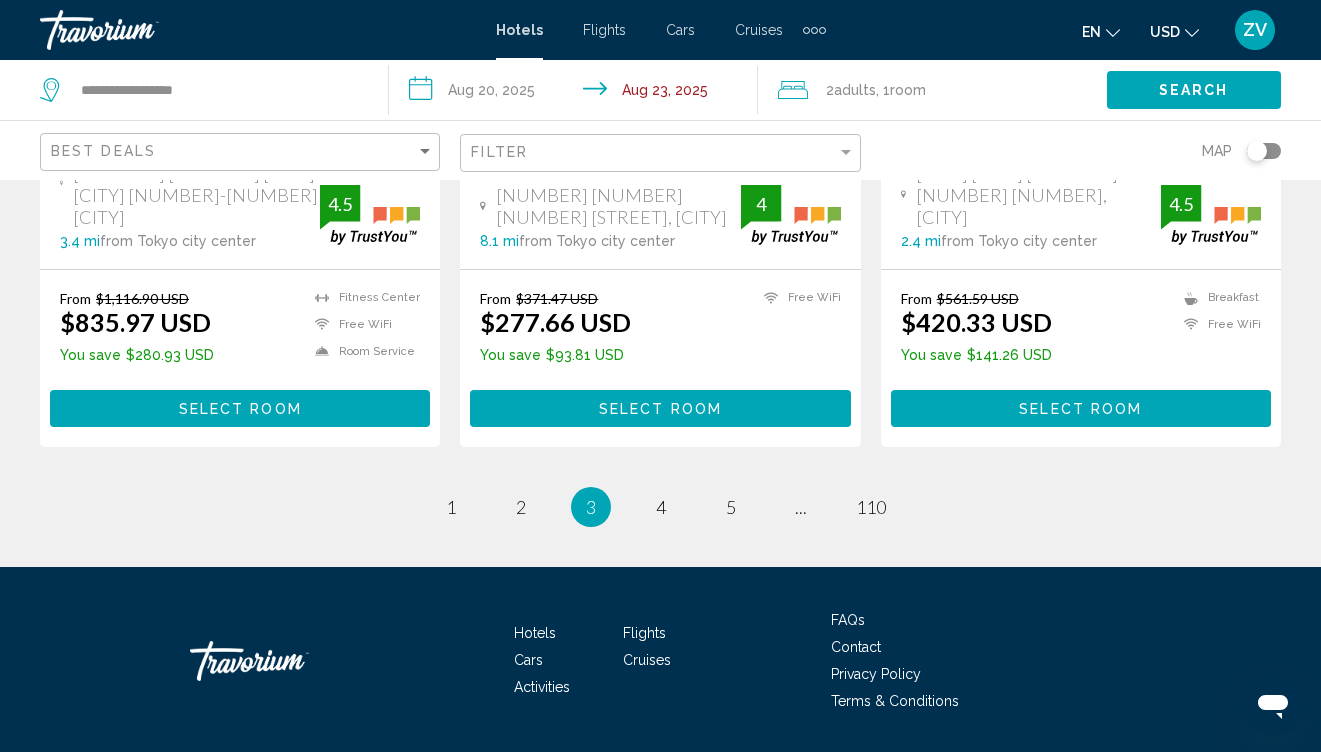 scroll, scrollTop: 2813, scrollLeft: 0, axis: vertical 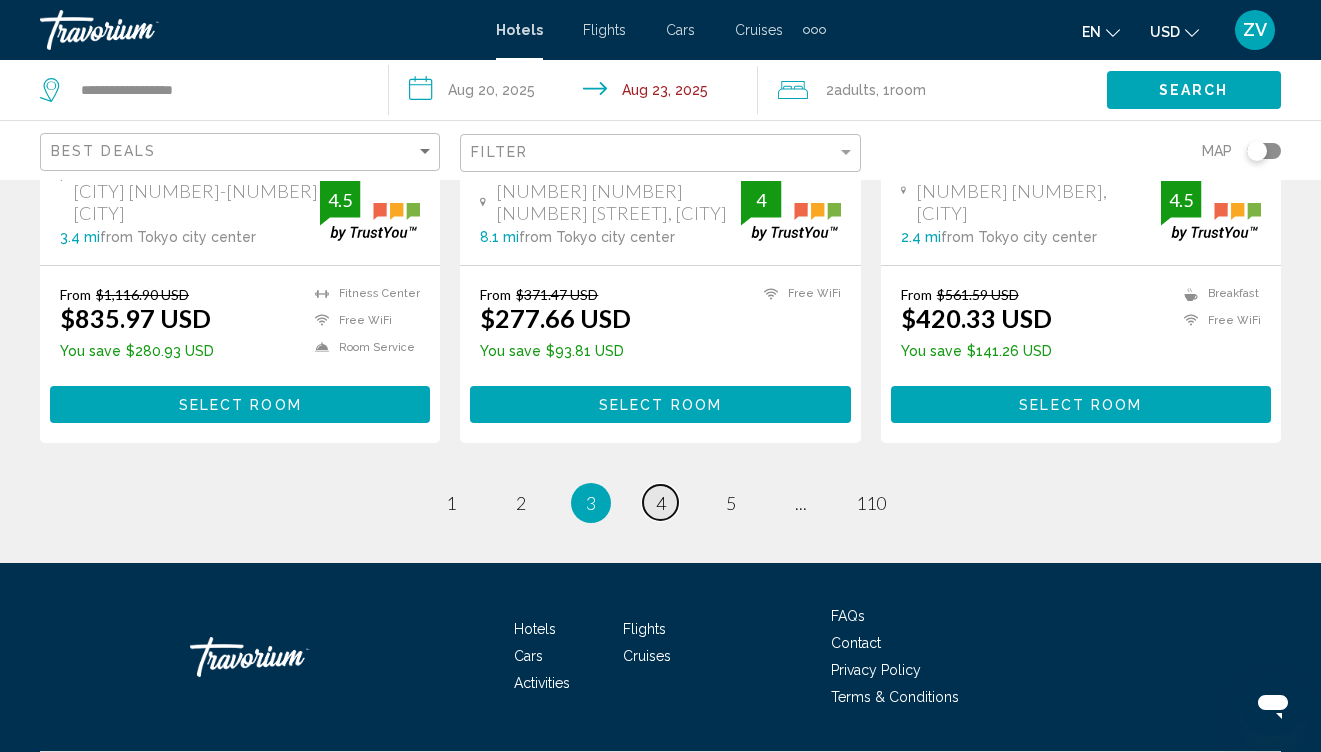 click on "page  4" at bounding box center (660, 502) 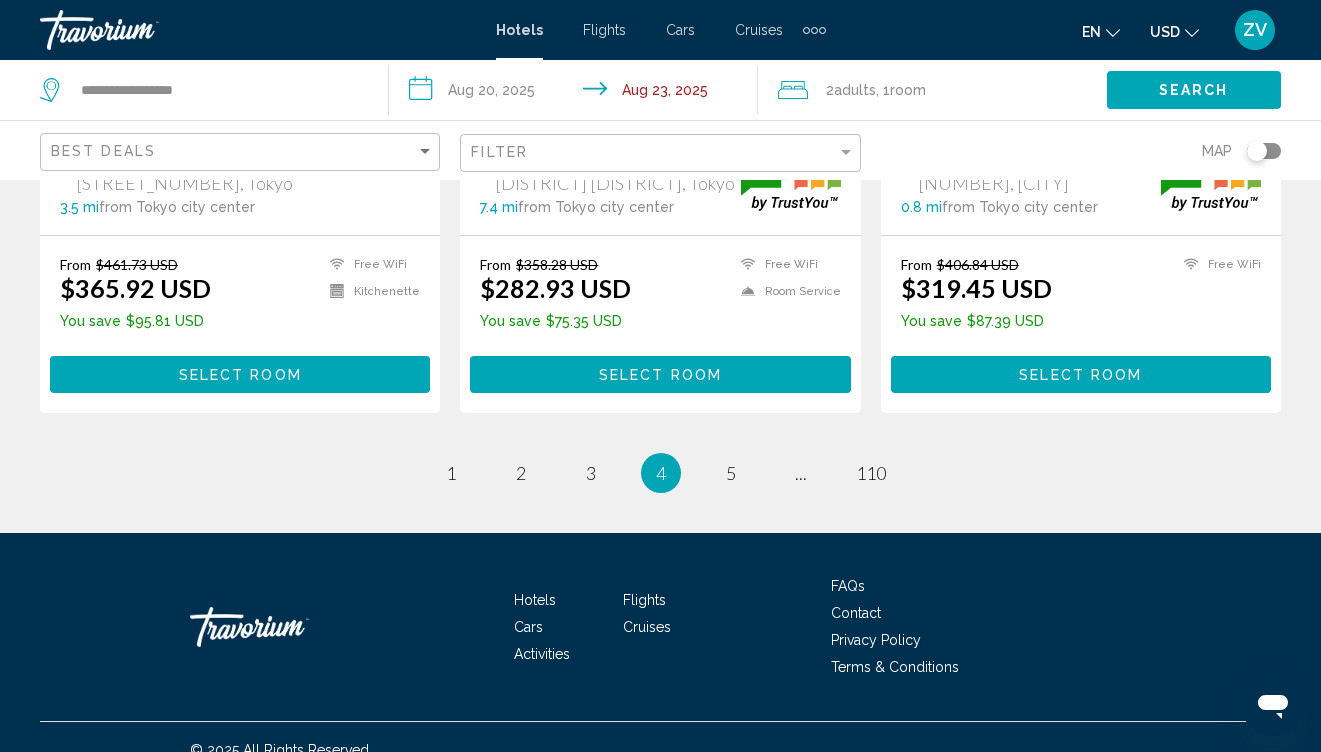click on "You're on page  4" at bounding box center (661, 473) 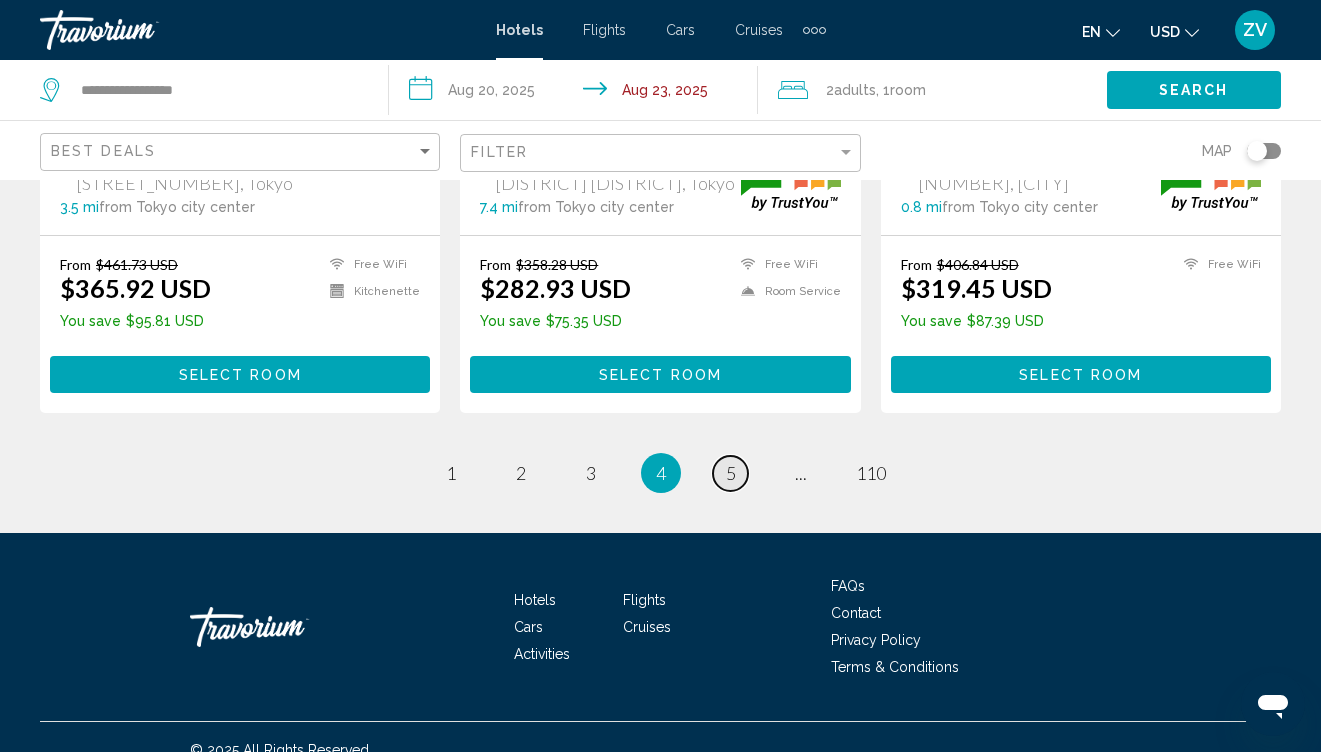 click on "page  5" at bounding box center [730, 473] 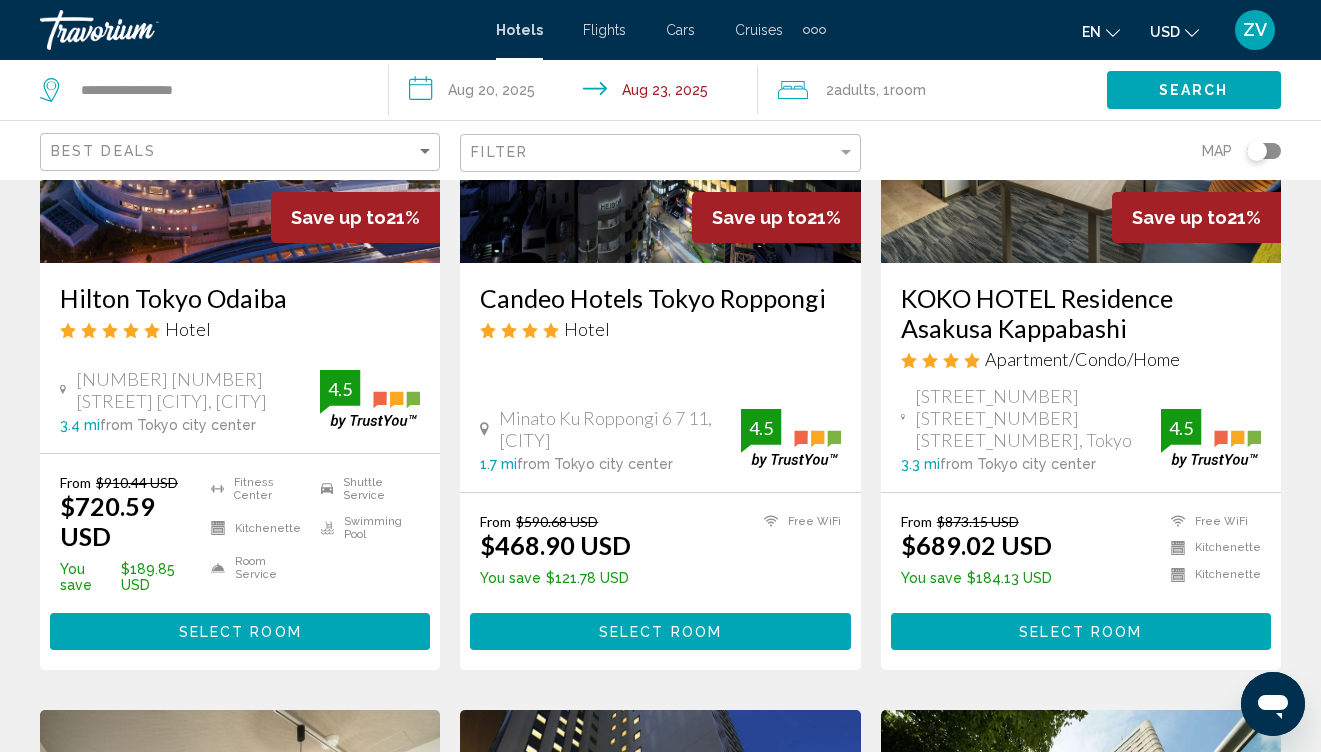 scroll, scrollTop: 0, scrollLeft: 0, axis: both 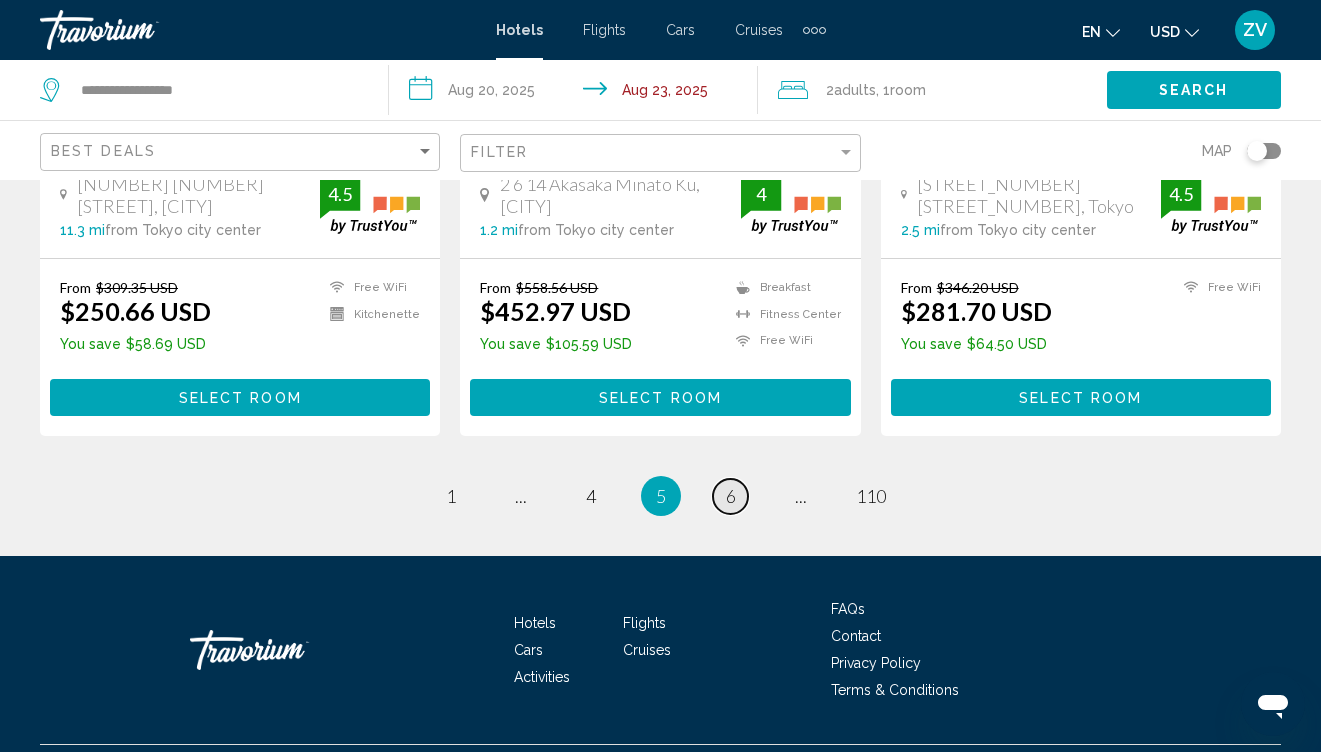 click on "page  6" at bounding box center [730, 496] 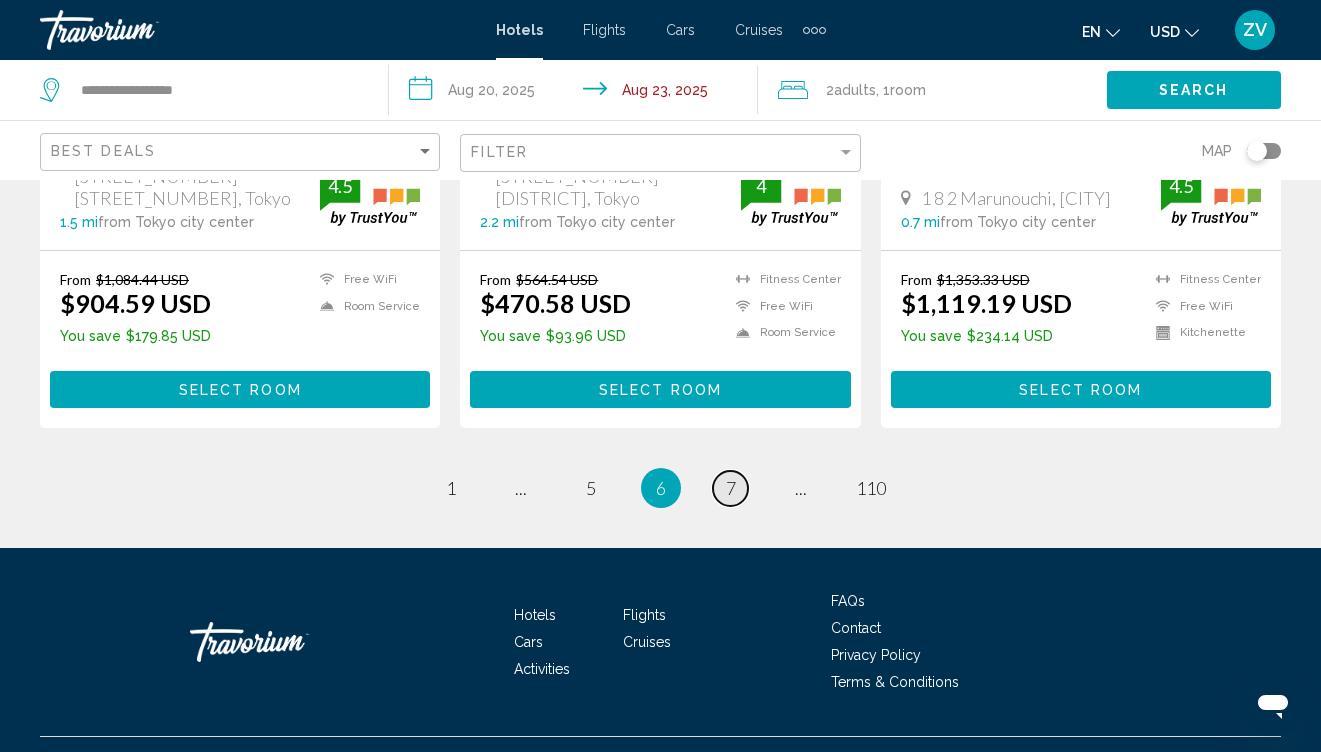 scroll, scrollTop: 2807, scrollLeft: 0, axis: vertical 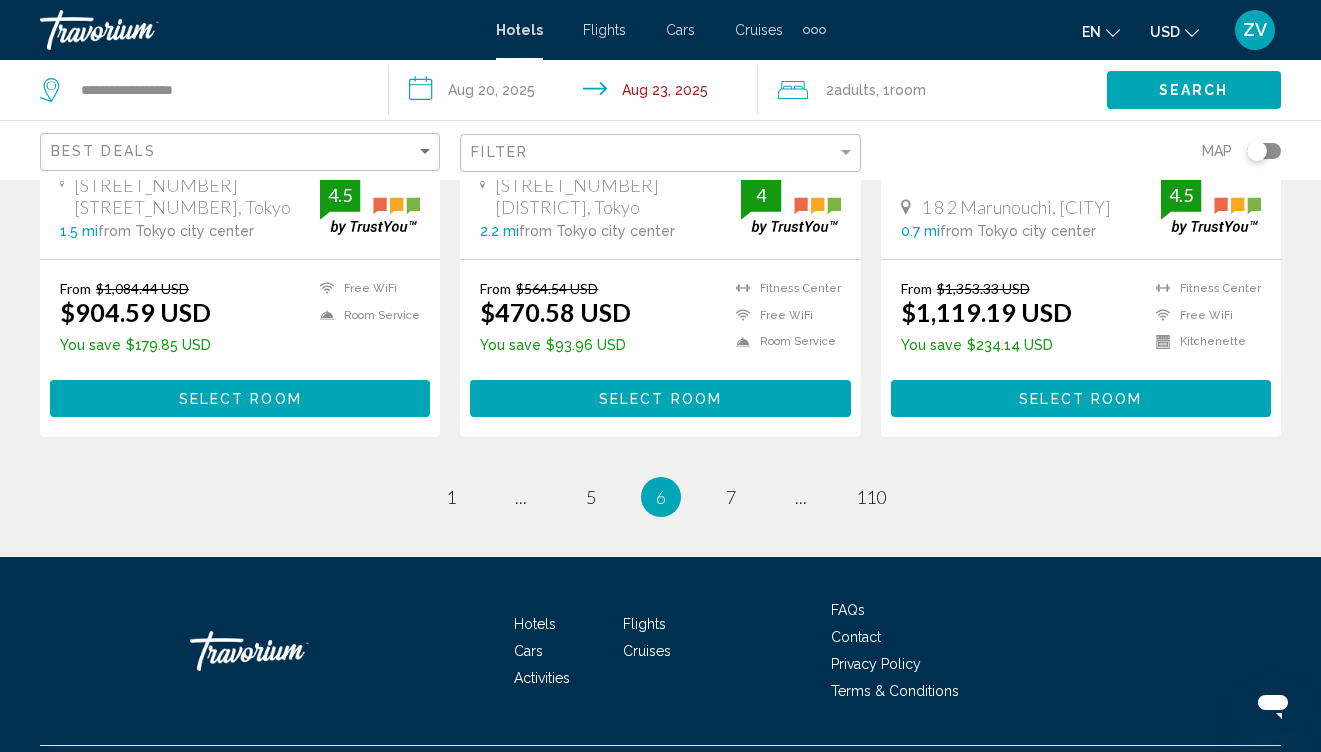 click on "Hotels Flights Cars Cruises Activities FAQs Contact Privacy Policy Terms & Conditions" at bounding box center [660, 651] 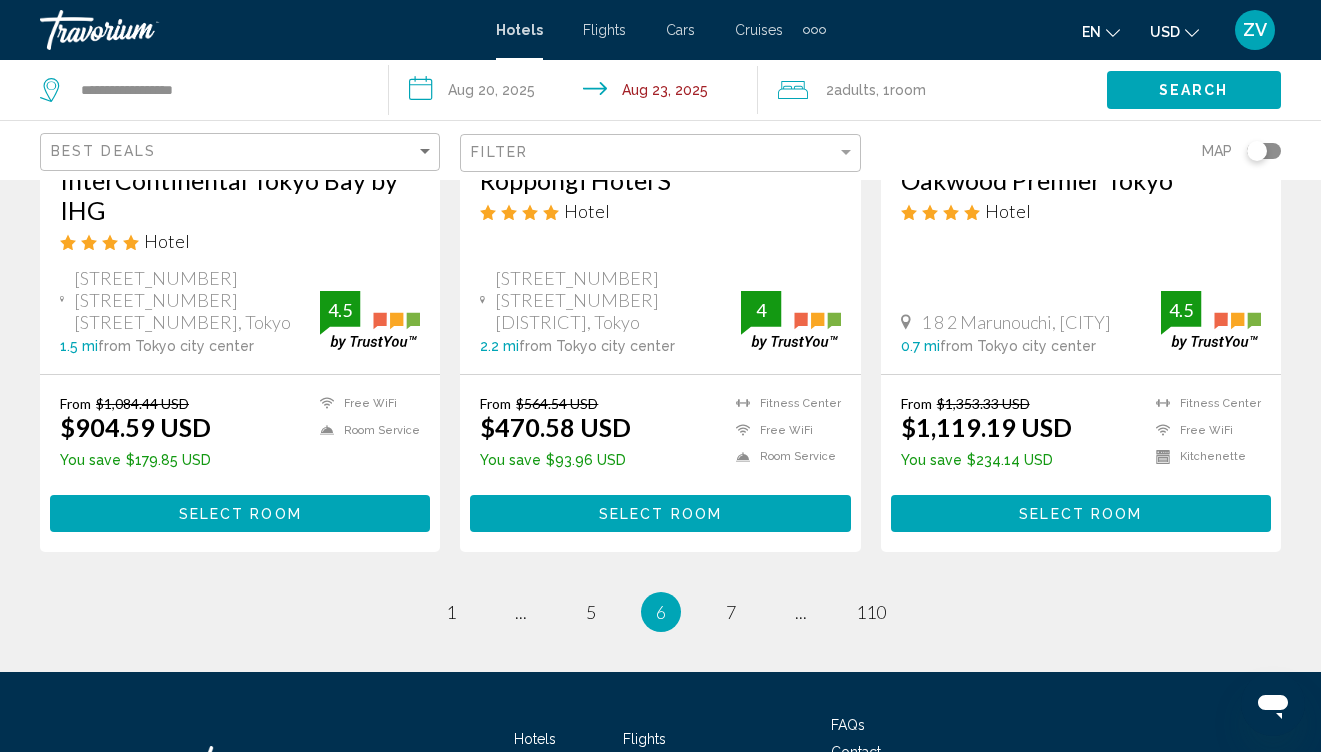 scroll, scrollTop: 2736, scrollLeft: 0, axis: vertical 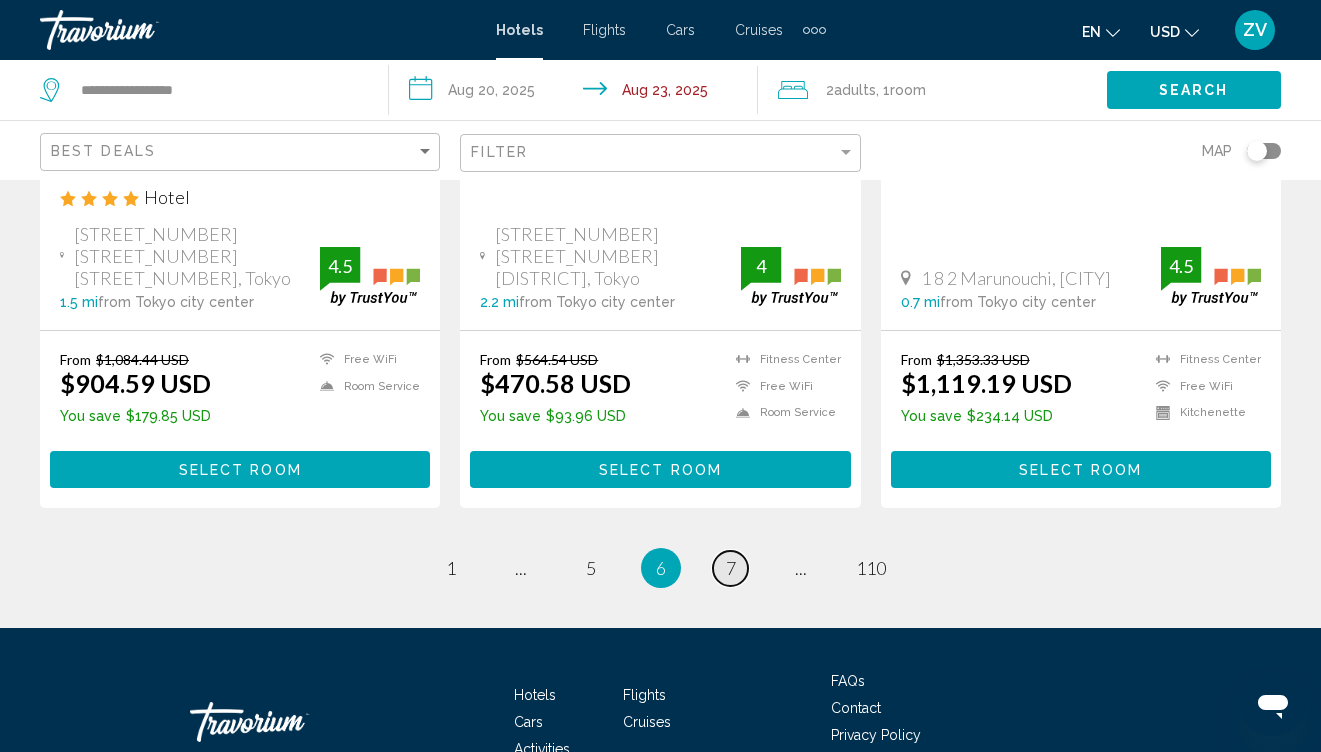 click on "7" at bounding box center [731, 568] 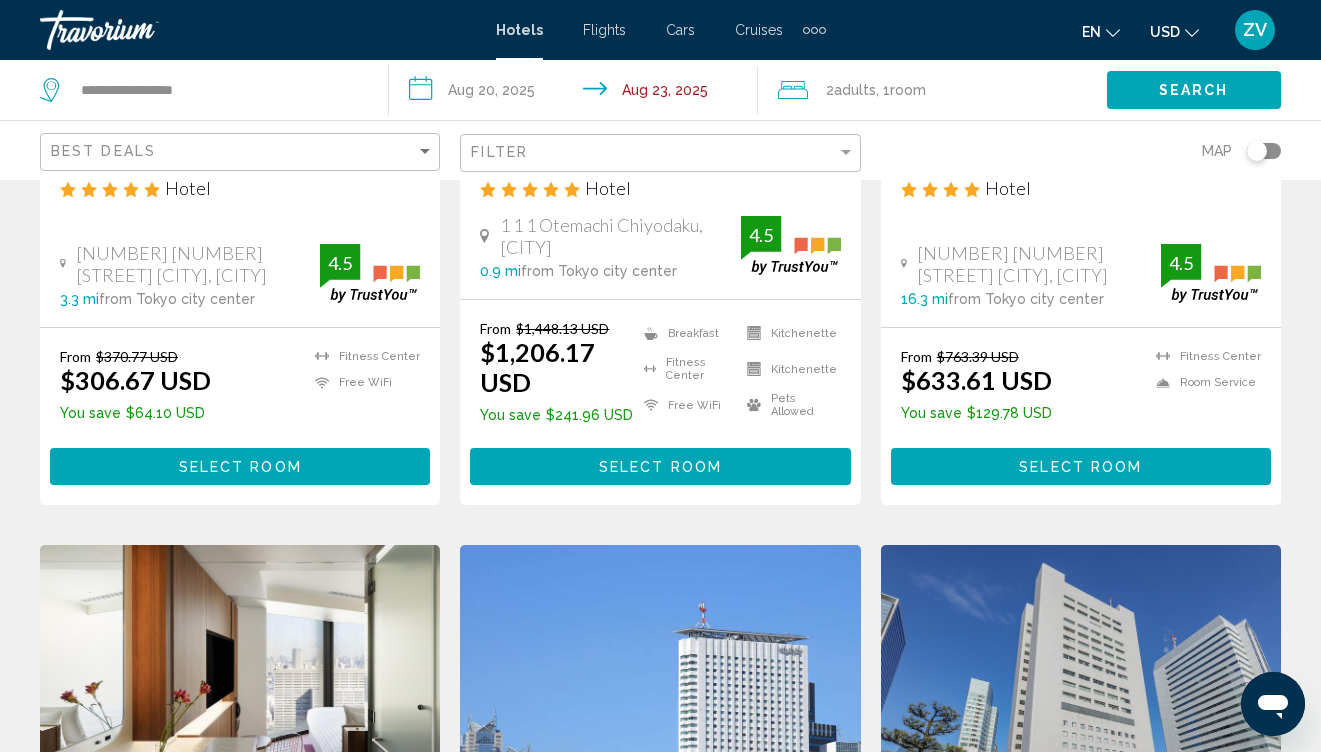 scroll, scrollTop: 0, scrollLeft: 0, axis: both 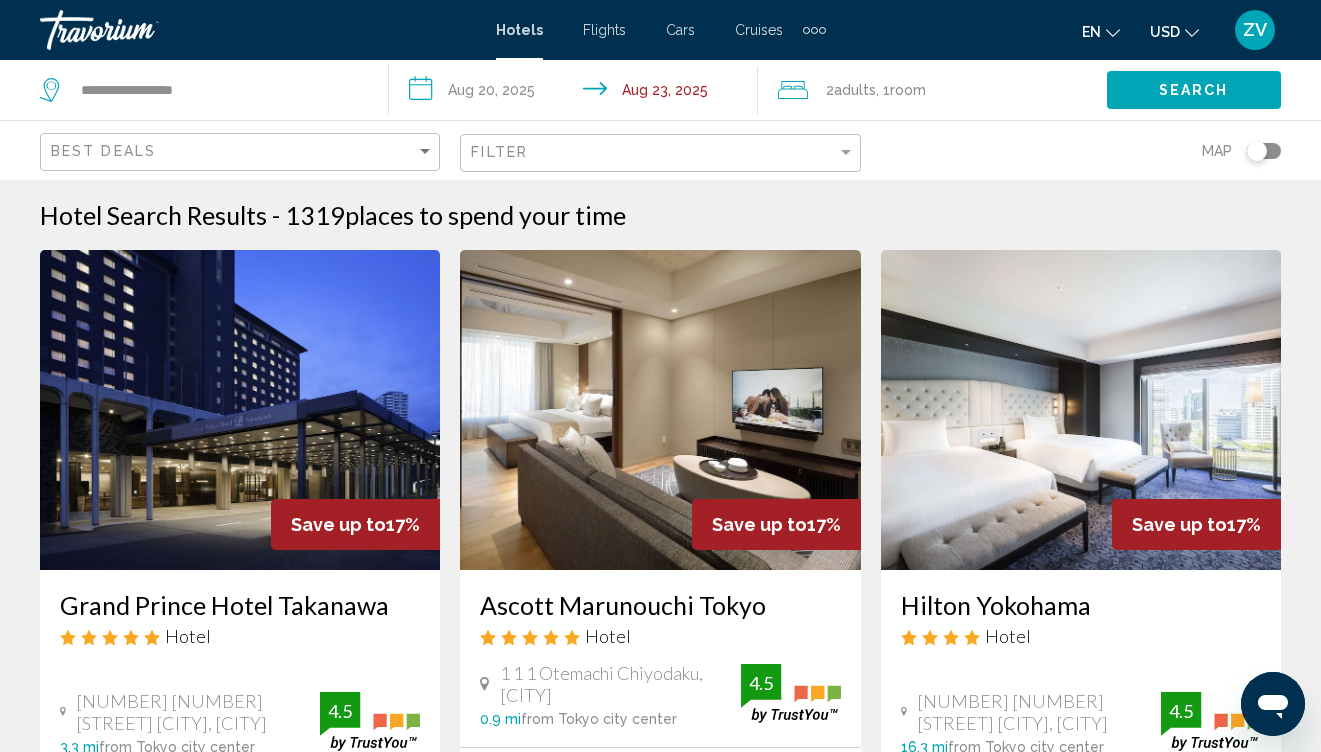 click on "Hotel Search Results  -   1319  places to spend your time Save up to  17%   Grand Prince Hotel Takanawa
Hotel
3 13 1 Takanawa Minato, [CITY] 3.3 mi  from Tokyo [CITY] center from hotel 4.5 From $370.77 USD $306.67 USD  You save  $64.10 USD
Fitness Center
Free WiFi  4.5 Select Room Save up to  17%   Ascott Marunouchi Tokyo
Hotel
1 1 1 Otemachi Chiyodaku, [CITY] 0.9 mi  from Tokyo [CITY] center from hotel 4.5 From $1,448.13 USD $1,206.17 USD  You save  $241.96 USD
Breakfast
4.5 4" at bounding box center (660, 1730) 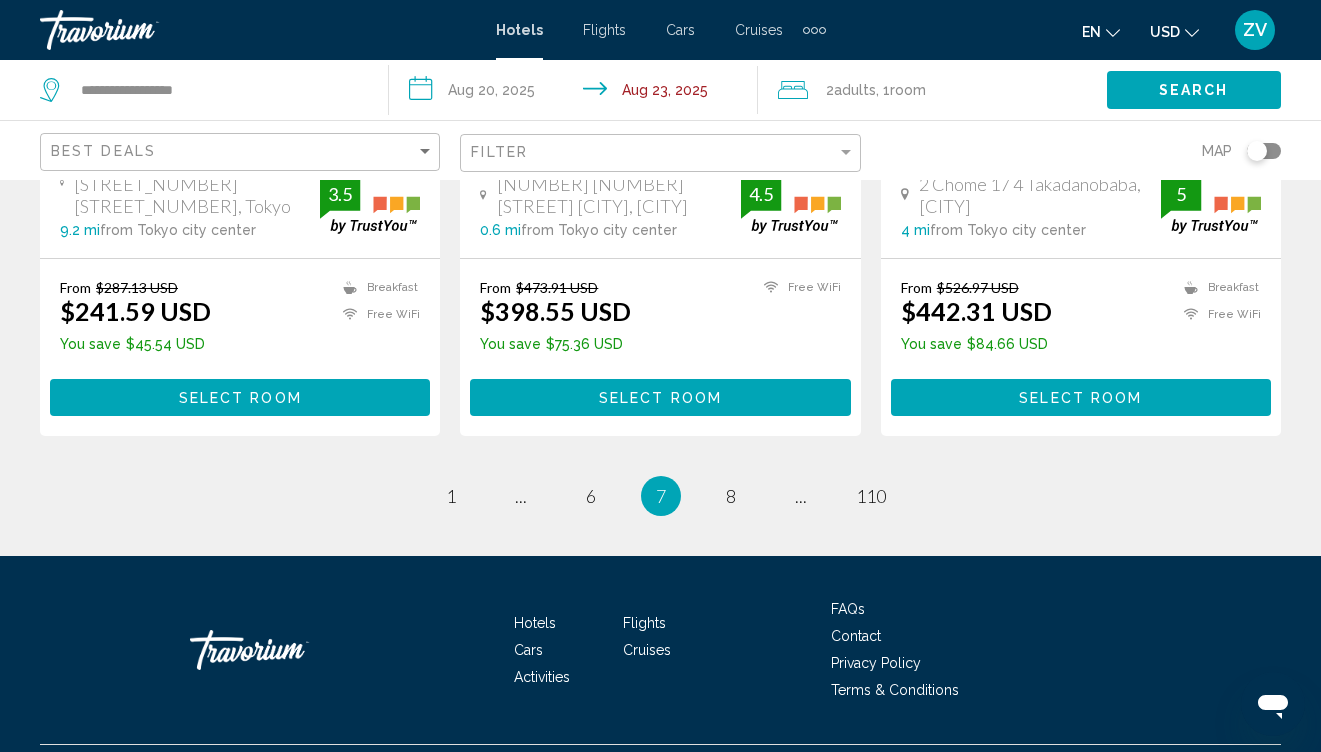 scroll, scrollTop: 2742, scrollLeft: 0, axis: vertical 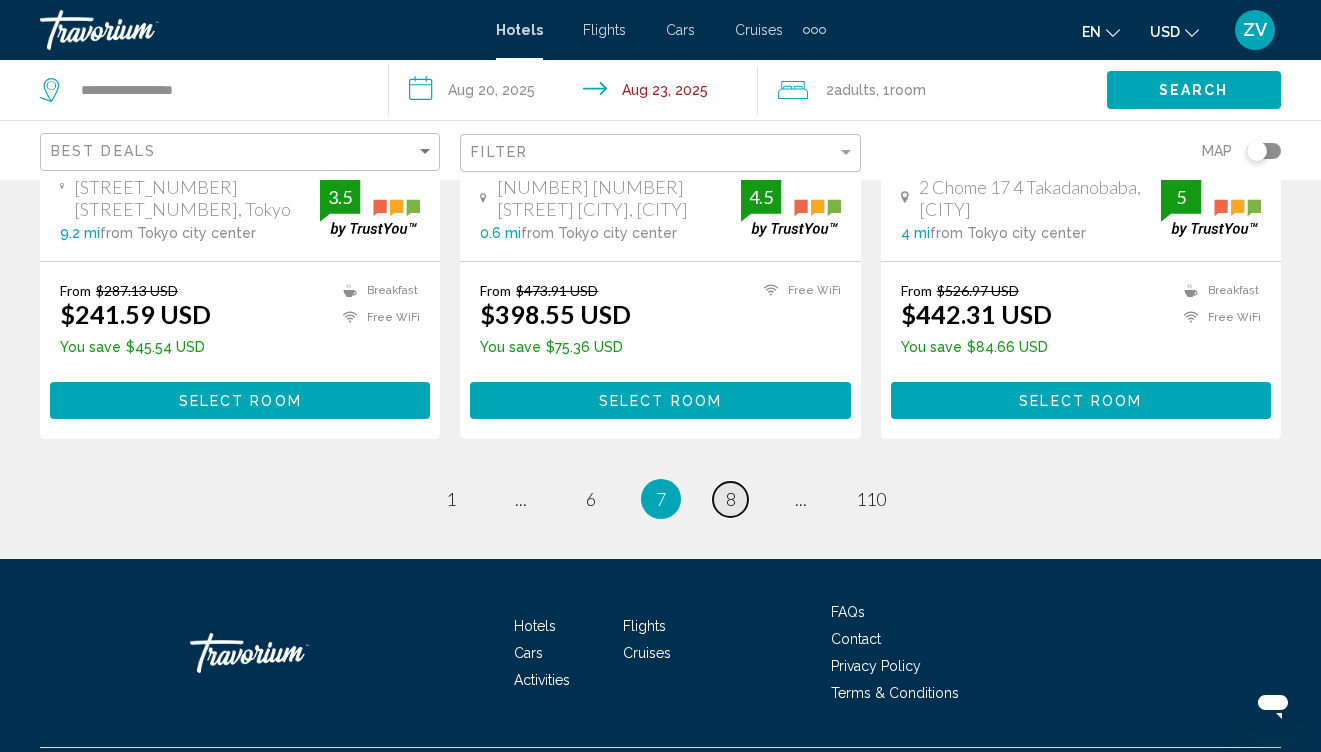 click on "8" at bounding box center [731, 499] 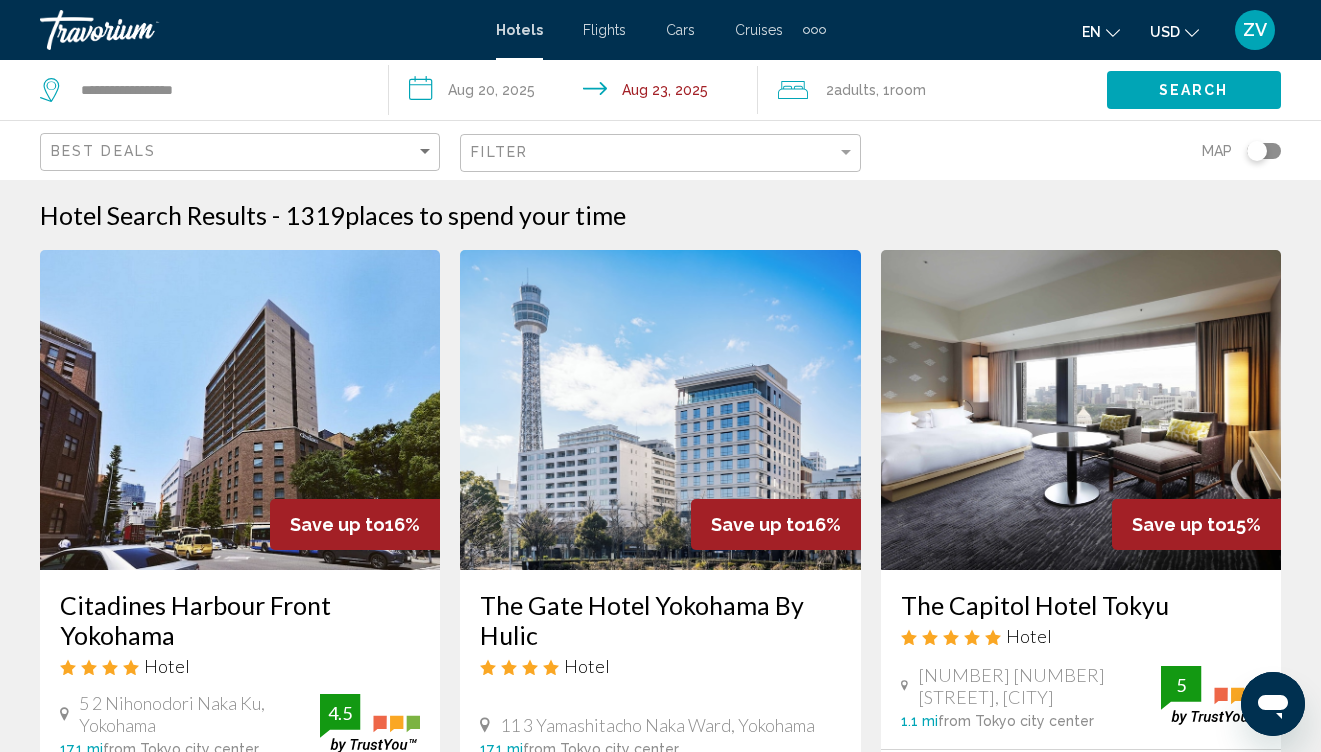 click on "Save up to  15%   The Capitol Hotel Tokyu
Hotel
2 10 3 Nagata Cho, Tokyo 1.1 mi  from Tokyo city center from hotel 5 From $1,657.98 USD $1,410.73 USD  You save  $247.25 USD
Breakfast
Free WiFi
Room Service
Swimming Pool  5 Select Room" at bounding box center (1081, 602) 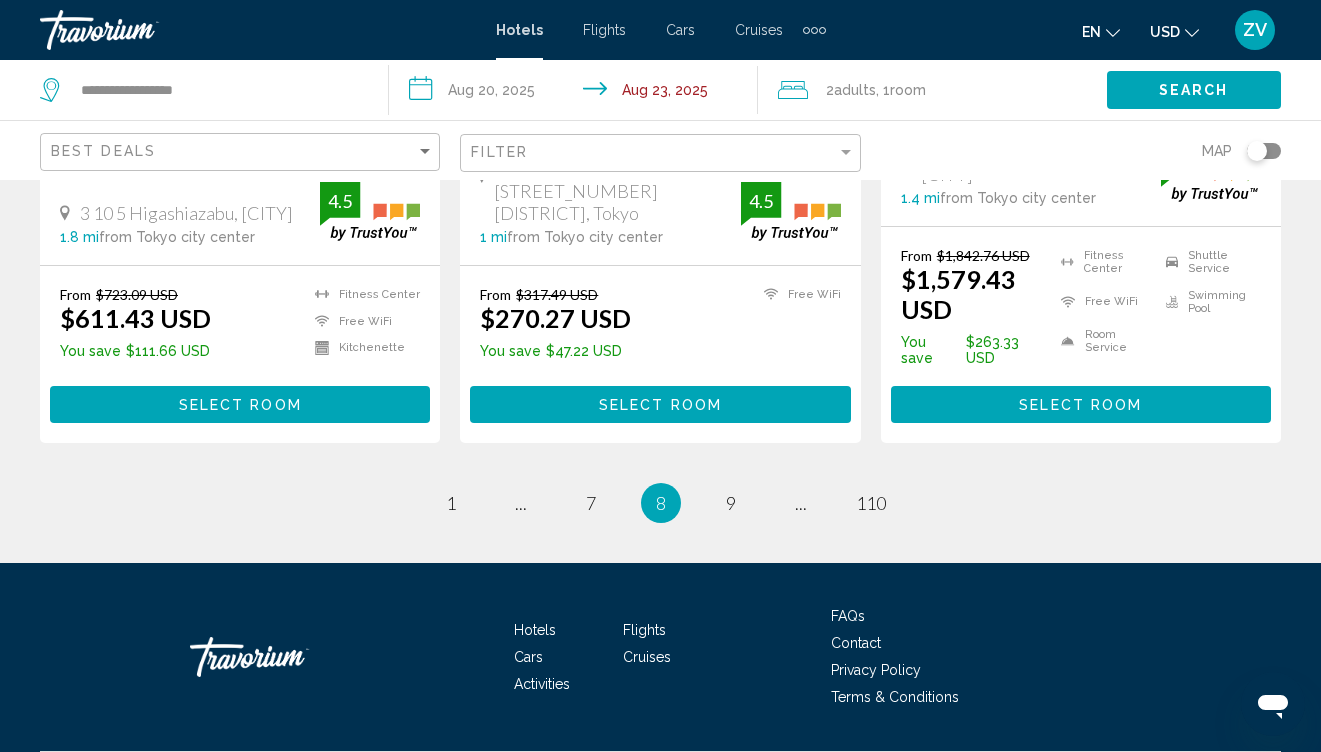 scroll, scrollTop: 2828, scrollLeft: 0, axis: vertical 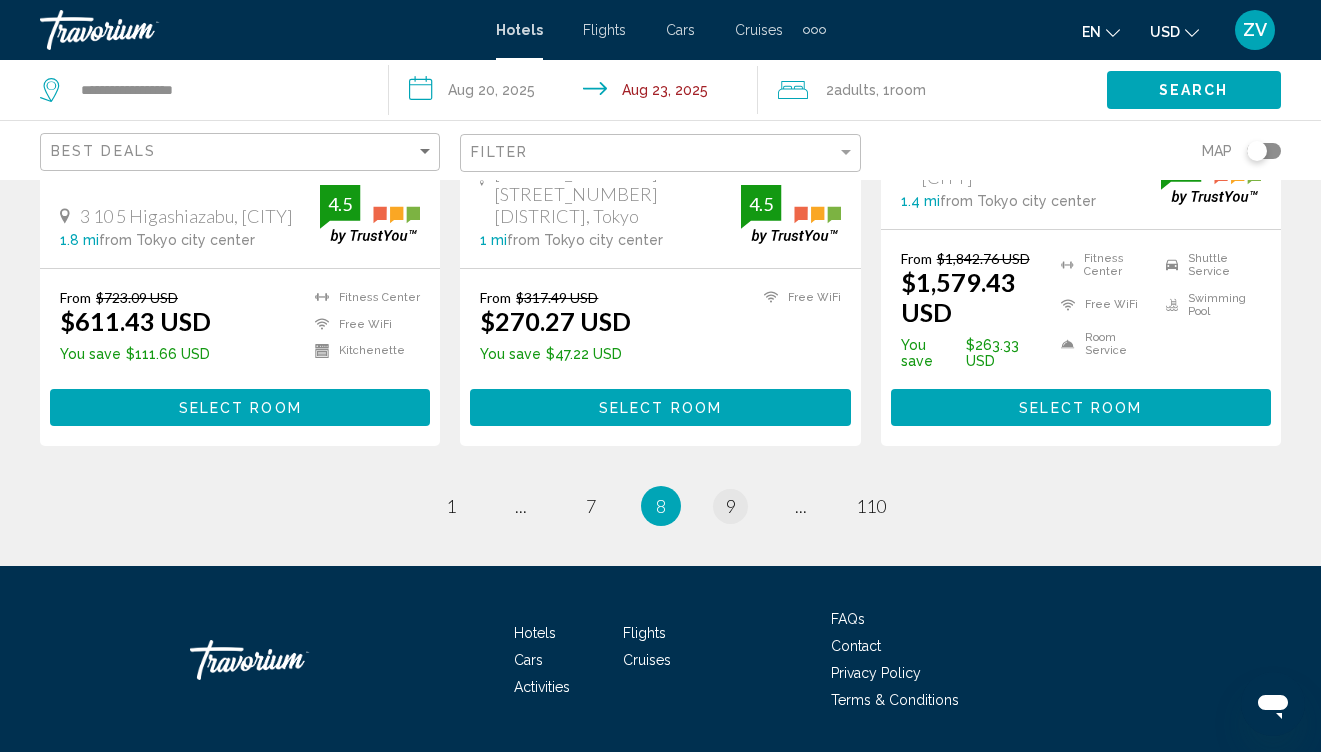 click on "page  9" at bounding box center (731, 506) 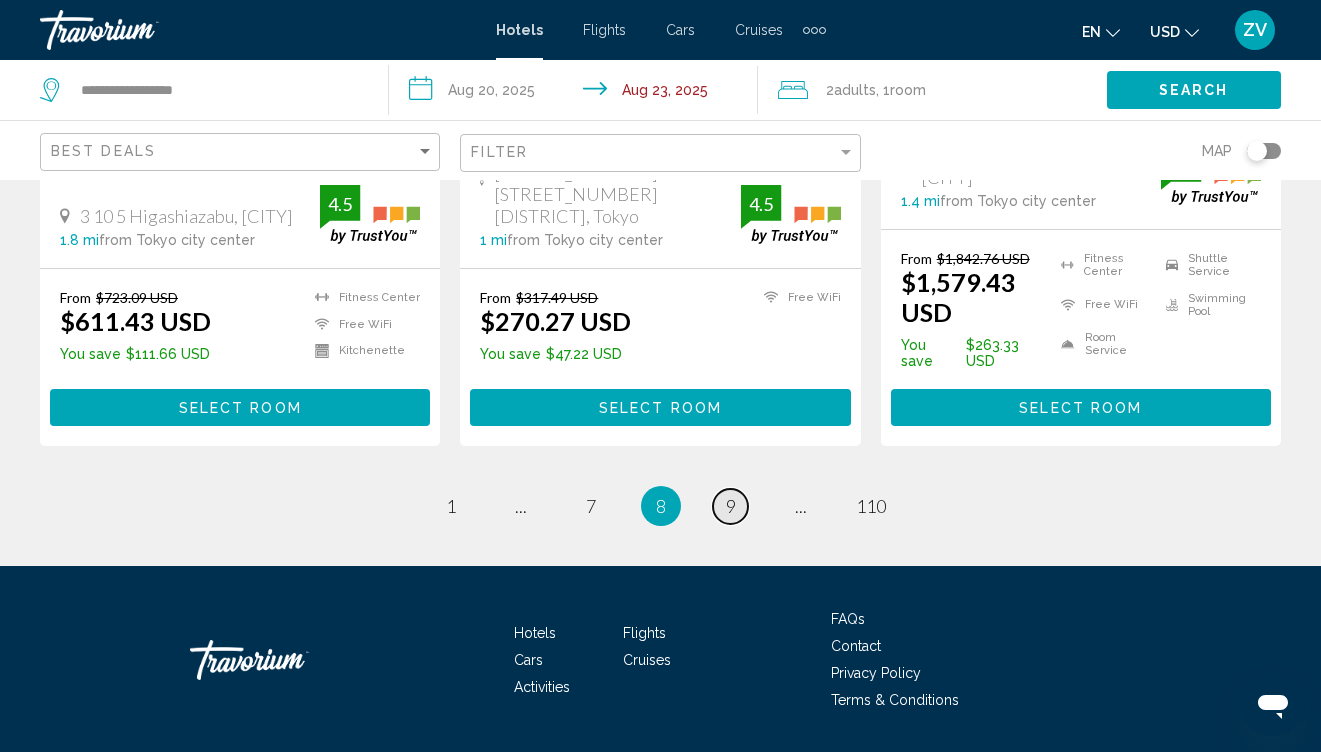 click on "9" at bounding box center [731, 506] 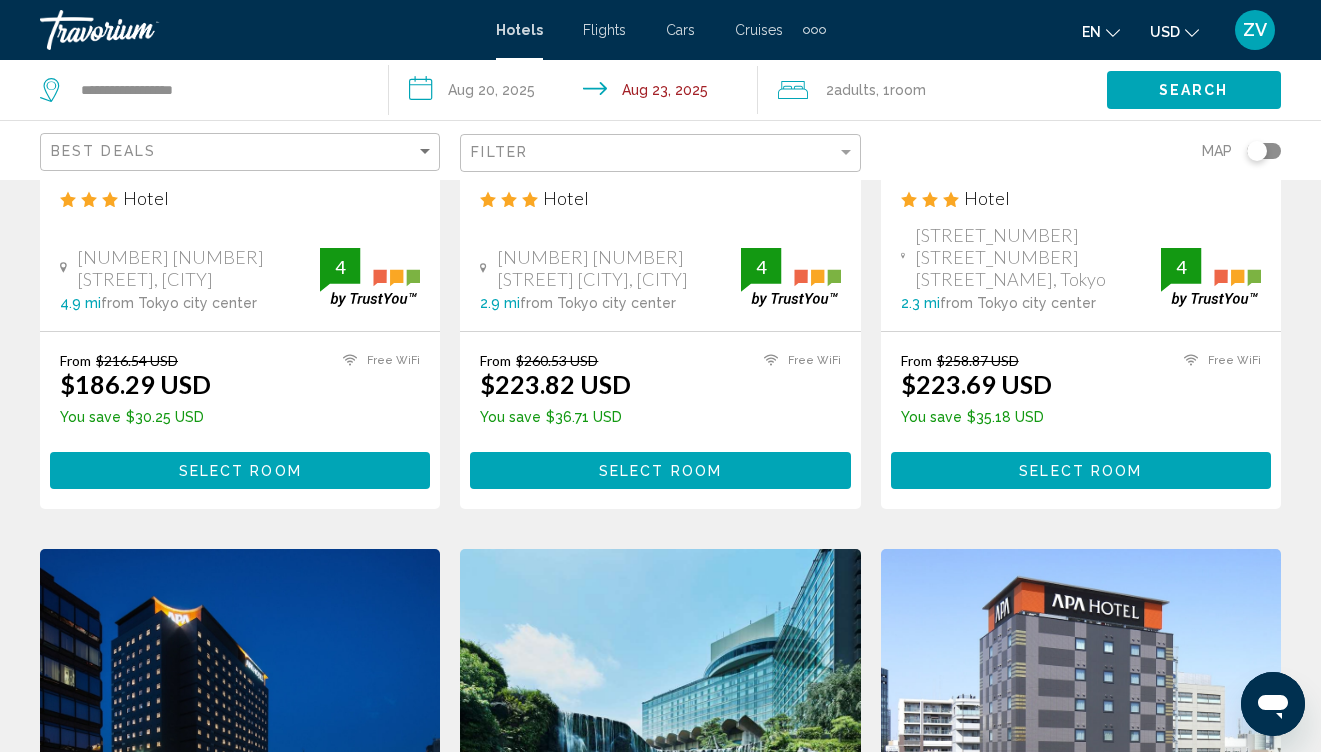 scroll, scrollTop: 0, scrollLeft: 0, axis: both 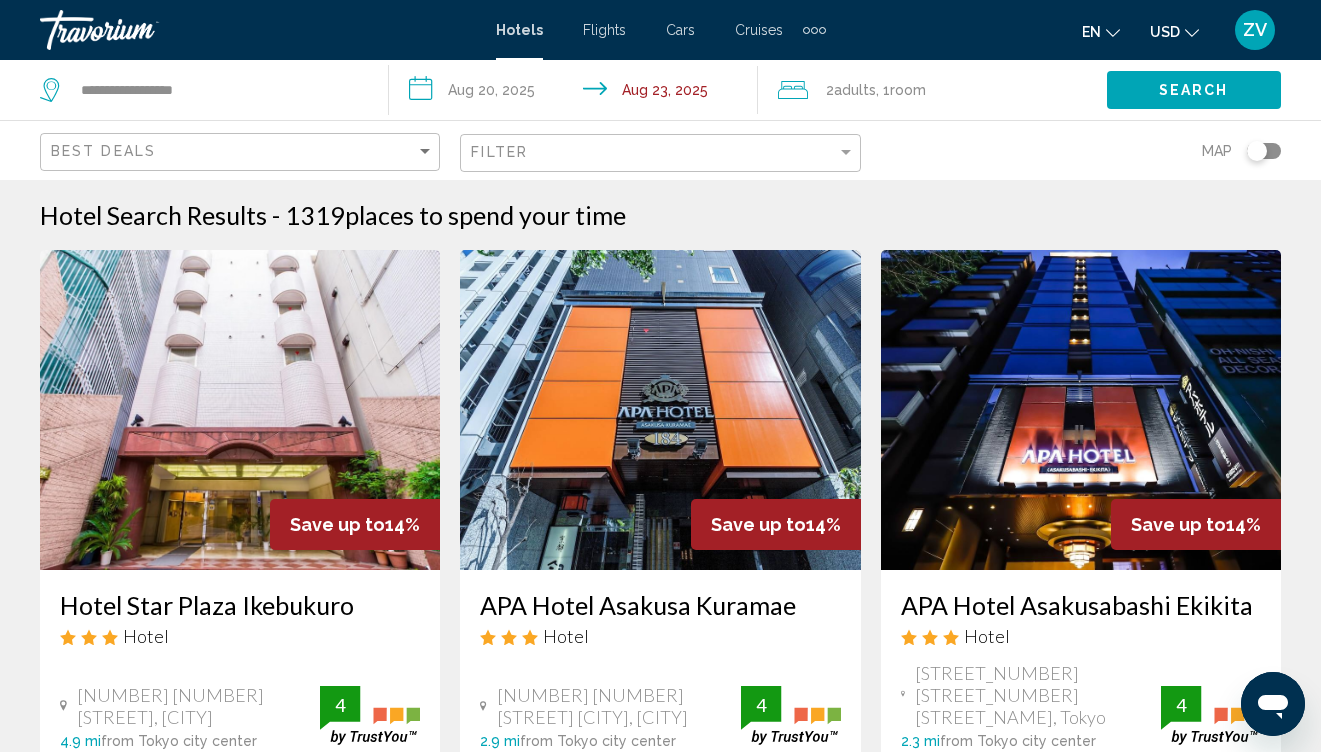 click on "Hotel Search Results  -   1319  places to spend your time Save up to  14%   Hotel Star Plaza Ikebukuro
Hotel
2 10 2 Ikebukuro, [CITY] 4.9 mi  from Tokyo [CITY] center from hotel 4 From $216.54 USD $186.29 USD  You save  $30.25 USD
Free WiFi  4 Select Room Save up to  14%   APA Hotel Asakusa Kuramae
Hotel
2 4 6 Komagata Taito Ku, [CITY] 2.9 mi  from Tokyo [CITY] center from hotel 4 From $260.53 USD $223.82 USD  You save  $36.71 USD
Free WiFi  4 Select Room Save up to  14%   APA Hotel Asakusabashi Ekikita
Hotel
3 1 10 Asakusa Bashi, [CITY] 2.3 mi  from Tokyo [CITY] center from hotel 4 From $258.87 USD 4" at bounding box center (660, 1785) 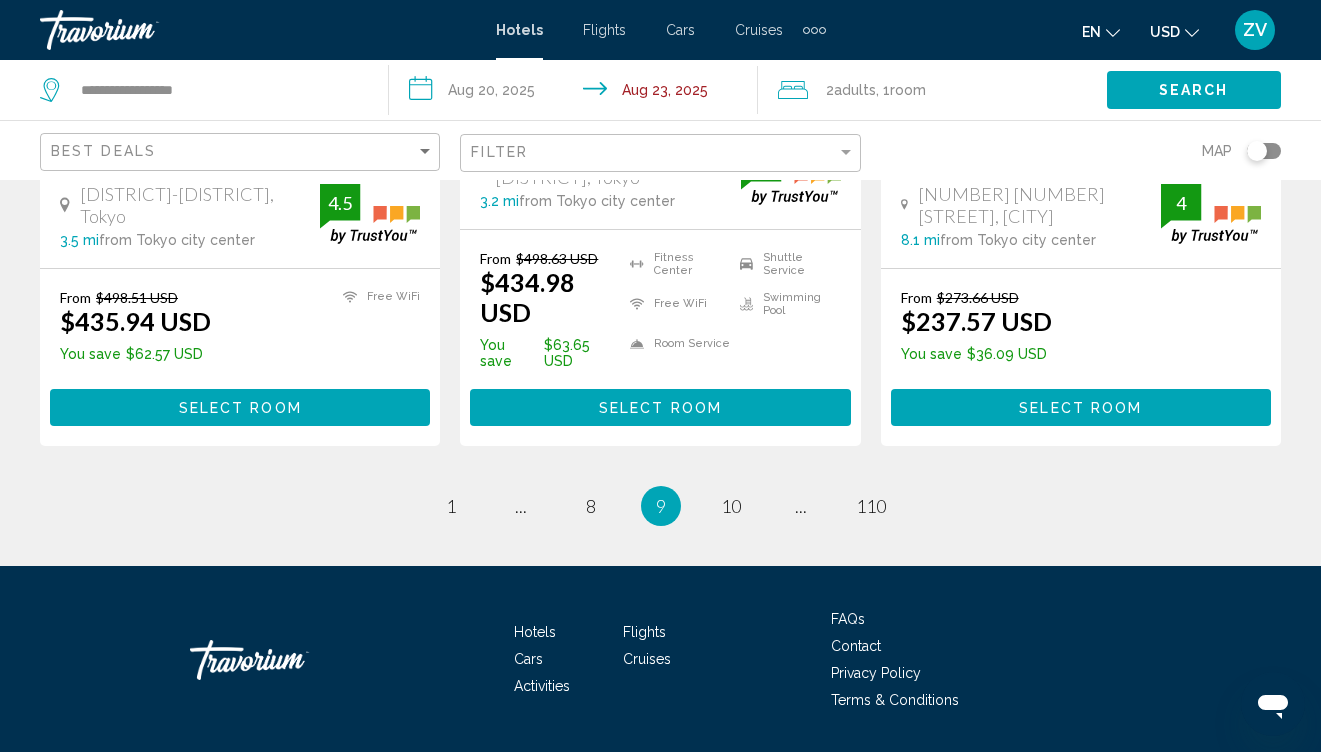 scroll, scrollTop: 2842, scrollLeft: 0, axis: vertical 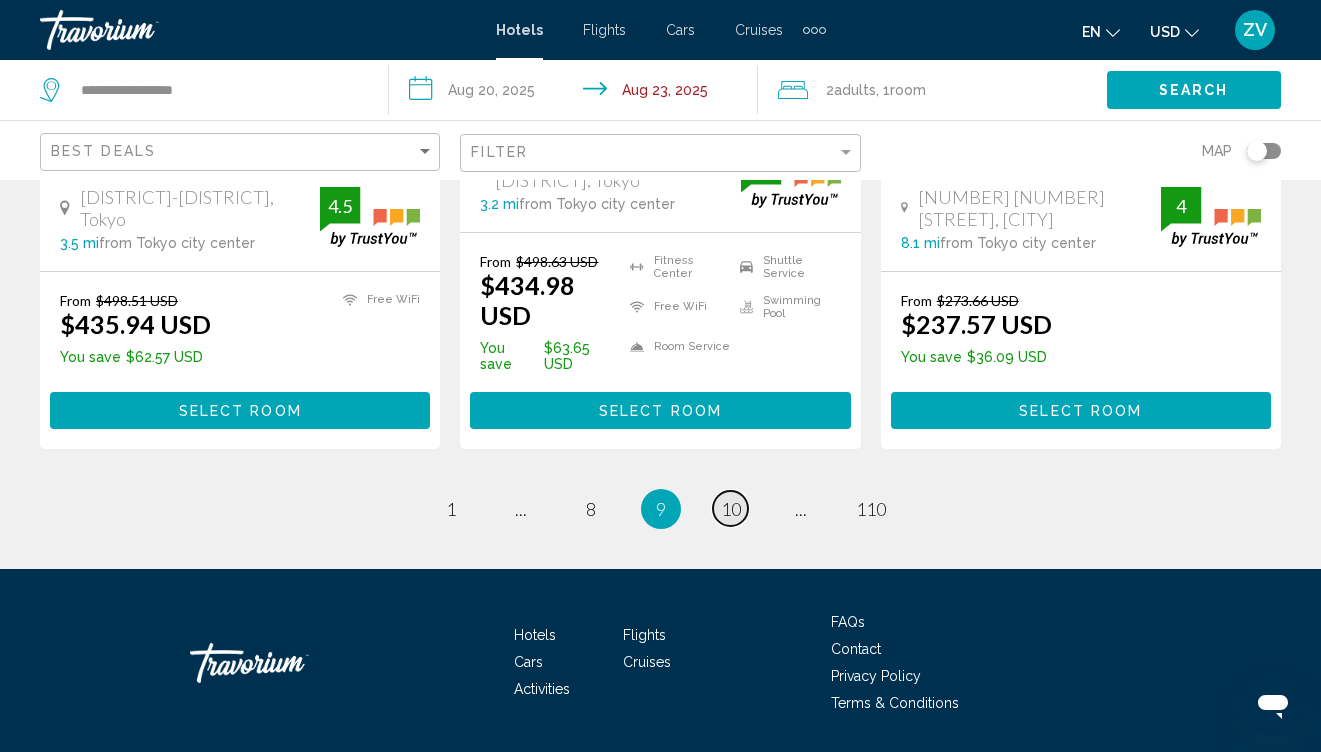 click on "10" at bounding box center [731, 509] 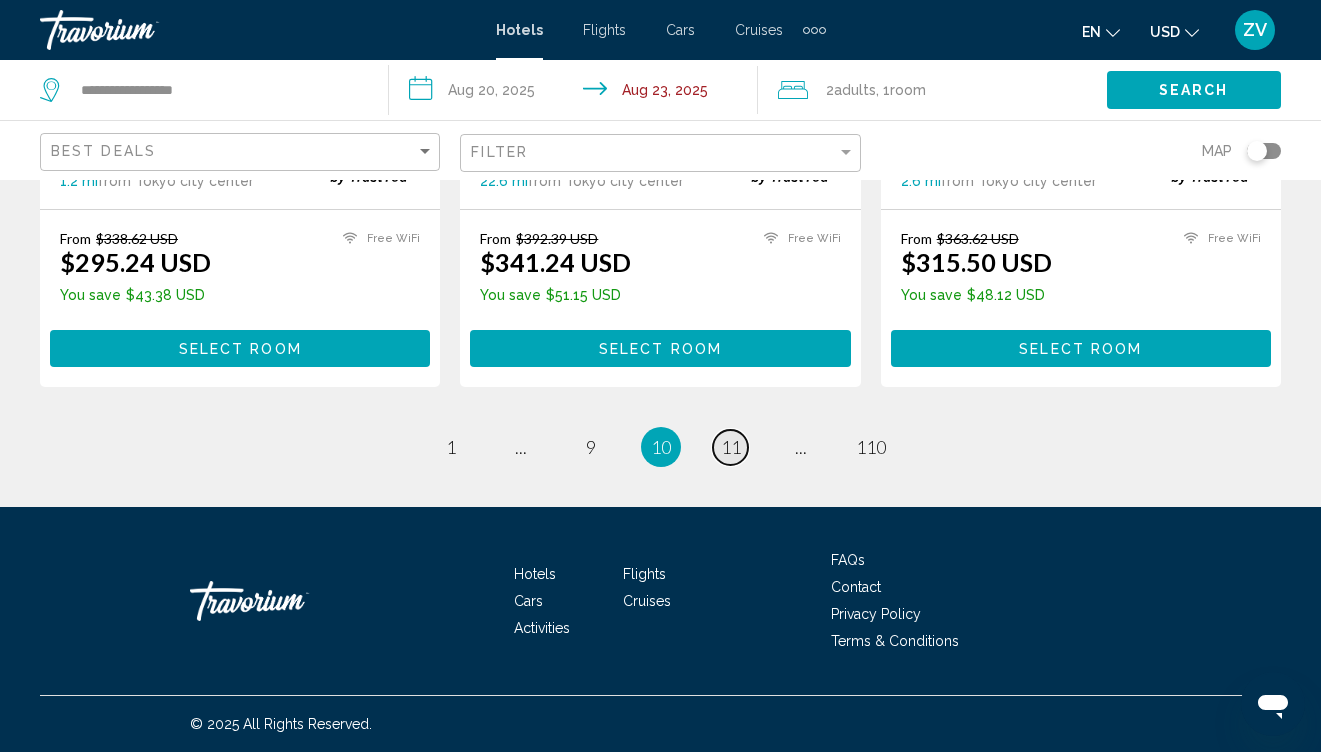 scroll, scrollTop: 0, scrollLeft: 0, axis: both 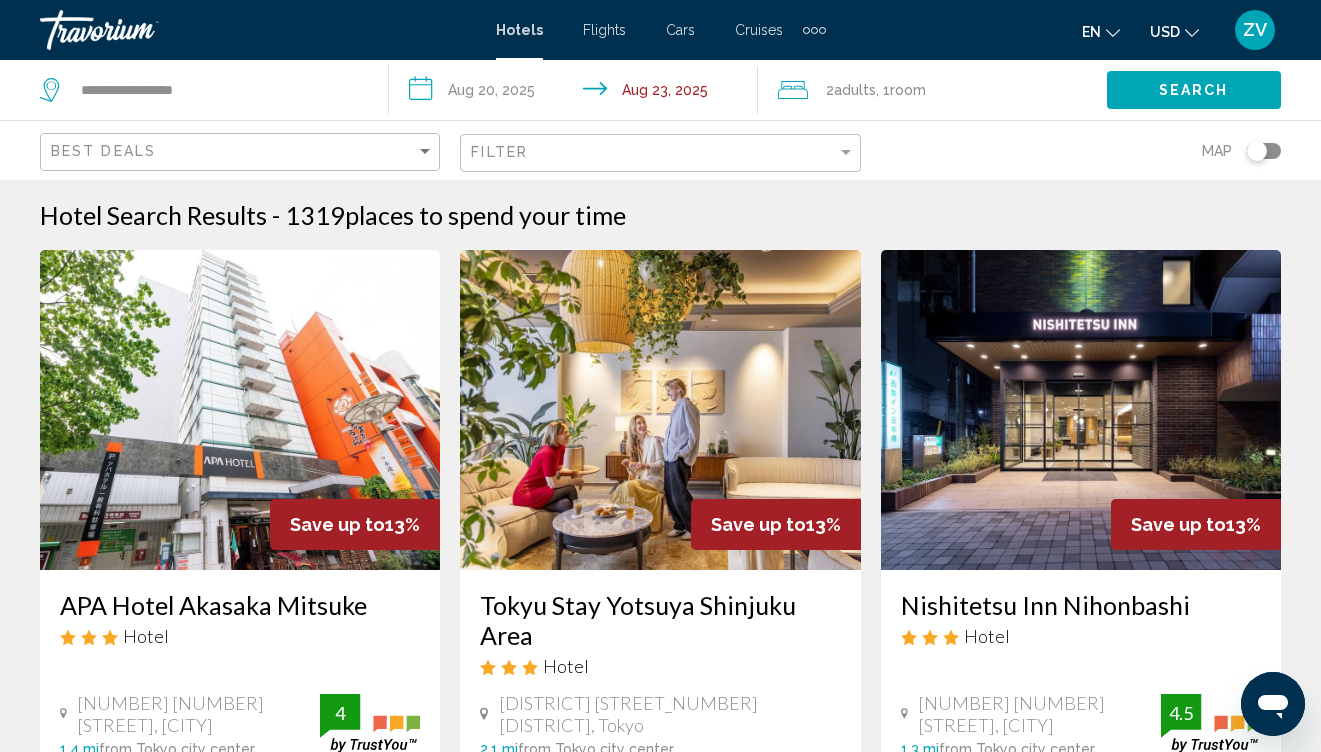 click on "Hotel Search Results - 1319 places to spend your time Save up to 13% APA Hotel Akasaka Mitsuke Hotel 3 19 10 Akasaka, Tokyo 1.4 mi from Tokyo city center from hotel 4 From $331.04 USD $289.52 USD You save $41.52 USD Free WiFi 4 Select Room Save up to 13% Tokyu Stay Yotsuya Shinjuku Area Hotel Yotsuya 2 1 Shinjuku Ku, Tokyo 2.1 mi from Tokyo city center from hotel From $448.44 USD $388.91 USD You save $59.53 USD Free WiFi Kitchenette Kitchenette Select Room Save up to" at bounding box center (660, 1735) 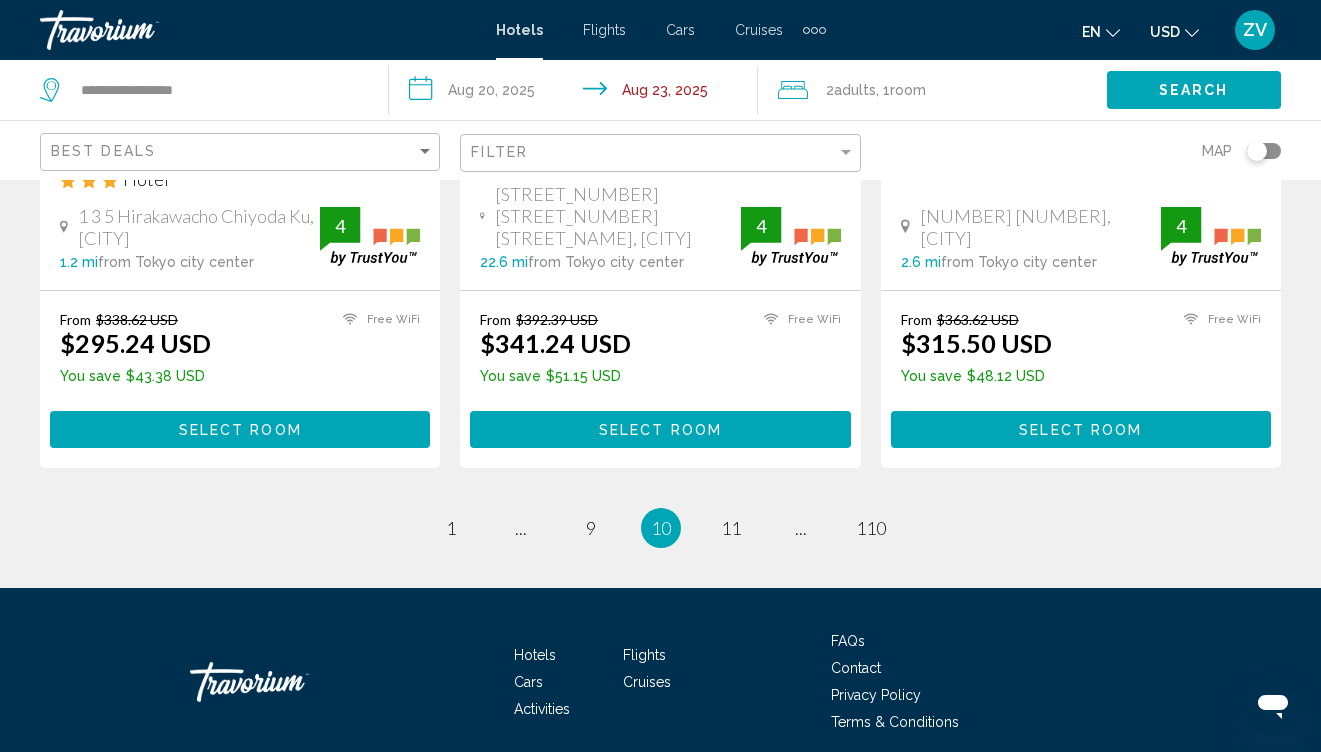 scroll, scrollTop: 2724, scrollLeft: 0, axis: vertical 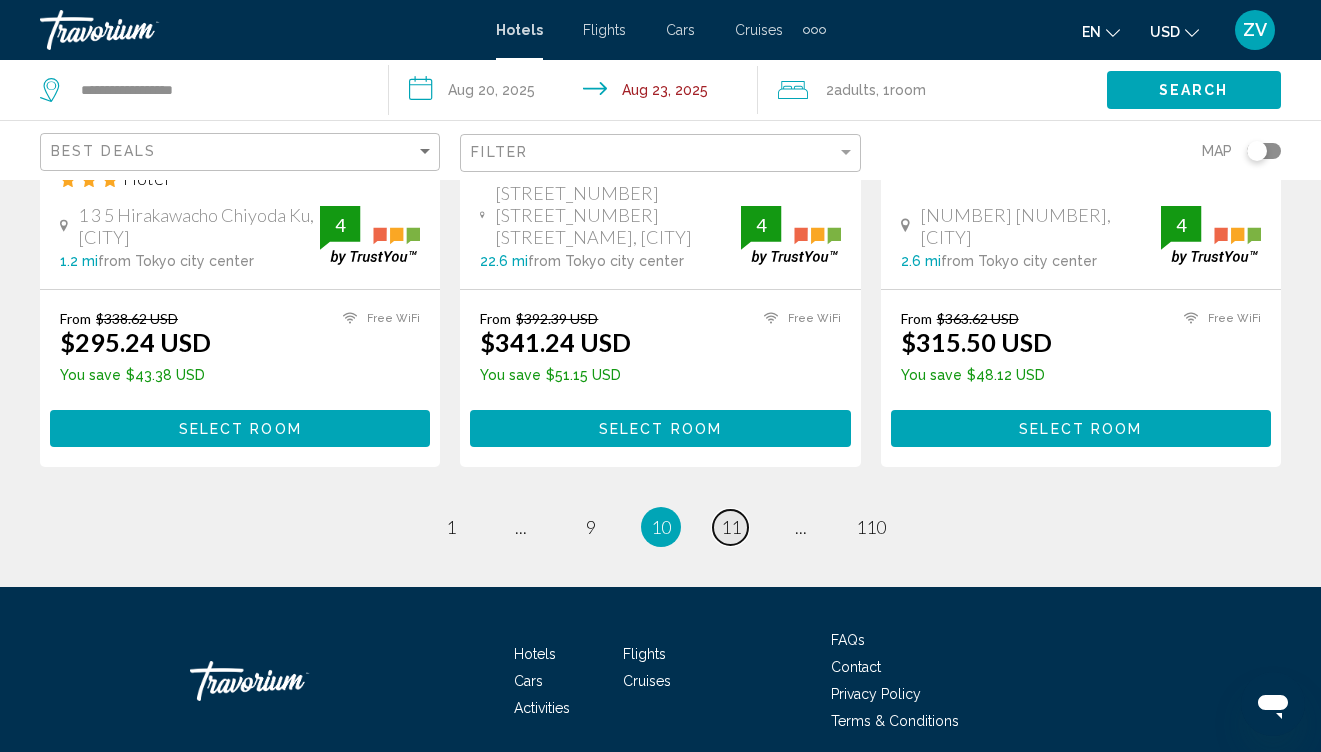 click on "11" at bounding box center [731, 527] 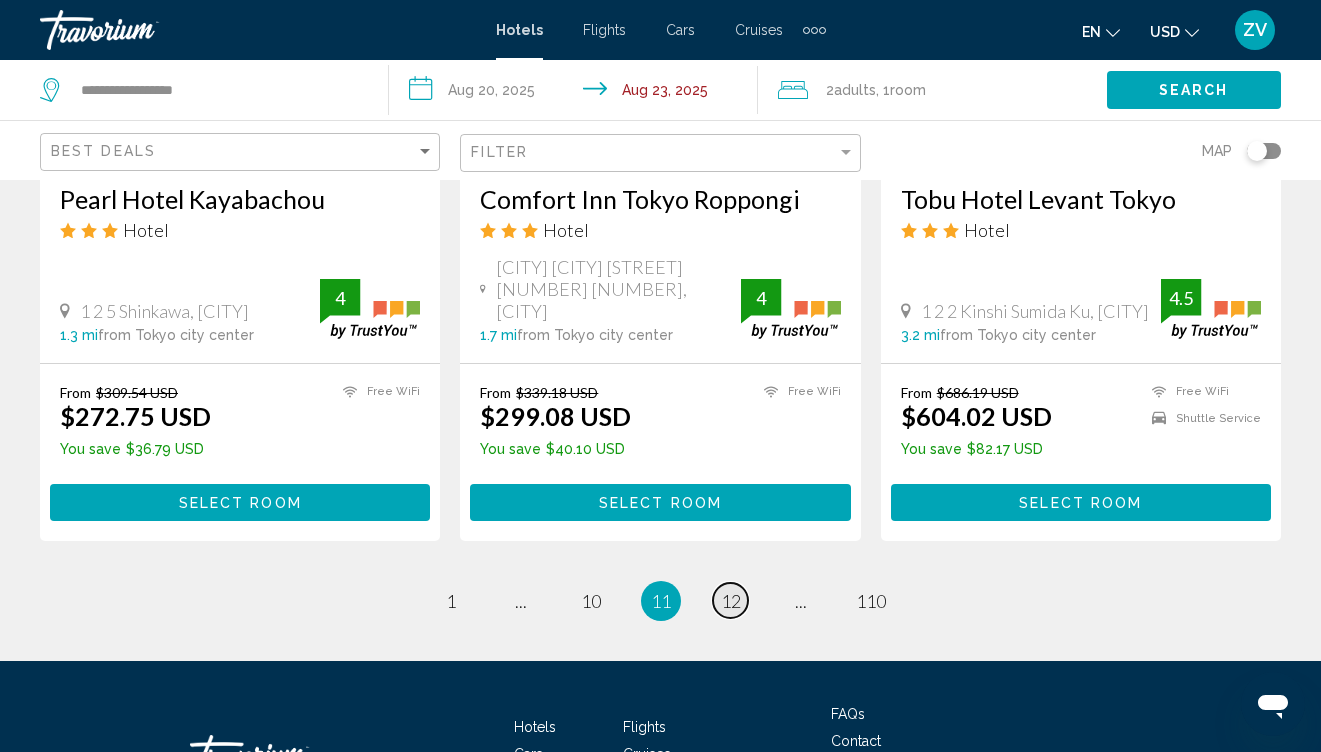 scroll, scrollTop: 0, scrollLeft: 0, axis: both 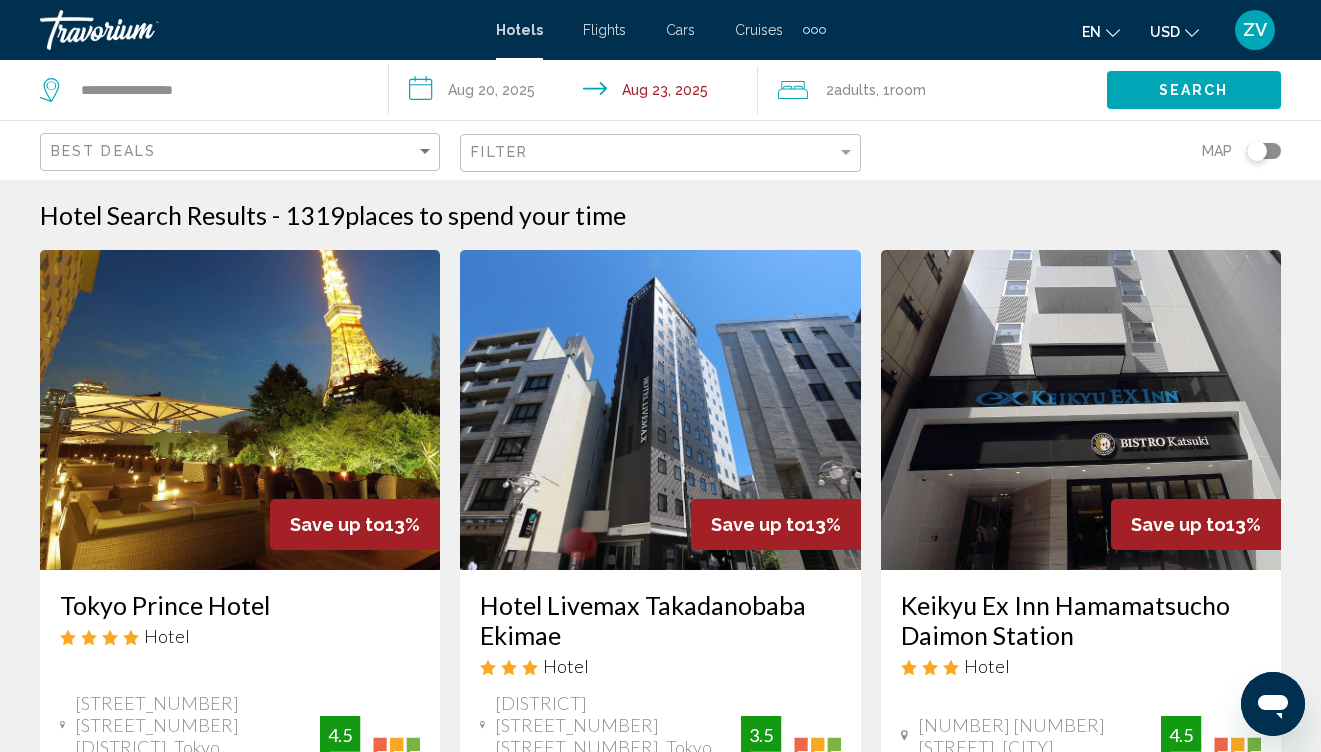 click on "Hotel Search Results  -   1319  places to spend your time Save up to  13%   Tokyo Prince Hotel
Hotel
3 3 1 Shibakoen Minato, [CITY] 1.3 mi  from Tokyo [CITY] center from hotel 4.5 From $539.82 USD $468.51 USD  You save  $71.31 USD
Free WiFi  4.5 Select Room Save up to  13%   Hotel Livemax Takadanobaba Ekimae
Hotel
Shinjuku Ku Takadanobaba 4 12 5, [CITY] 4.2 mi  from Tokyo [CITY] center from hotel 3.5 From $260.06 USD $226.73 USD  You save  $33.33 USD
Free WiFi  3.5 Select Room Save up to  13%   Keikyu Ex Inn Hamamatsucho Daimon Station
Hotel
1 15 4 Shibadaimon, [CITY] 1.2 mi" at bounding box center [660, 1772] 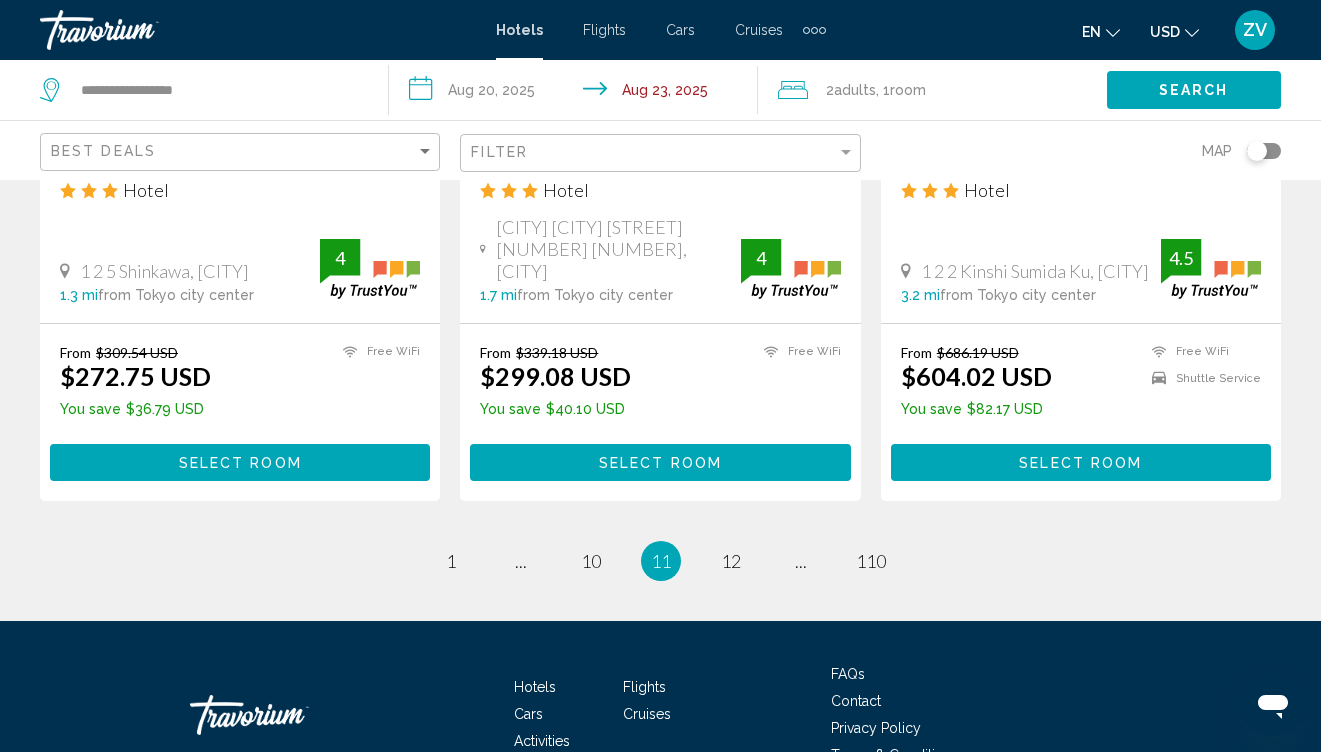 scroll, scrollTop: 2837, scrollLeft: 0, axis: vertical 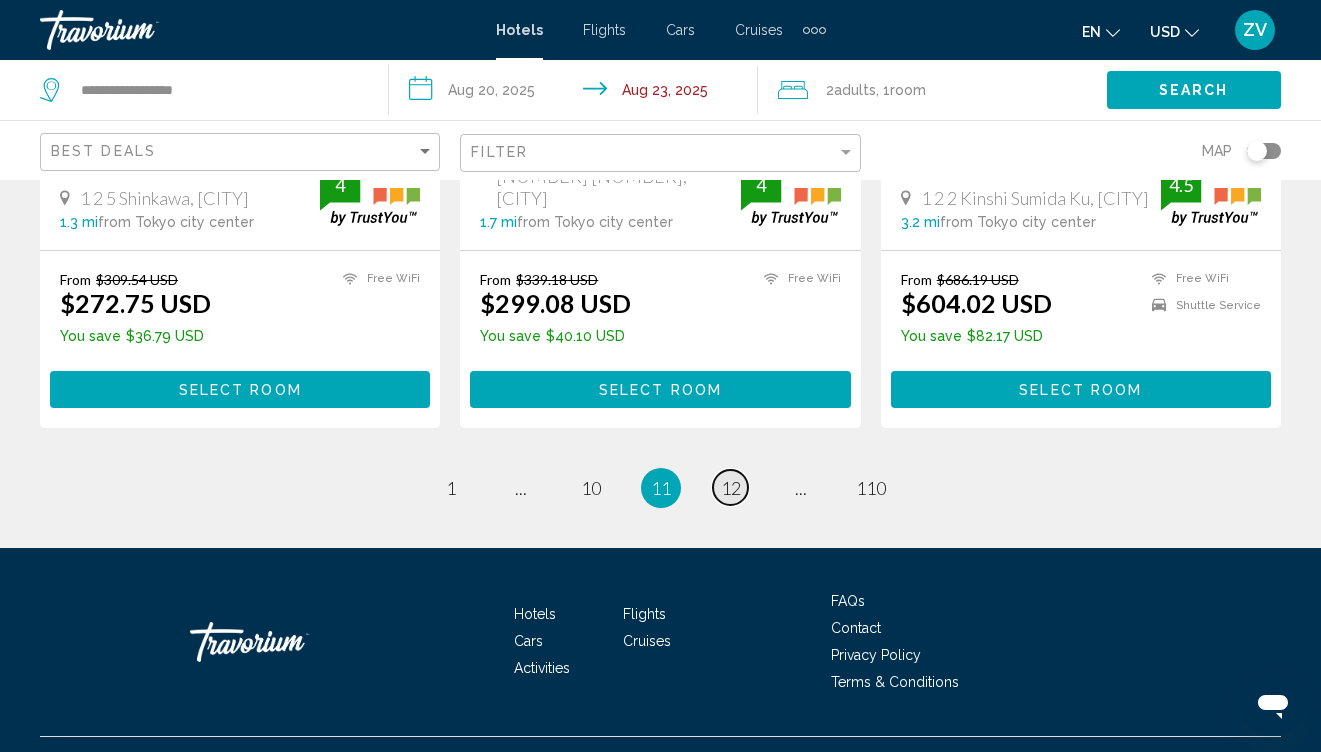 click on "page  12" at bounding box center (730, 487) 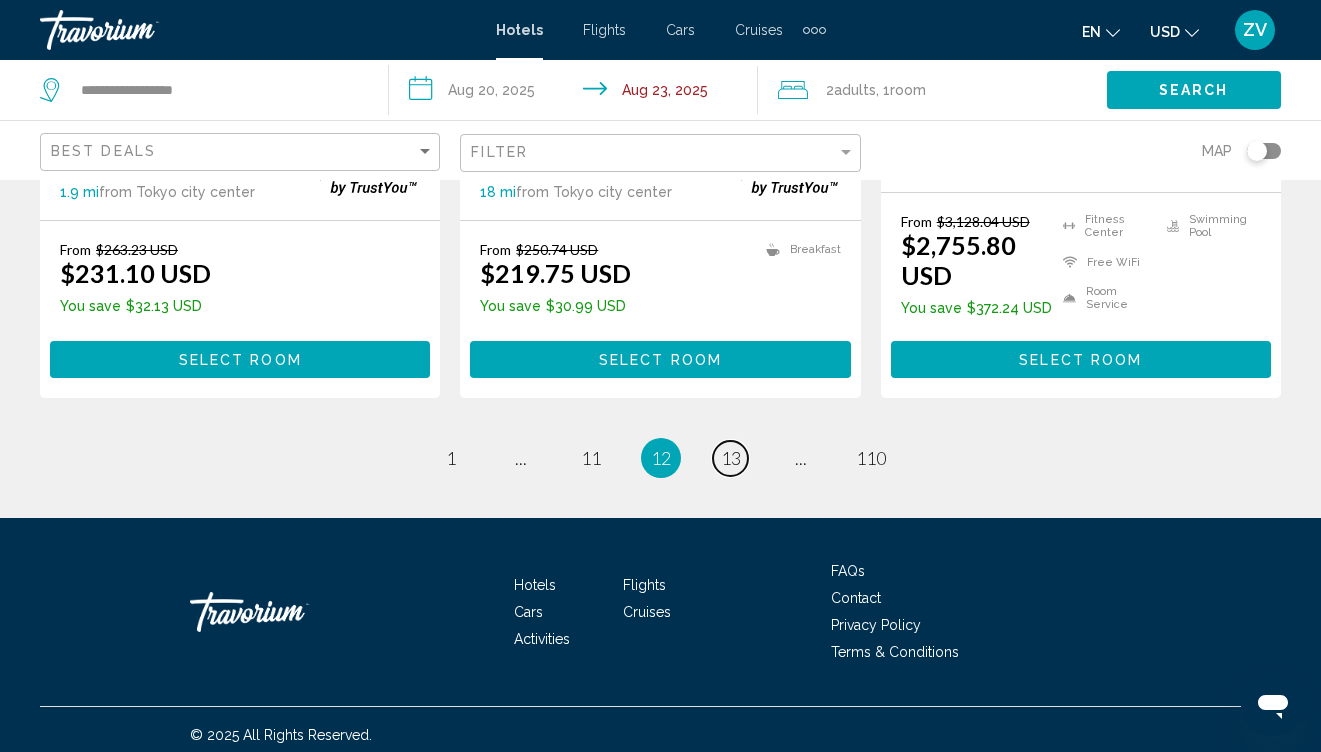 scroll, scrollTop: 0, scrollLeft: 0, axis: both 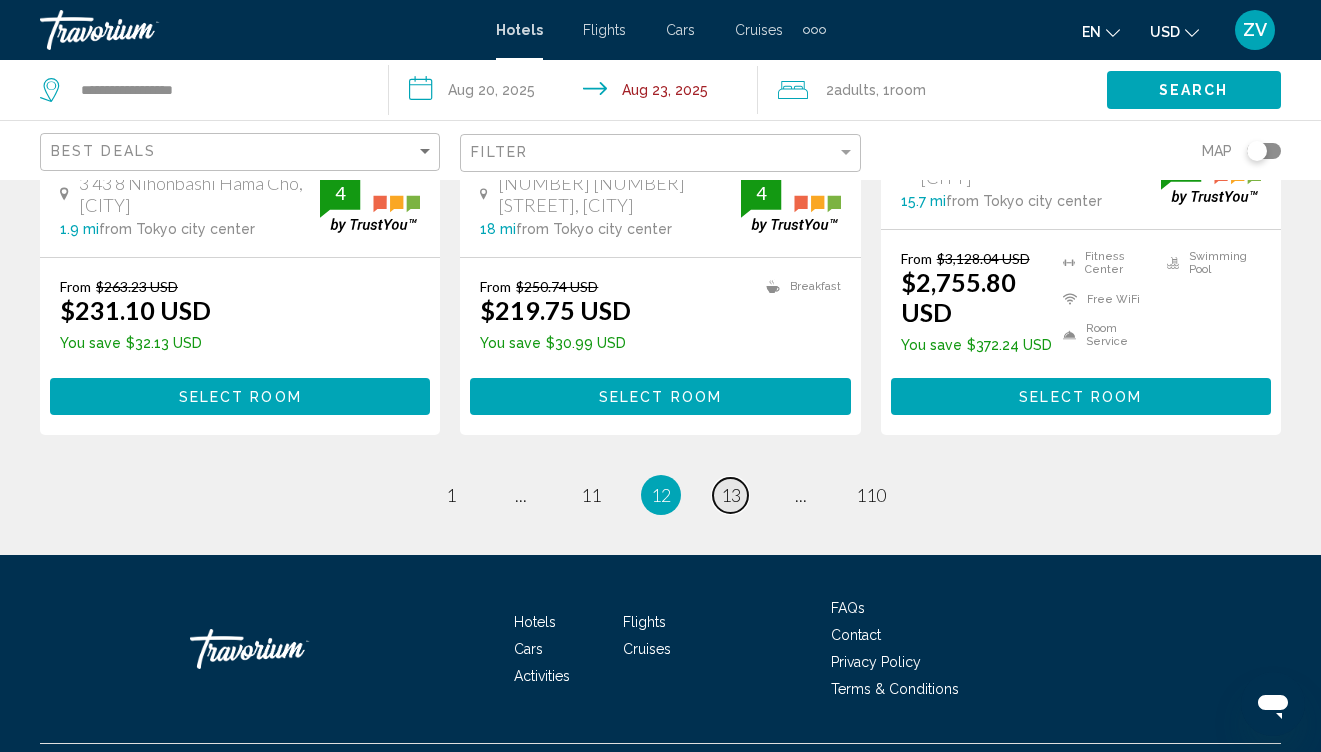 click on "page  13" at bounding box center [730, 495] 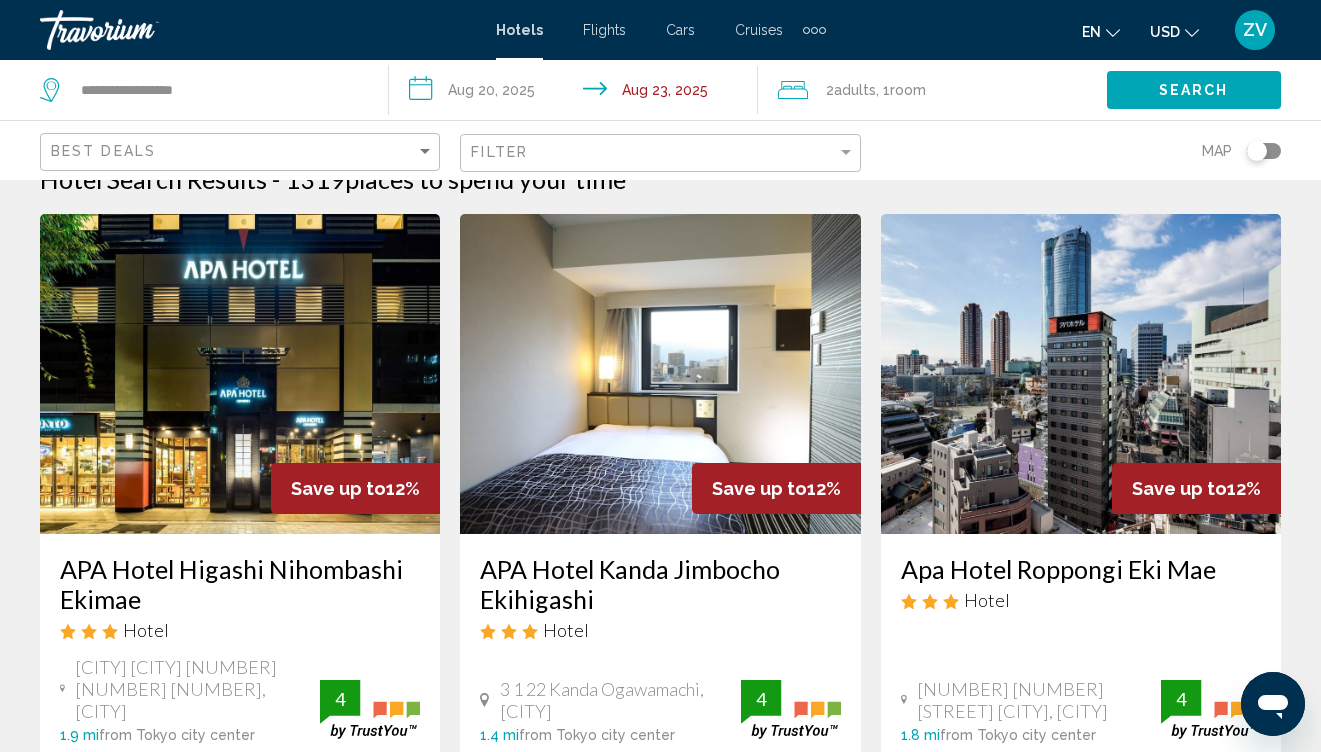 scroll, scrollTop: 0, scrollLeft: 0, axis: both 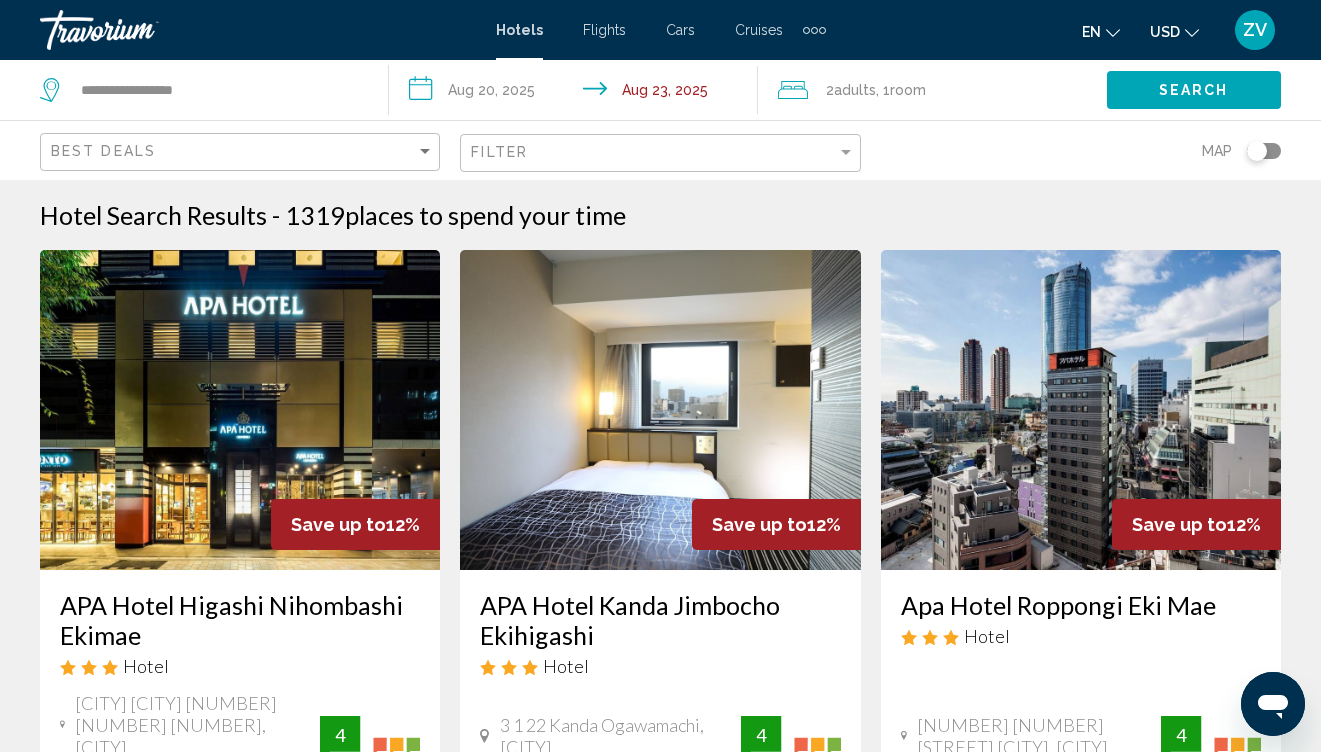 click on "Hotel Search Results  -   1319  places to spend your time Save up to  12%   APA Hotel Higashi Nihombashi Ekimae
Hotel
[CITY] [STREET_NUMBER], [CITY] [POSTAL_CODE] mi  from Tokyo city center from hotel 4 From $271.33 USD $240.10 USD  You save  $31.23 USD
Free WiFi  4 Select Room Save up to  12%   APA Hotel Kanda Jimbocho Ekihigashi
Hotel
[STREET_NUMBER] [STREET_NUMBER] [STREET_NUMBER], Tokyo [POSTAL_CODE] mi  from Tokyo city center from hotel 4 From $369.61 USD $325.43 USD  You save  $44.18 USD
Free WiFi  4 Select Room Save up to  12%   Apa Hotel Roppongi Eki Mae
Hotel
[STREET_NUMBER] [STREET_NUMBER] [STREET_NUMBER] [DISTRICT], Tokyo [POSTAL_CODE] mi  from hotel 4 From" at bounding box center [660, 1764] 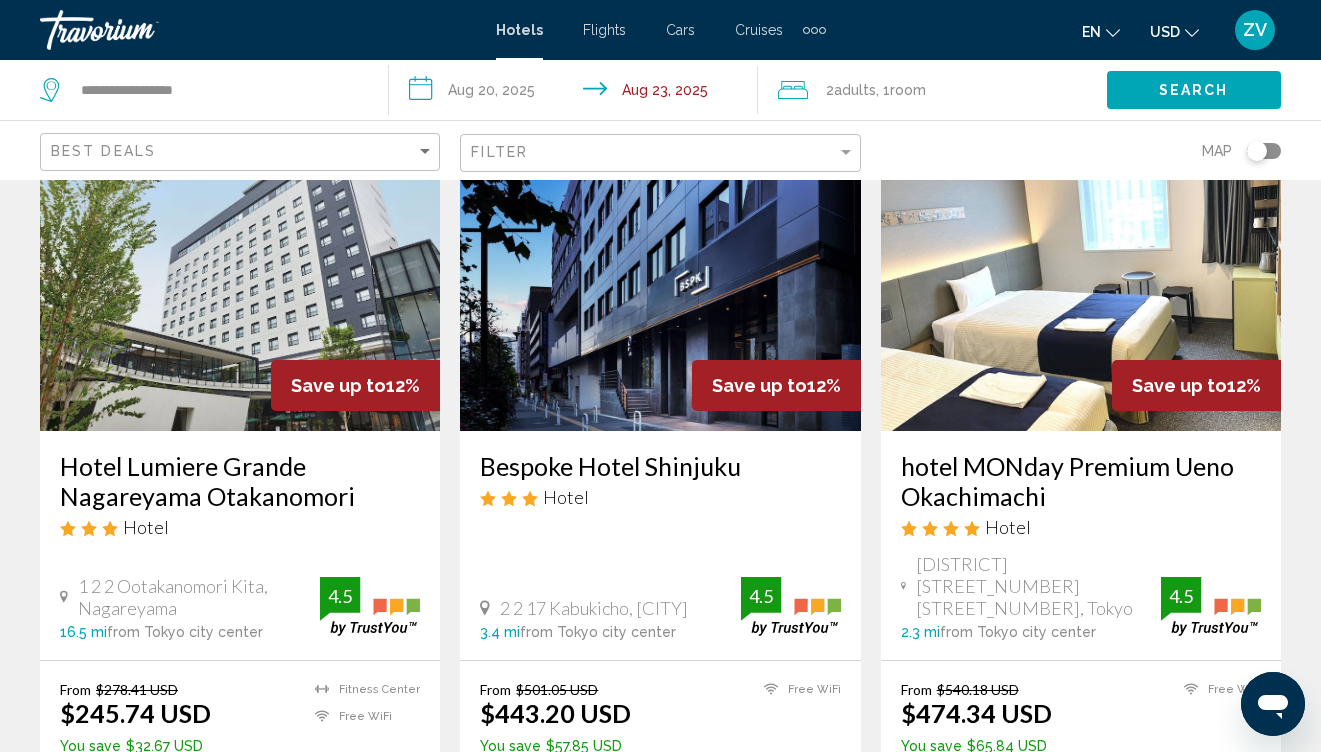 scroll, scrollTop: 2434, scrollLeft: 0, axis: vertical 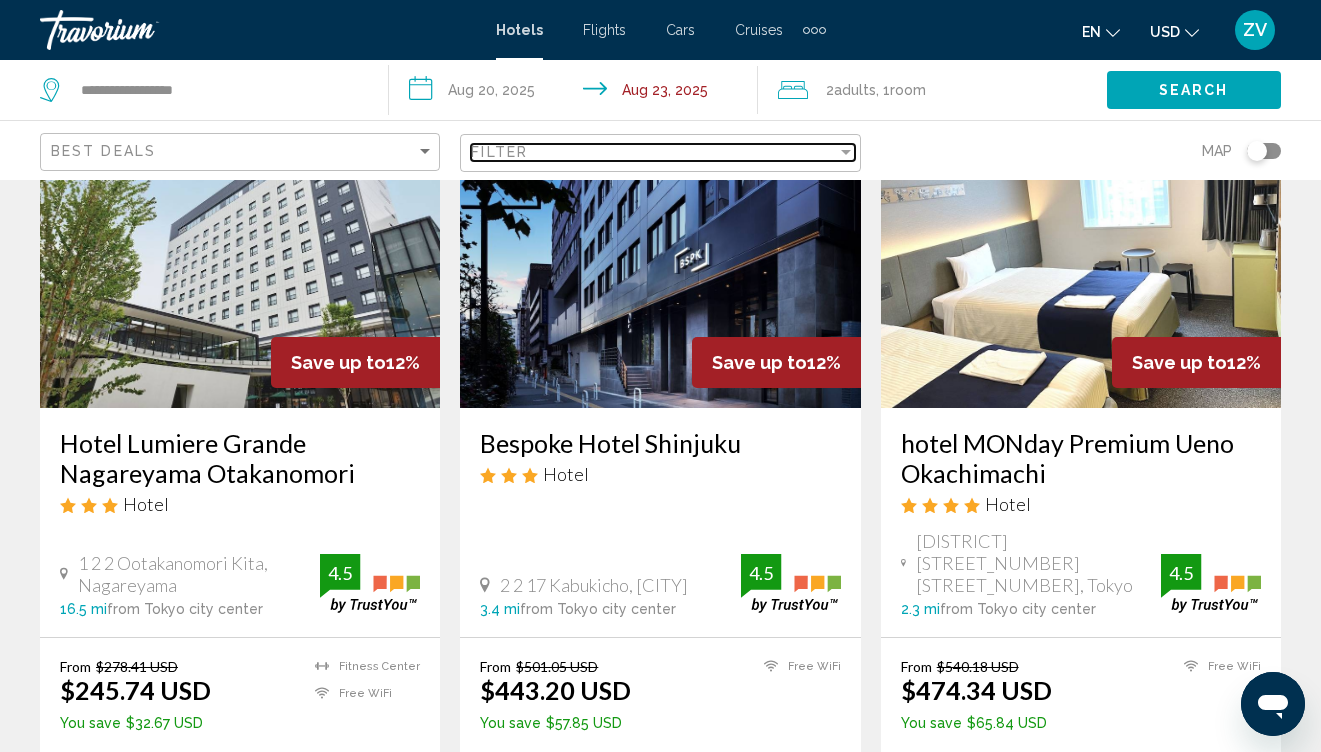 click on "Filter" at bounding box center [653, 152] 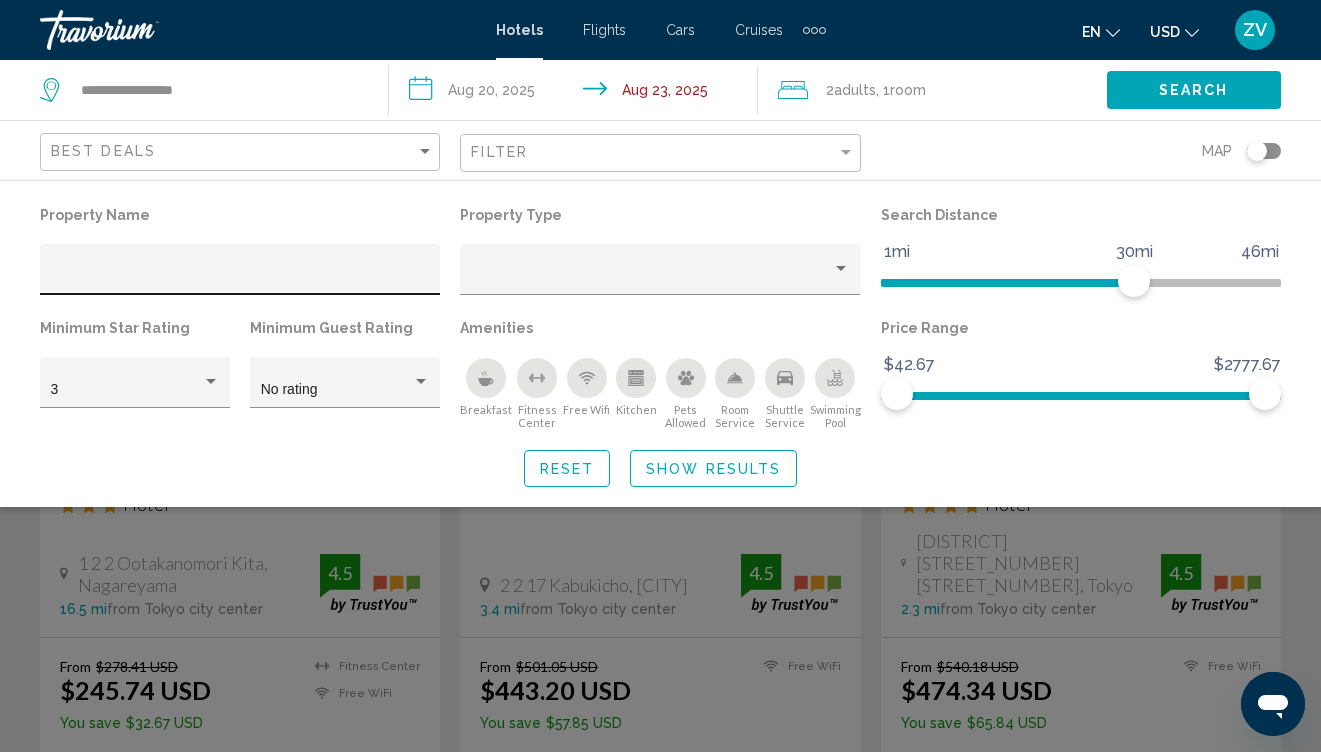 click 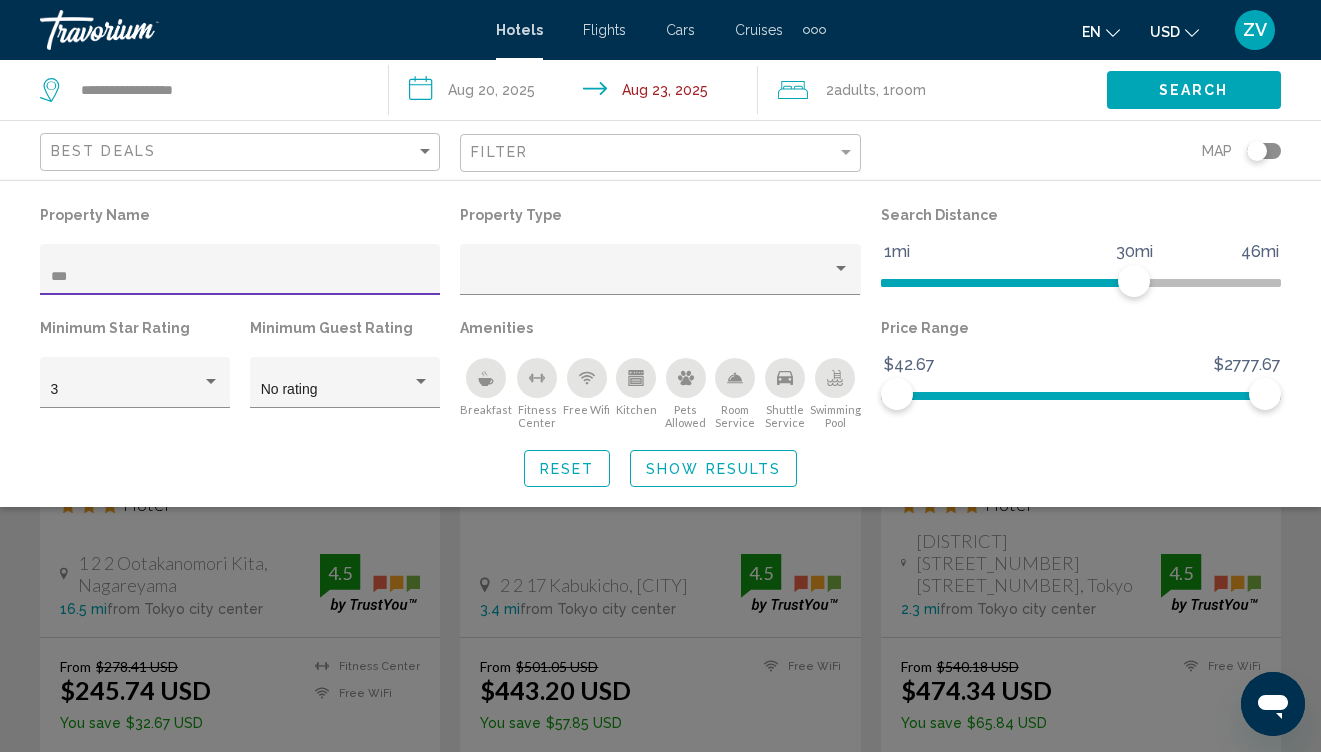 scroll, scrollTop: 564, scrollLeft: 0, axis: vertical 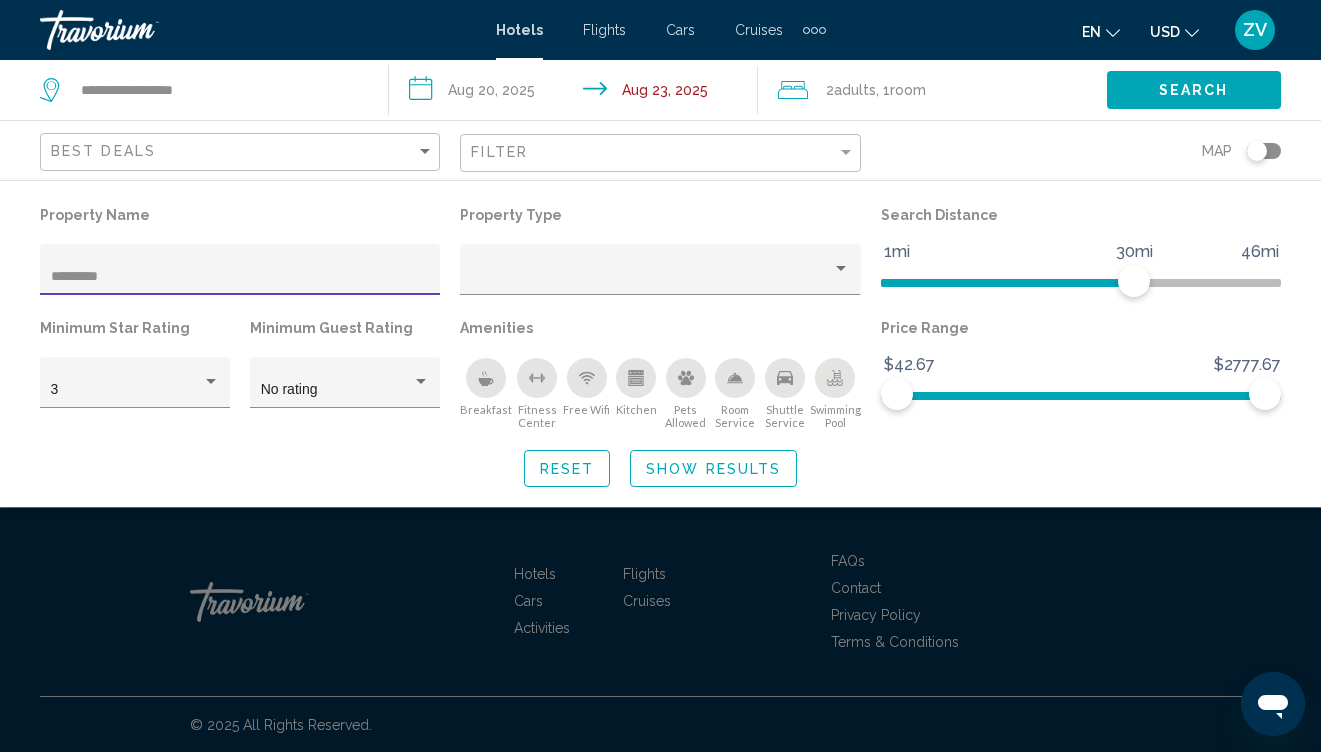 type on "*********" 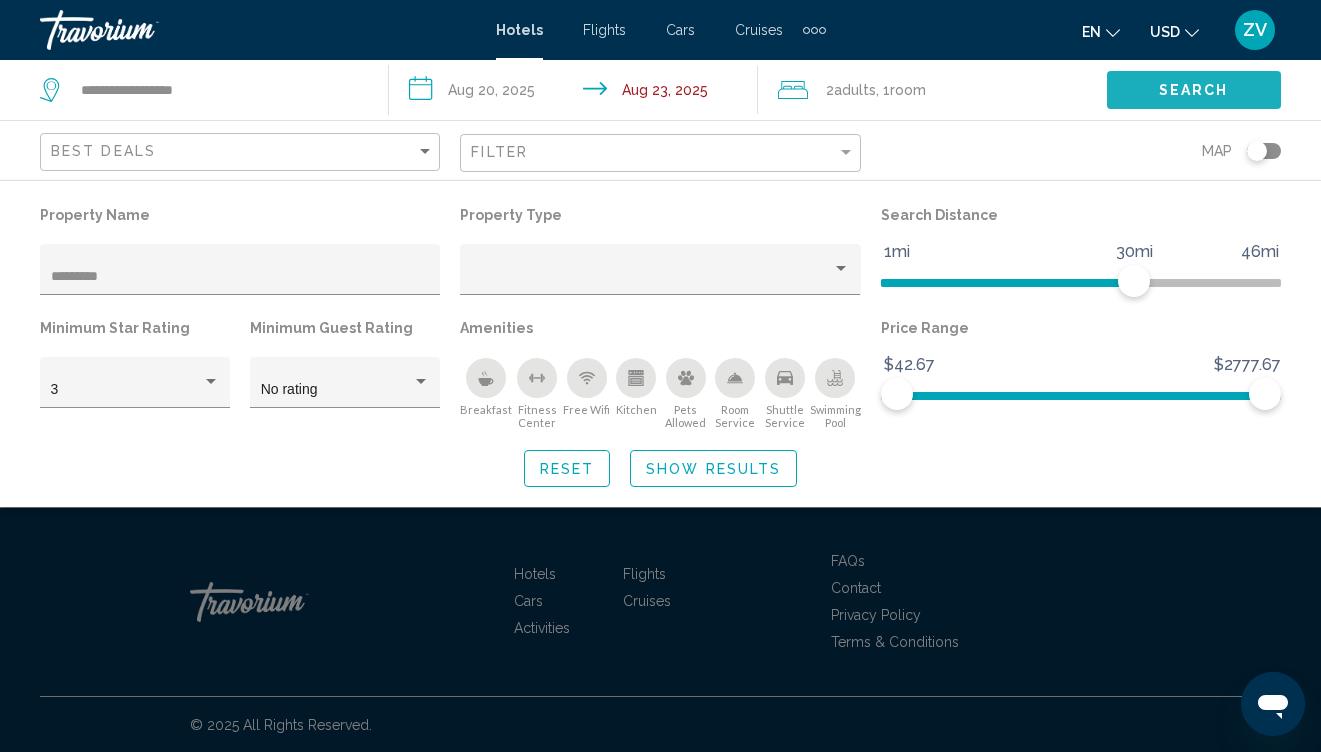 click on "Search" 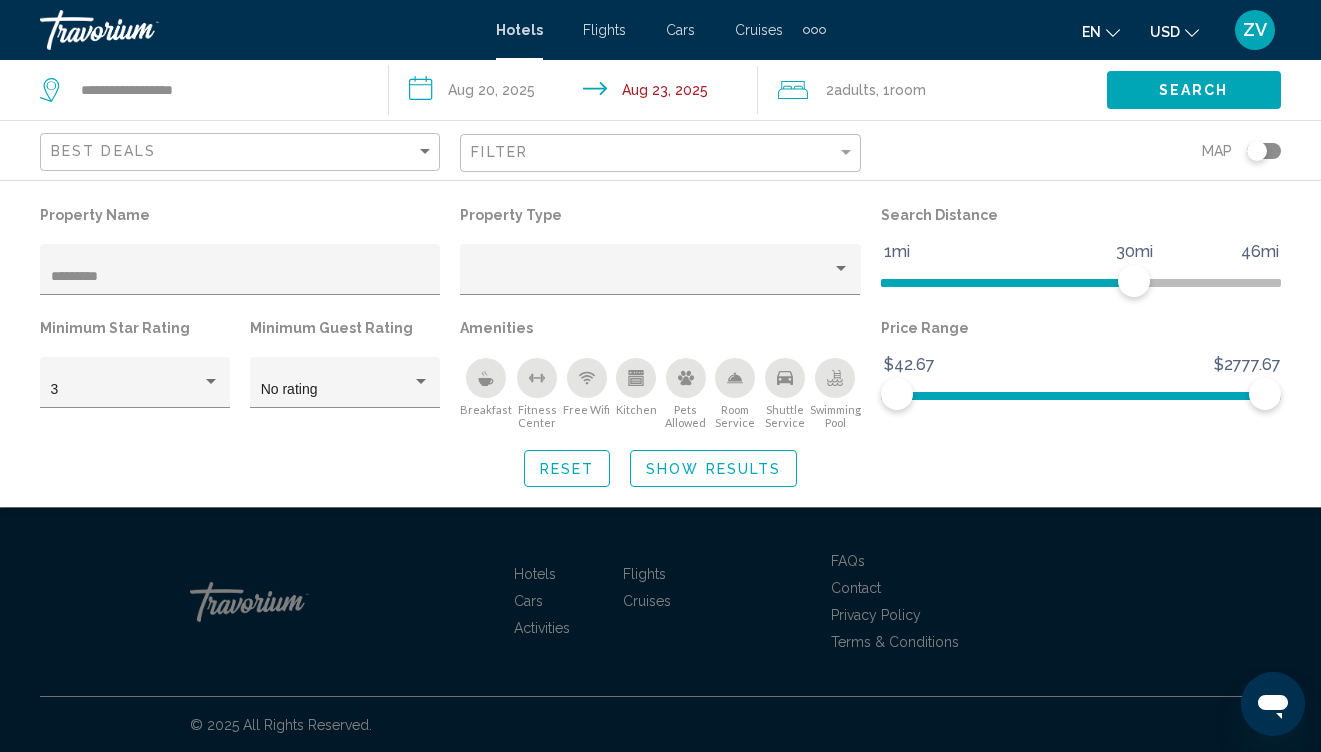 click on "Show Results" 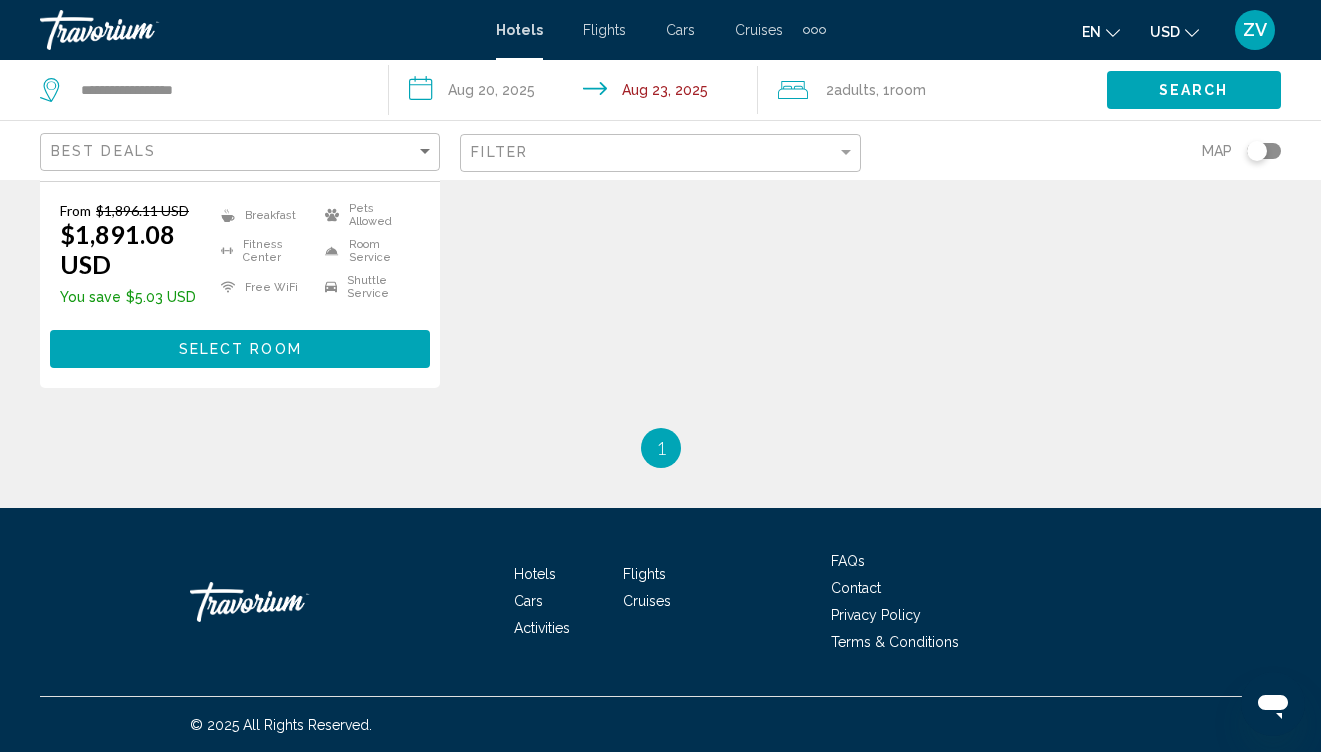 click on "$1,891.08 USD" at bounding box center (135, 249) 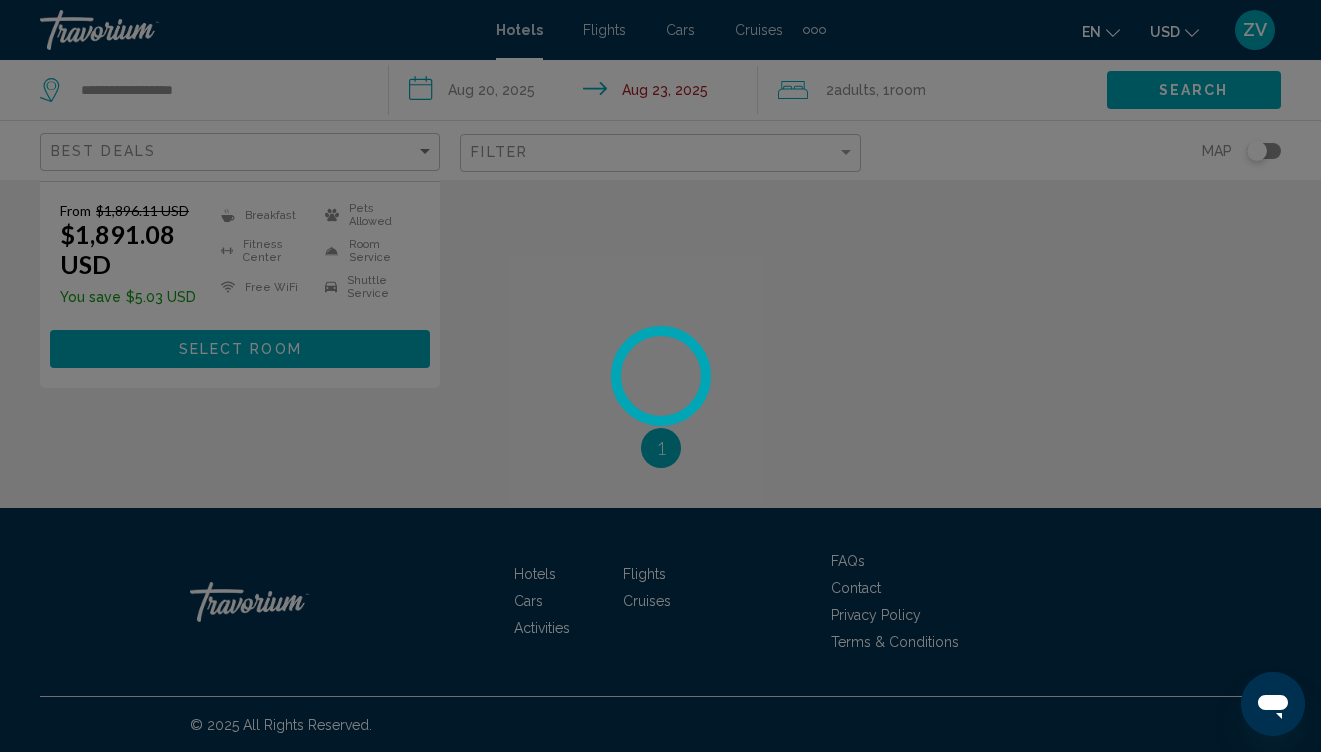 scroll, scrollTop: 0, scrollLeft: 0, axis: both 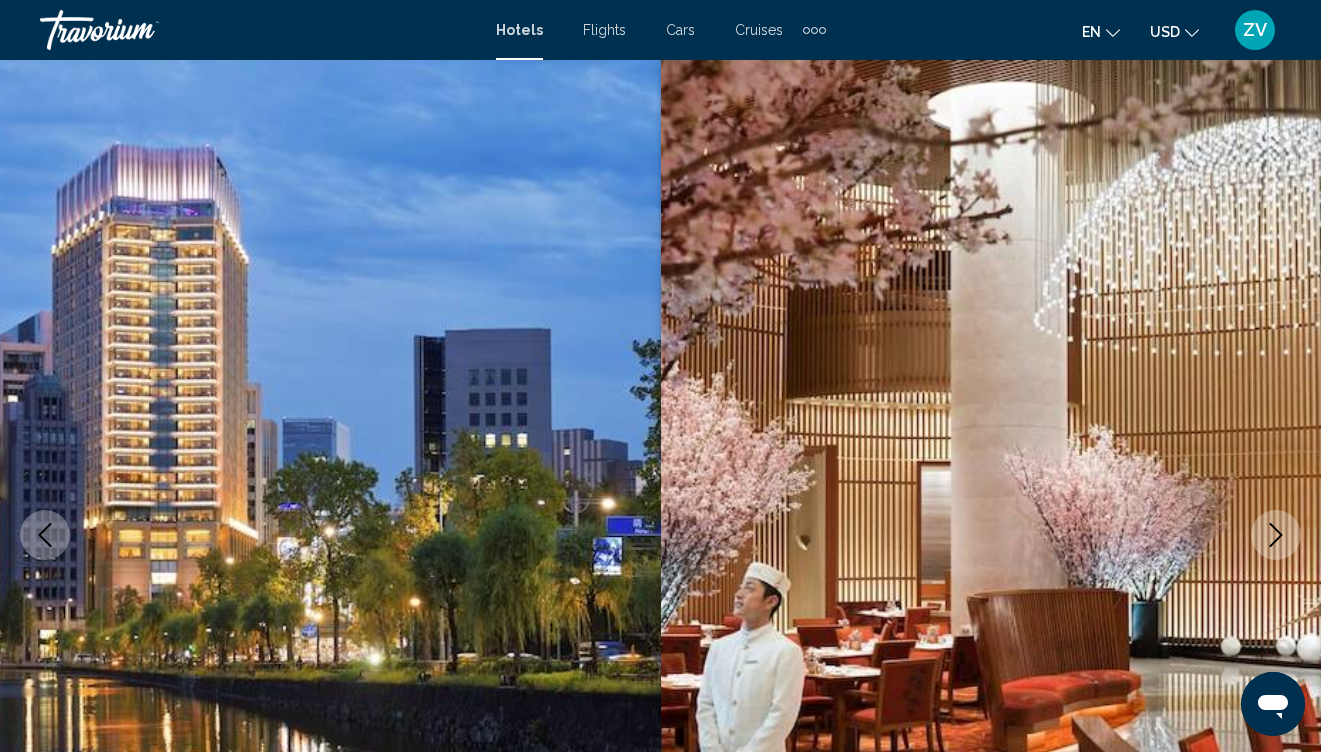 click 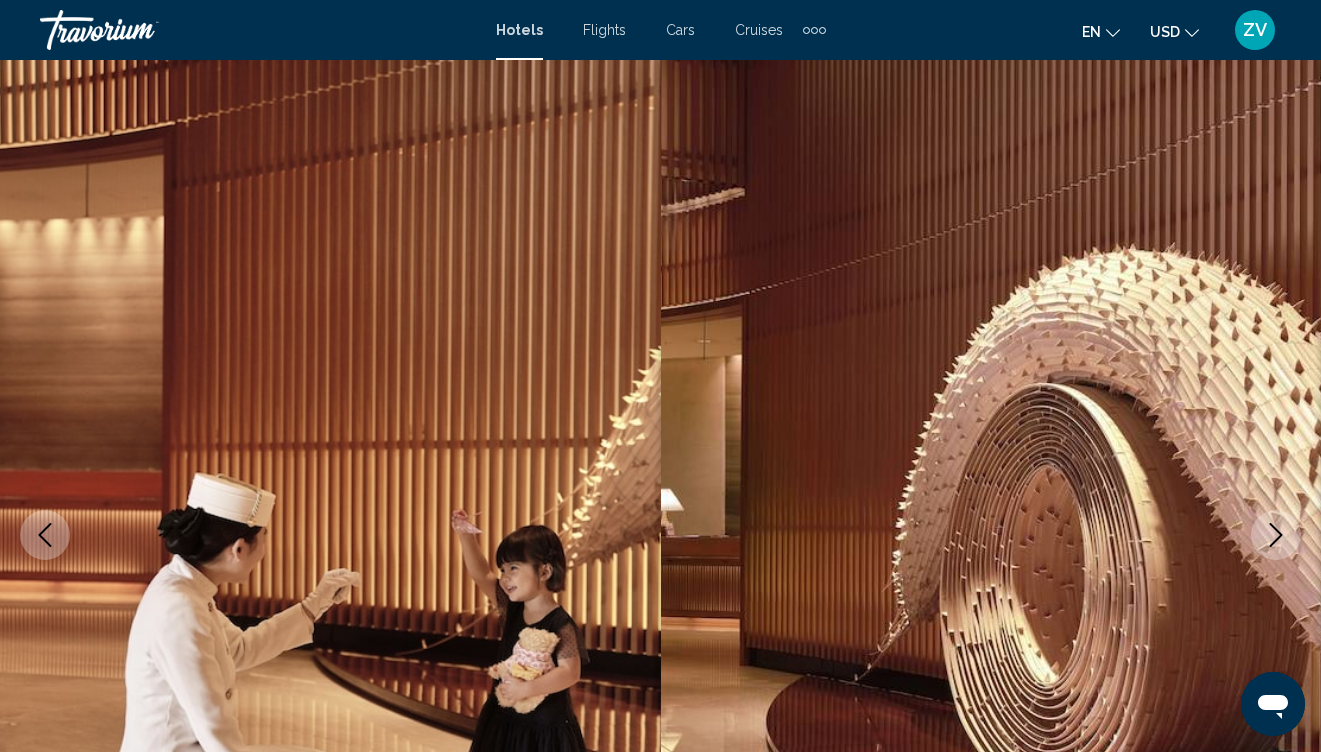 click 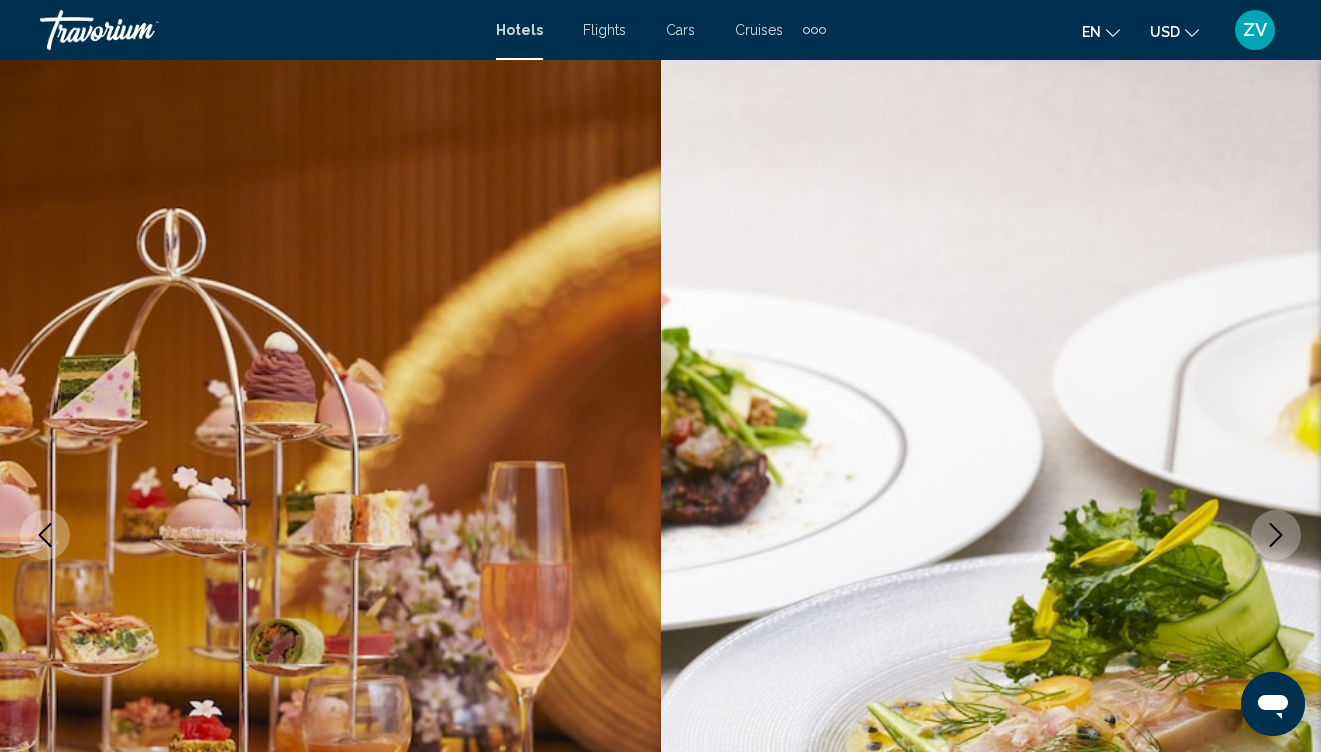 click 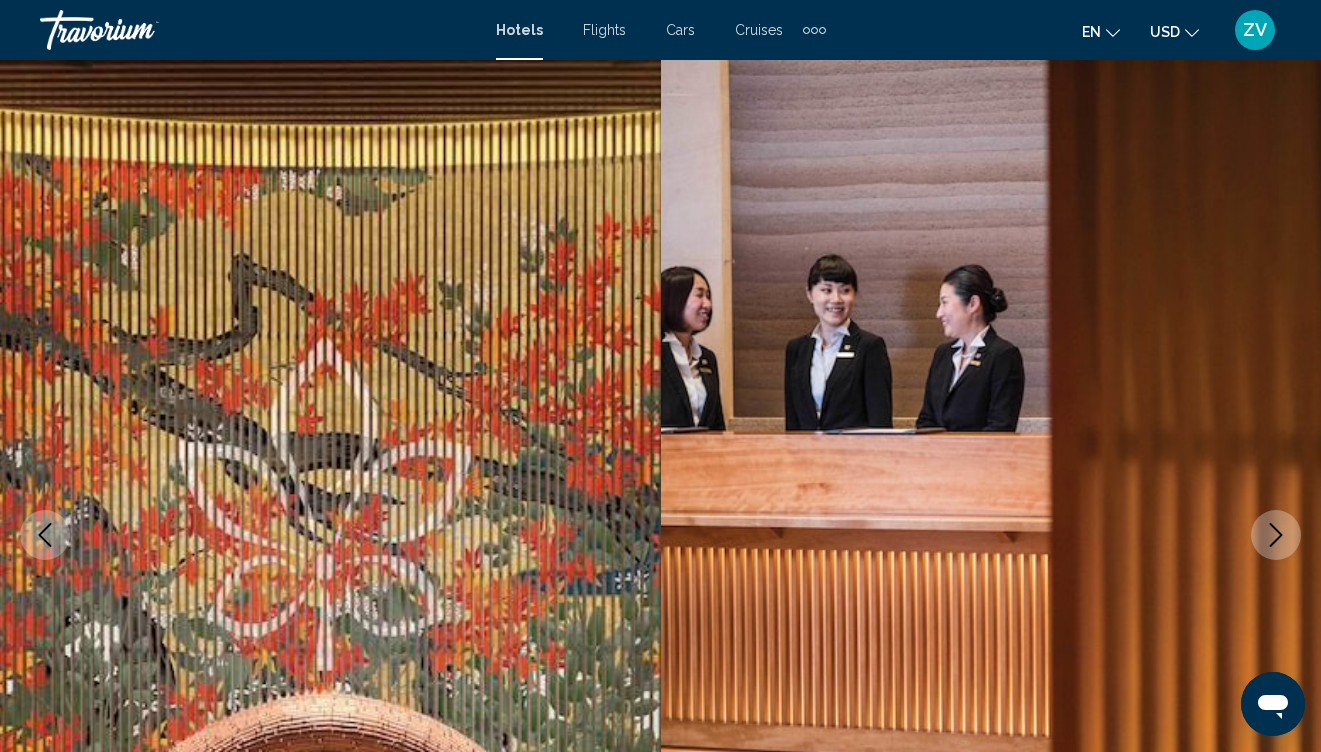 click 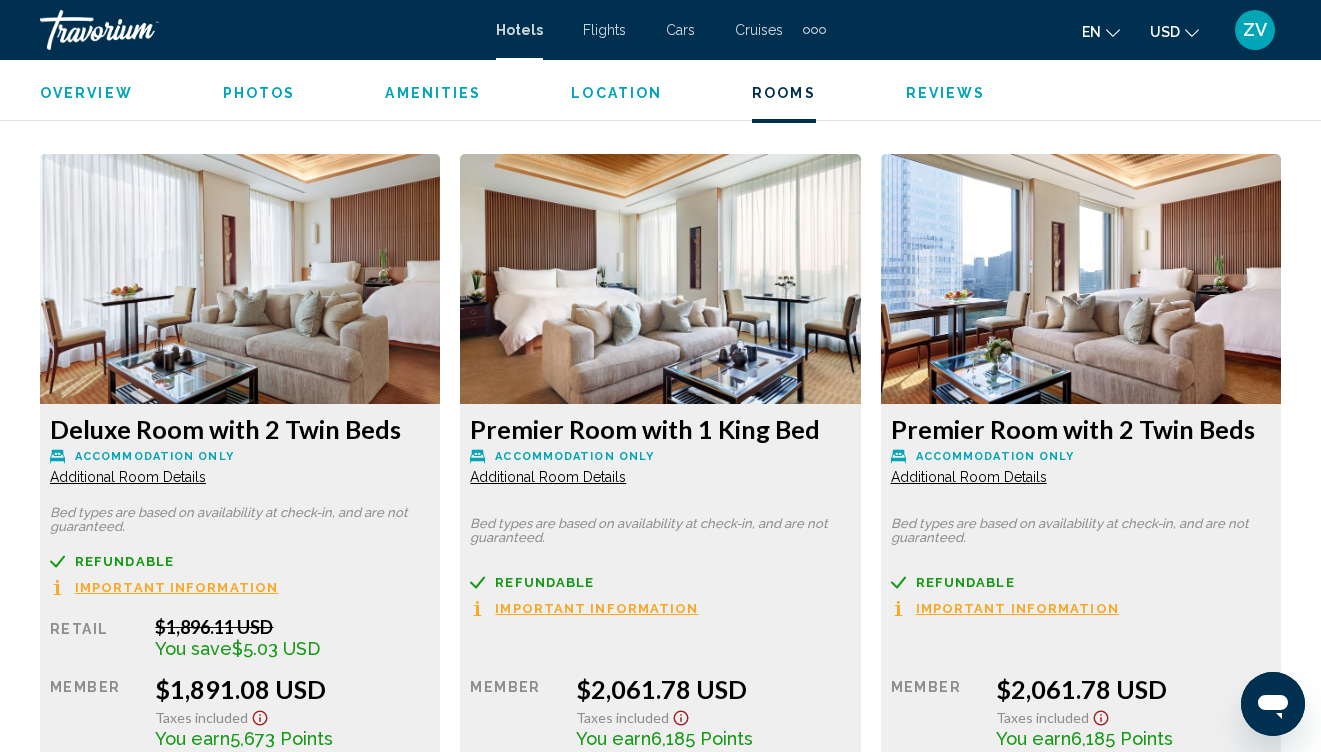 scroll, scrollTop: 3119, scrollLeft: 0, axis: vertical 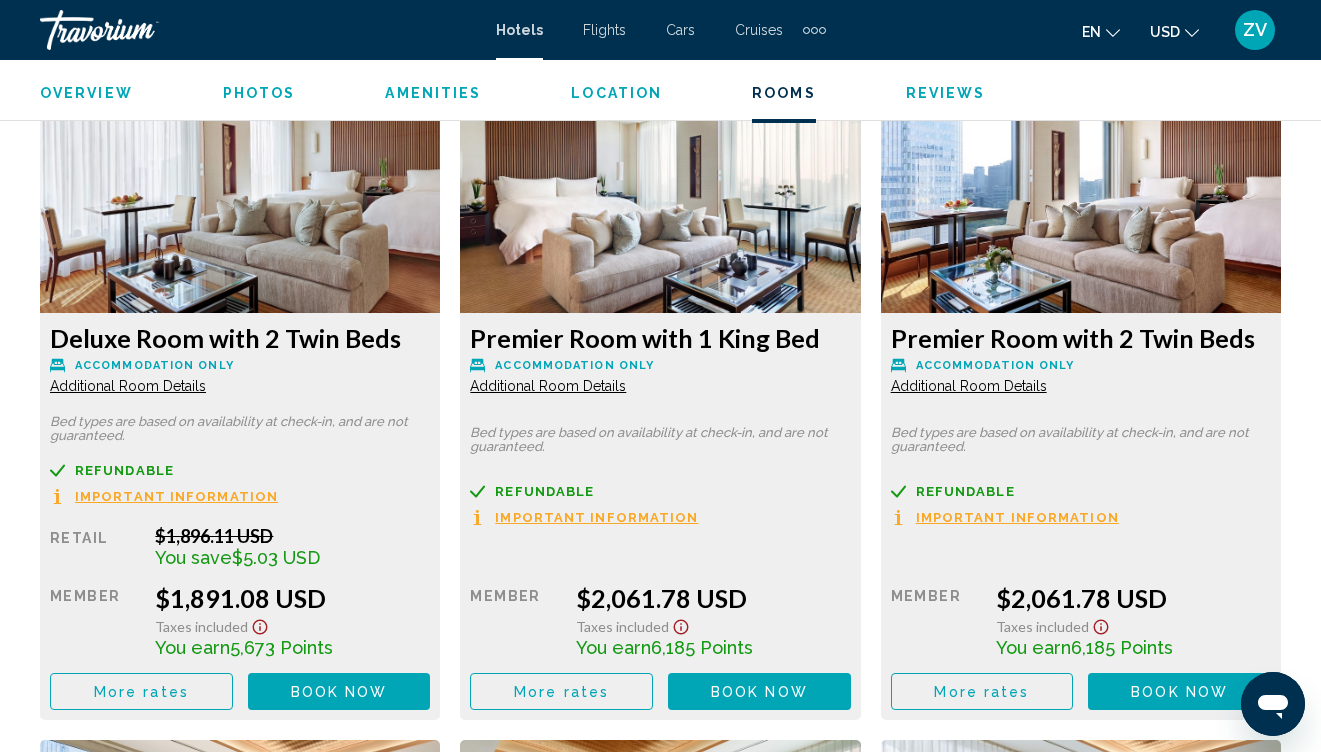 click on "Overview Type Hotel Address [CITY]-[POSTAL CODE], [COUNTRY] Description Read more
Photos Amenities
Breakfast
Fitness Center
Free WiFi
Pets Allowed
Room Service
Shuttle Service
Swimming Pool No amenities information available. Location ← Переместить влево → Переместить вправо ↑ Переместить вверх ↓ Переместить вниз + Приблизить - Уменьшить Home Переместить влево на 75 % End Переместить вправо на 75 % Предыдущая страница Переместить вверх на 75 % Следующая страница" at bounding box center [660, 1887] 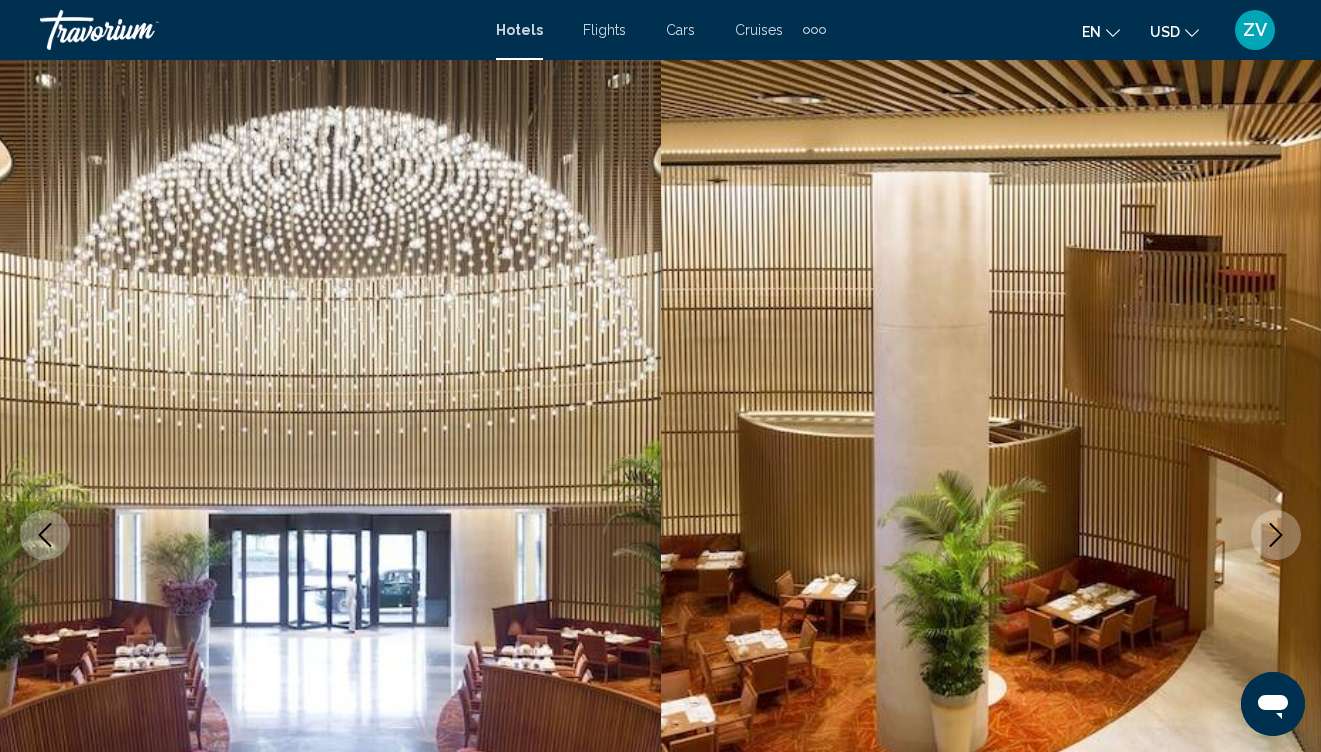 scroll, scrollTop: 0, scrollLeft: 0, axis: both 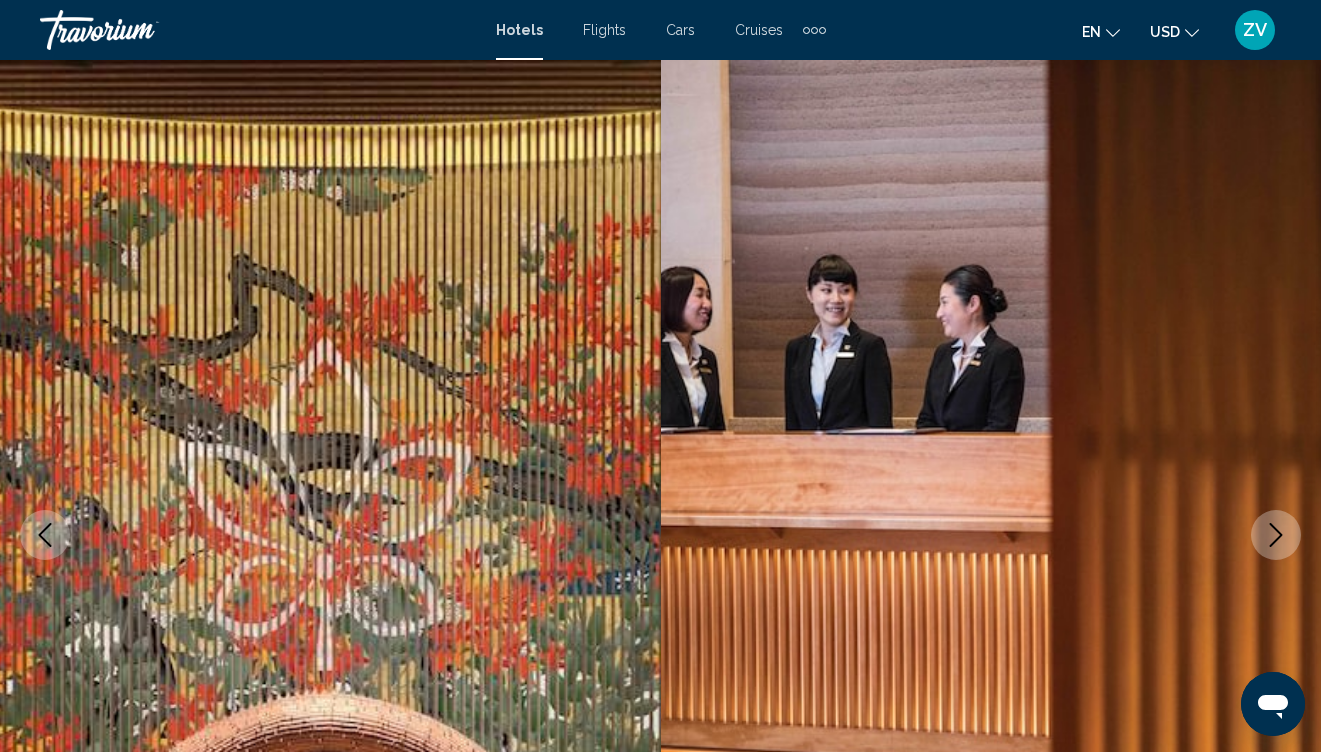 click on "Hotels" at bounding box center (519, 30) 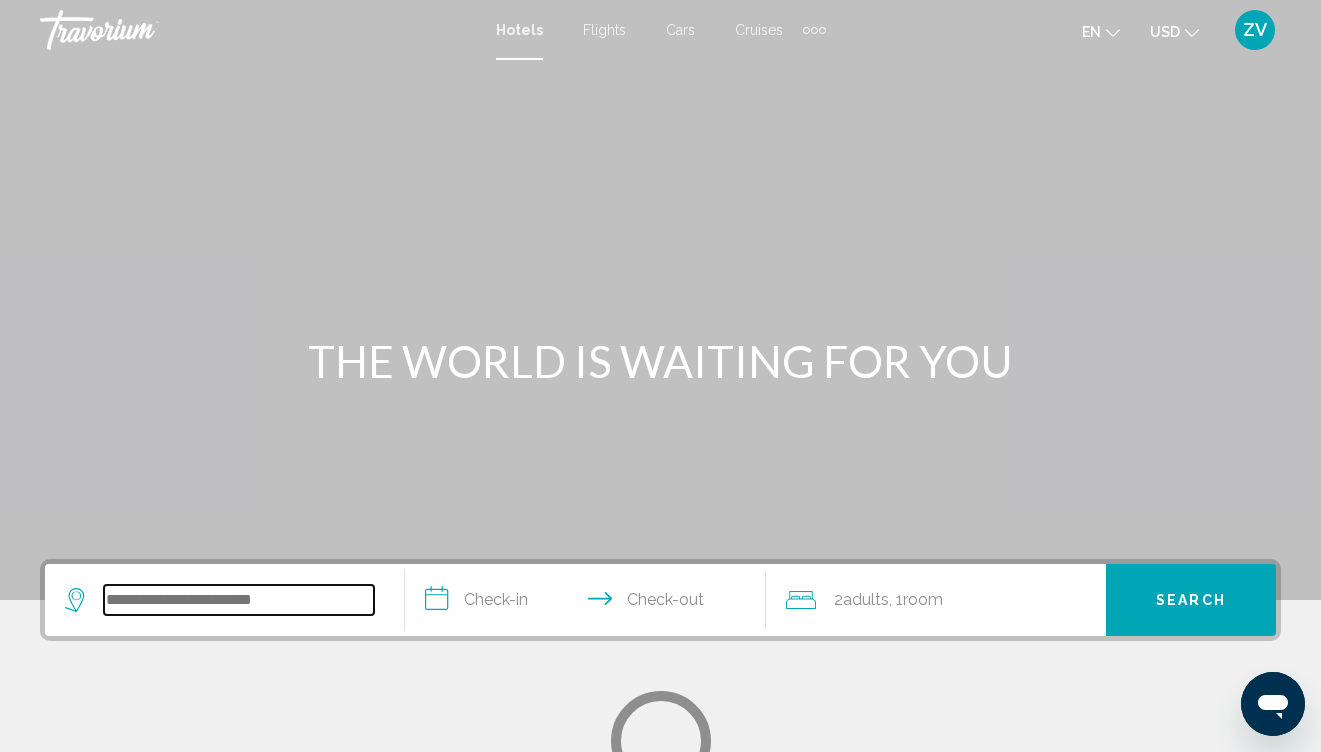 click at bounding box center [239, 600] 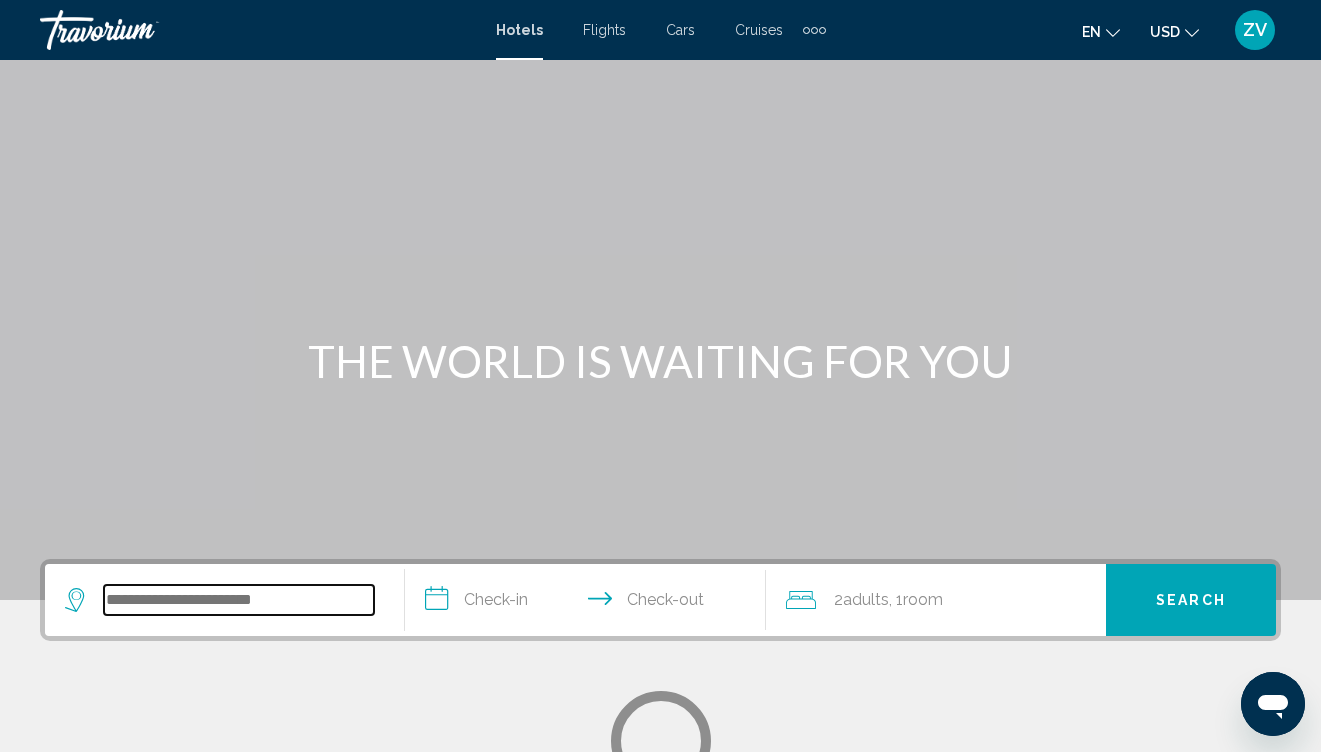 scroll, scrollTop: 334, scrollLeft: 0, axis: vertical 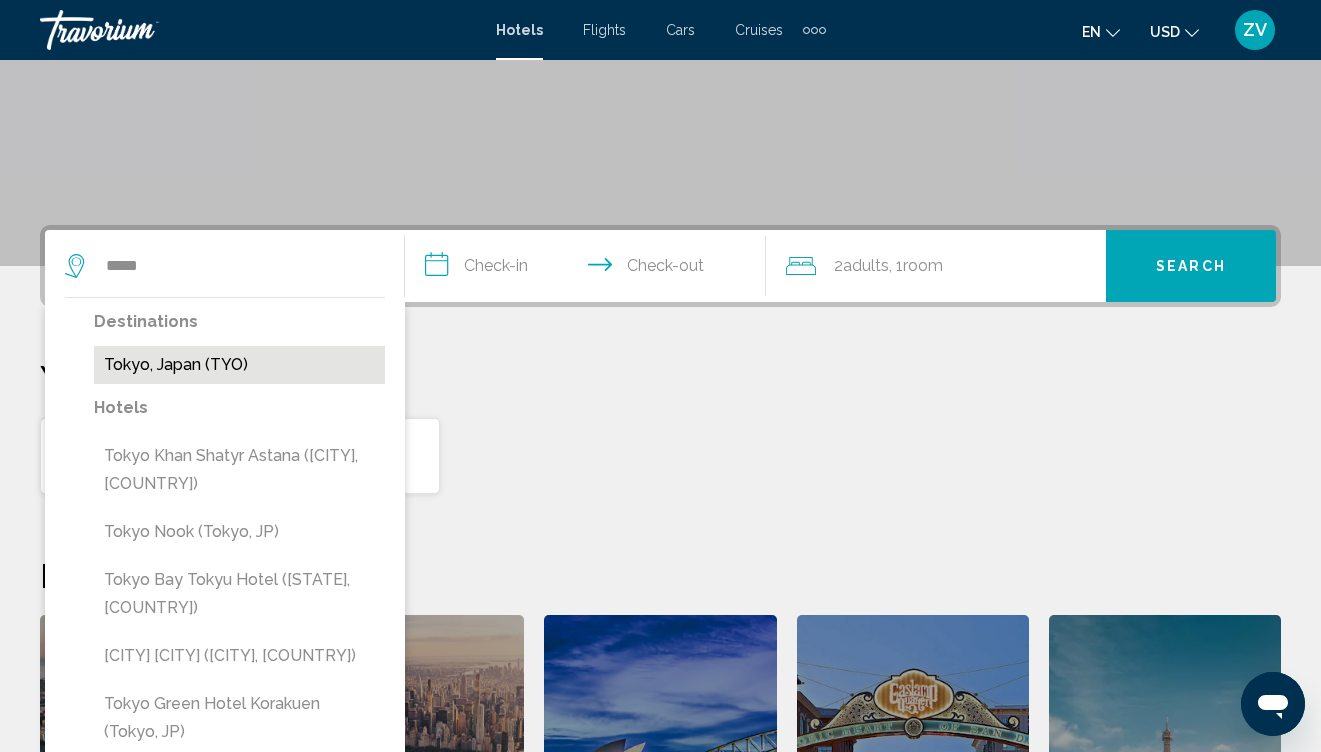 click on "Tokyo, Japan (TYO)" at bounding box center (239, 365) 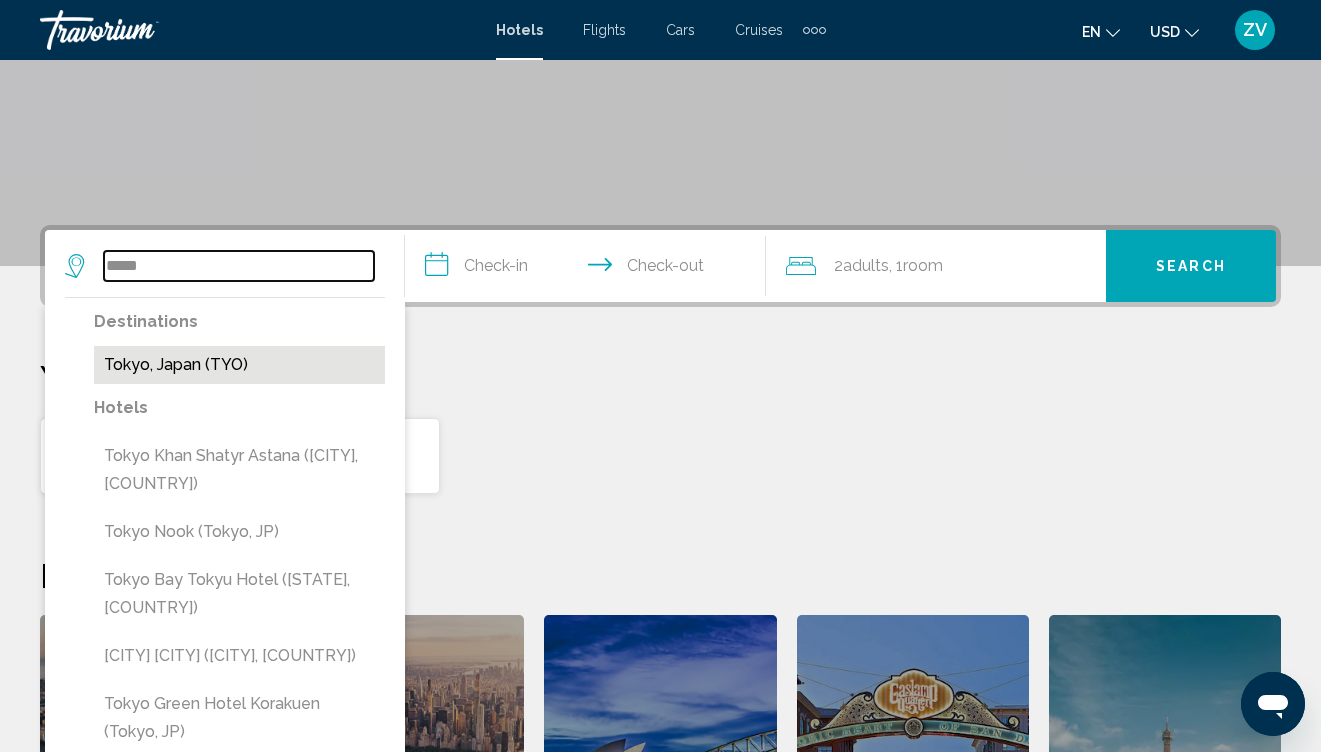 type on "**********" 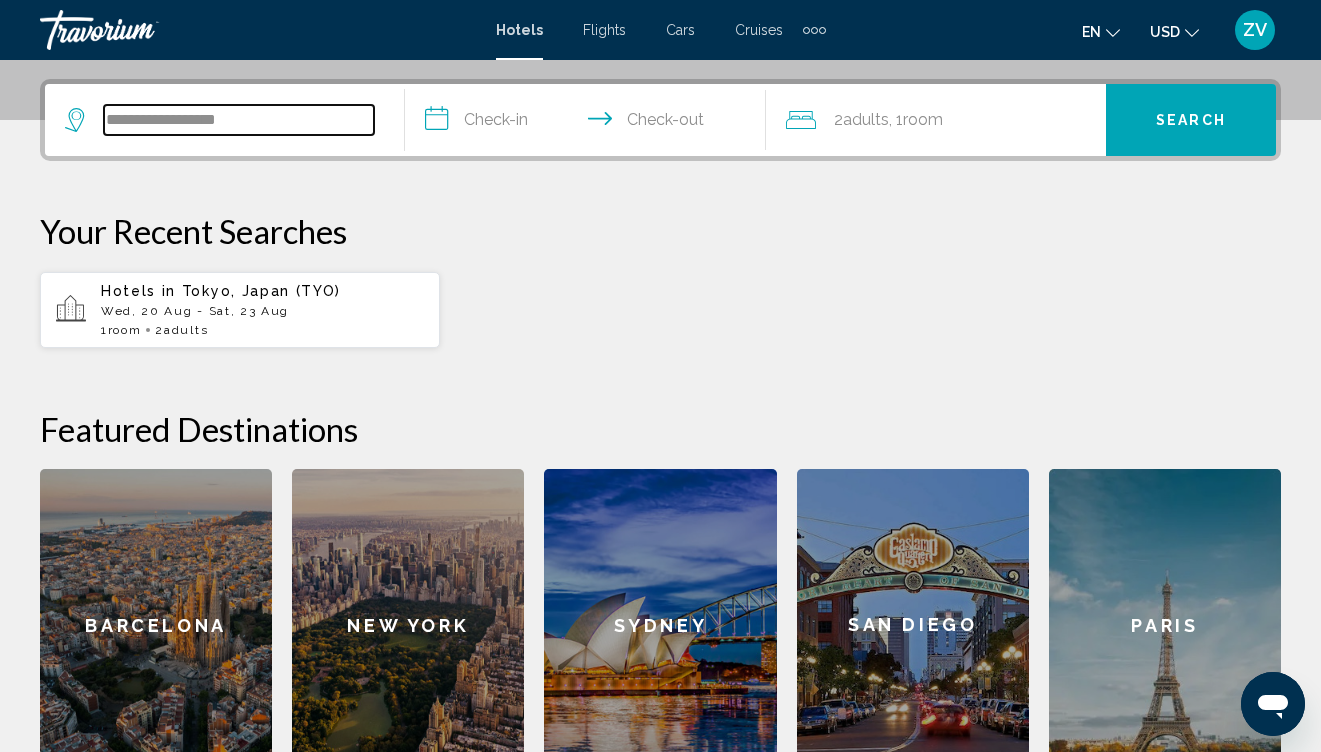 scroll, scrollTop: 494, scrollLeft: 0, axis: vertical 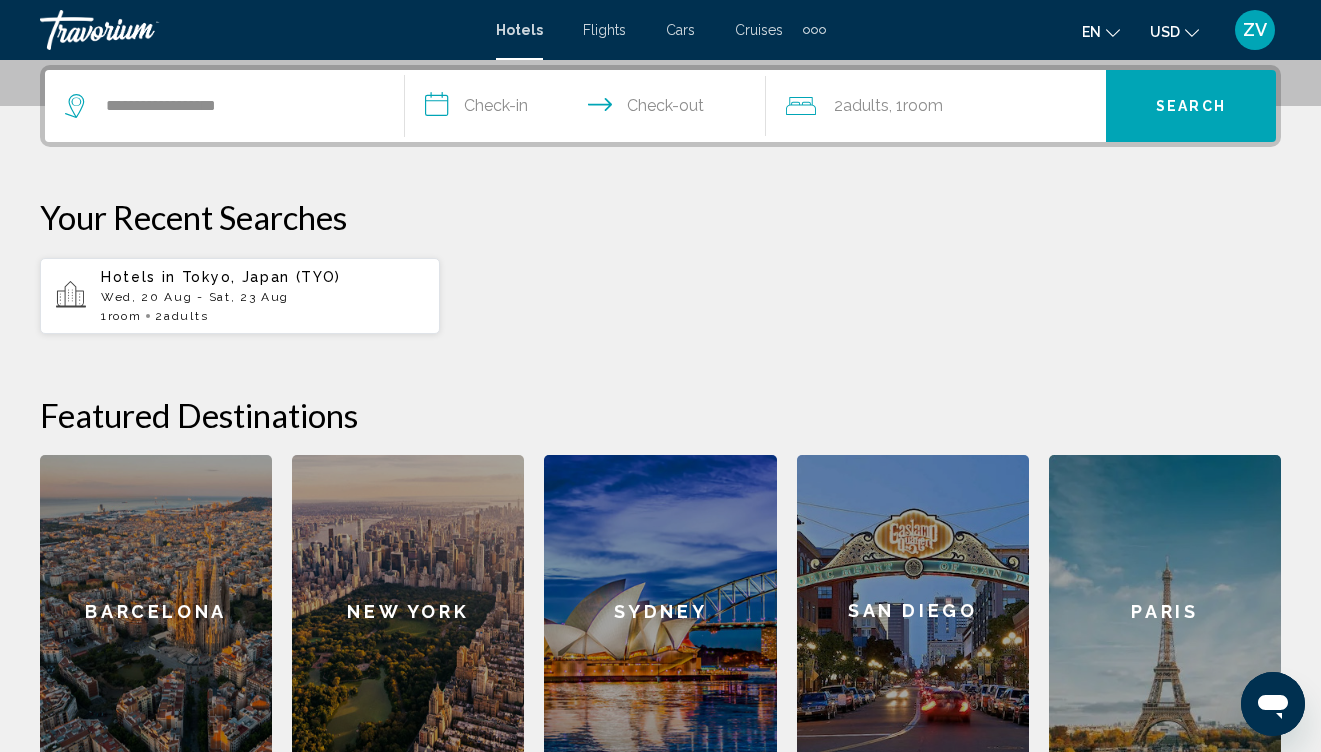 click on "**********" at bounding box center [589, 109] 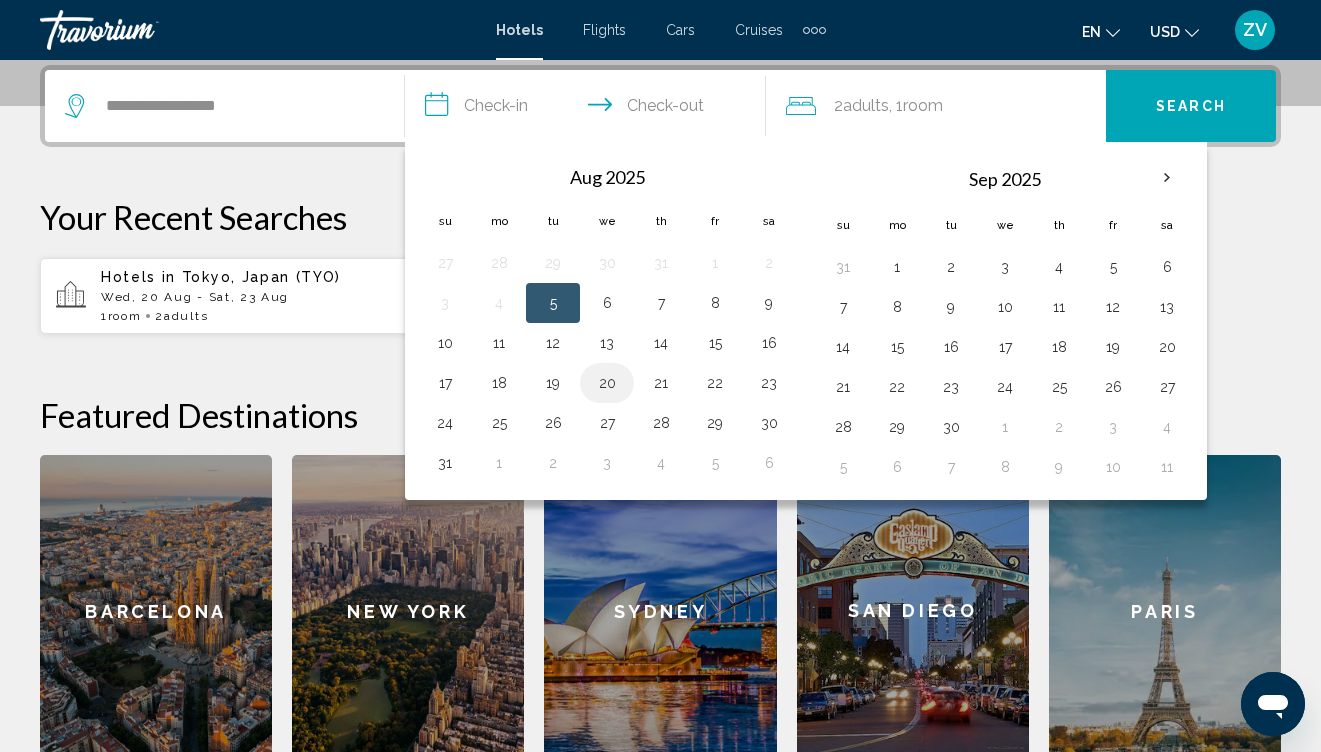 click on "20" at bounding box center (607, 383) 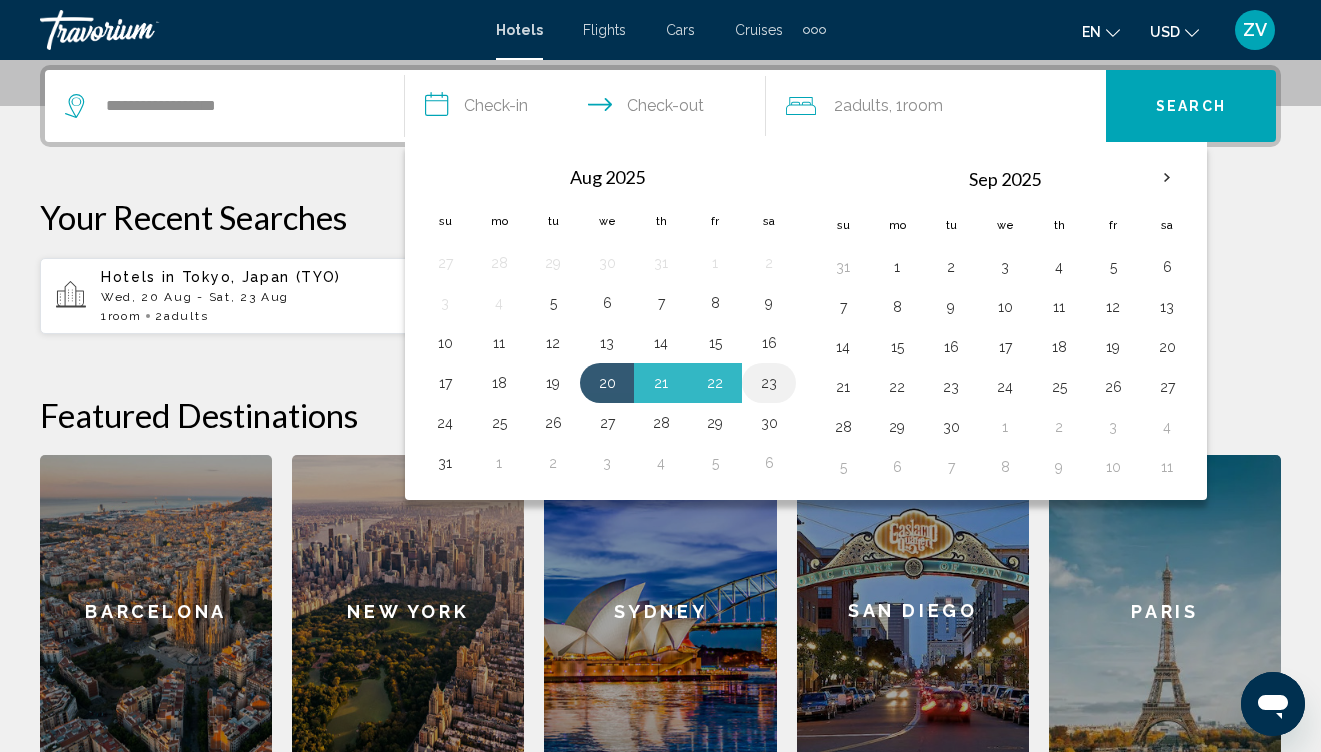 click on "23" at bounding box center (769, 383) 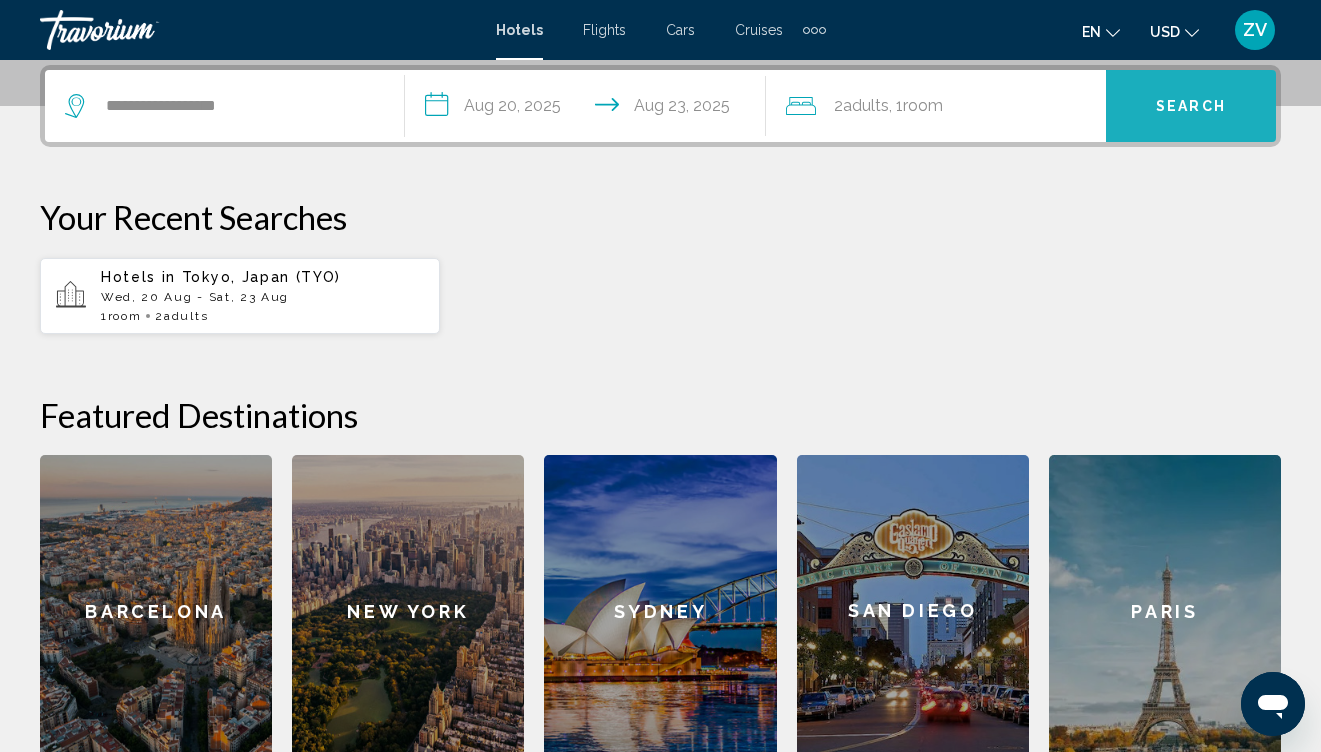 click on "Search" at bounding box center [1191, 107] 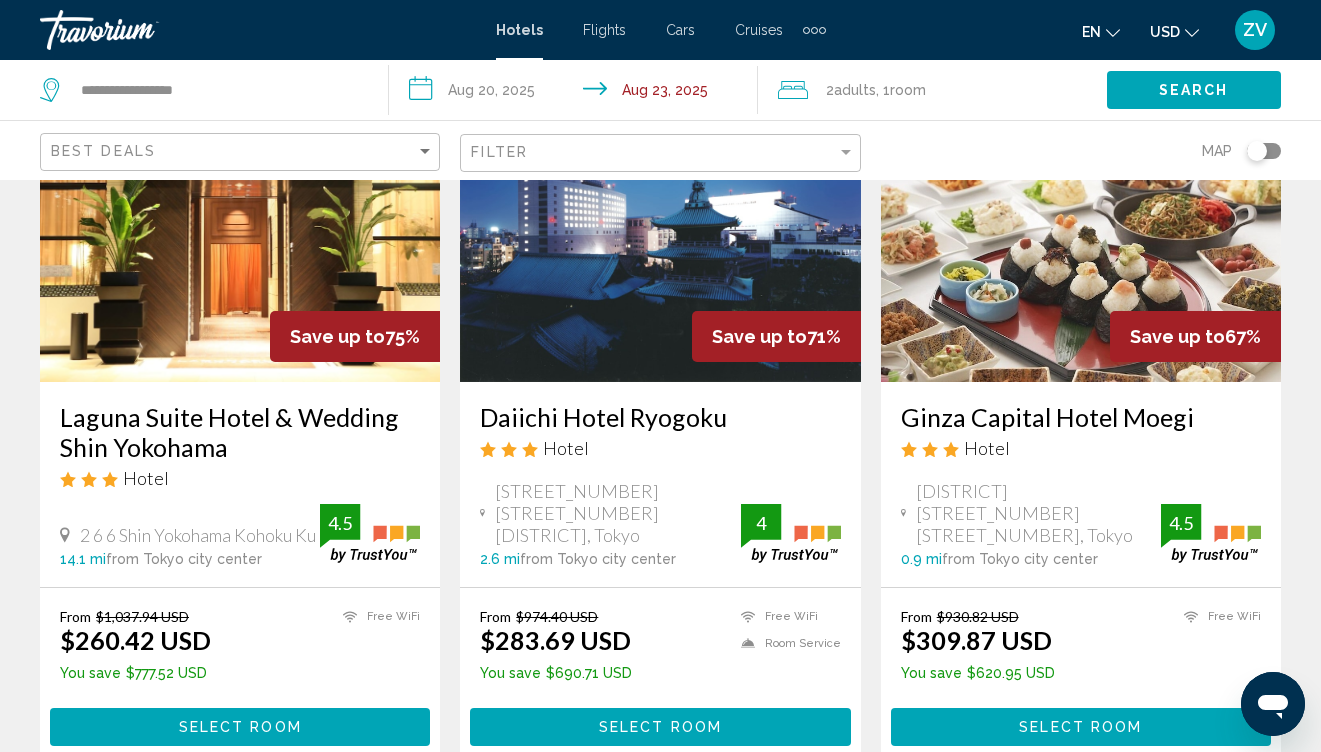 scroll, scrollTop: 189, scrollLeft: 0, axis: vertical 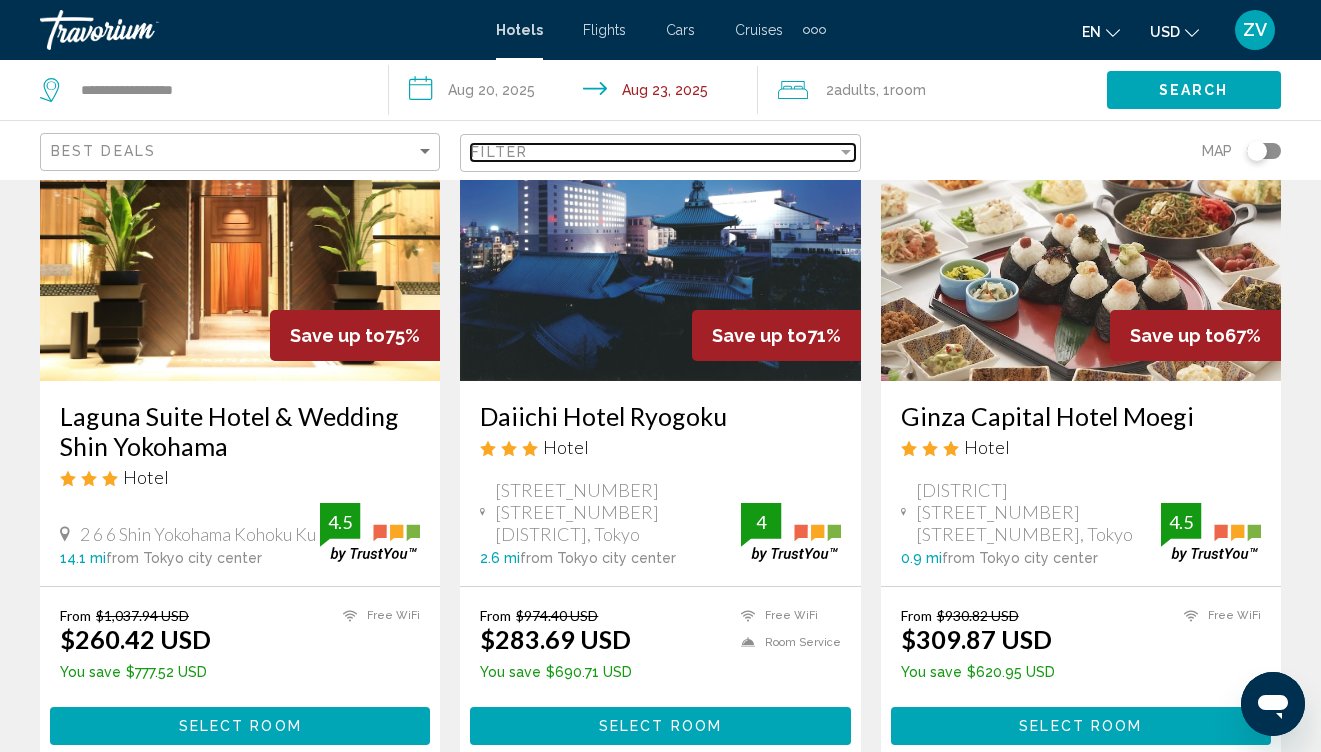 click at bounding box center [846, 152] 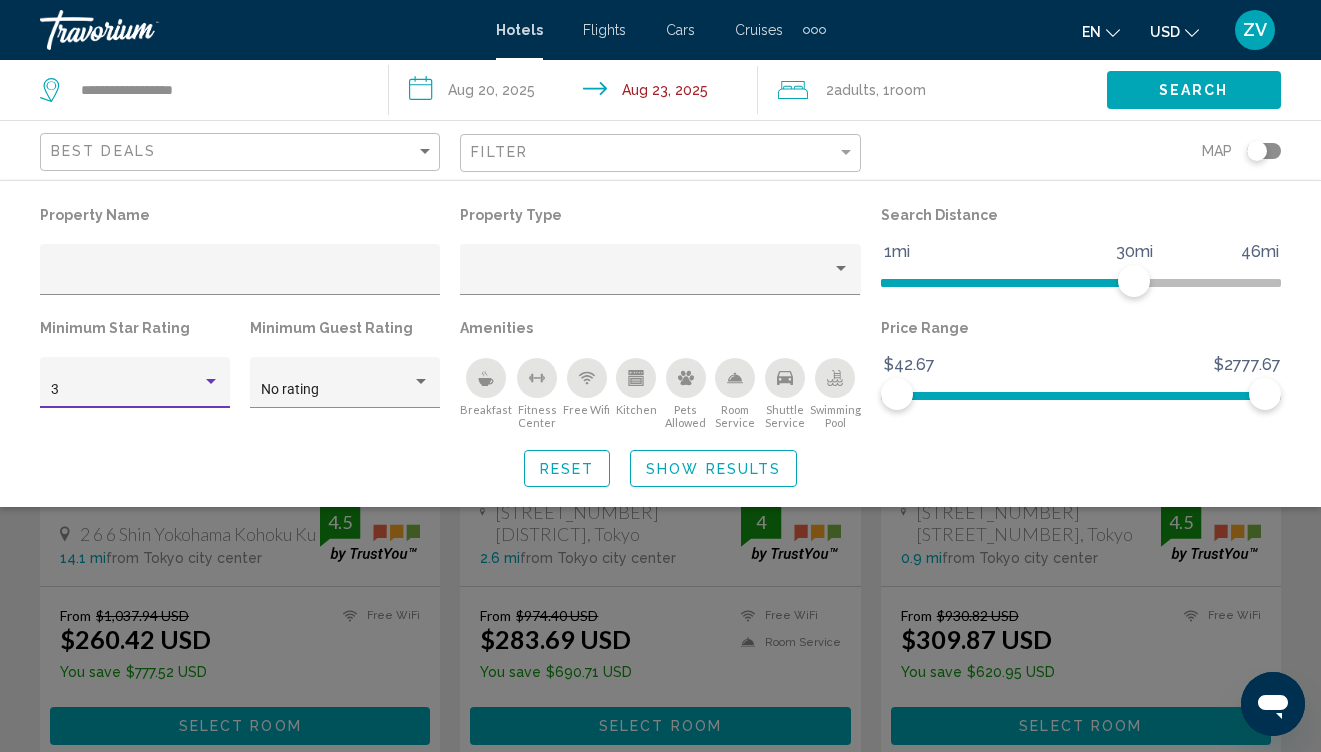 click on "3" at bounding box center [135, 390] 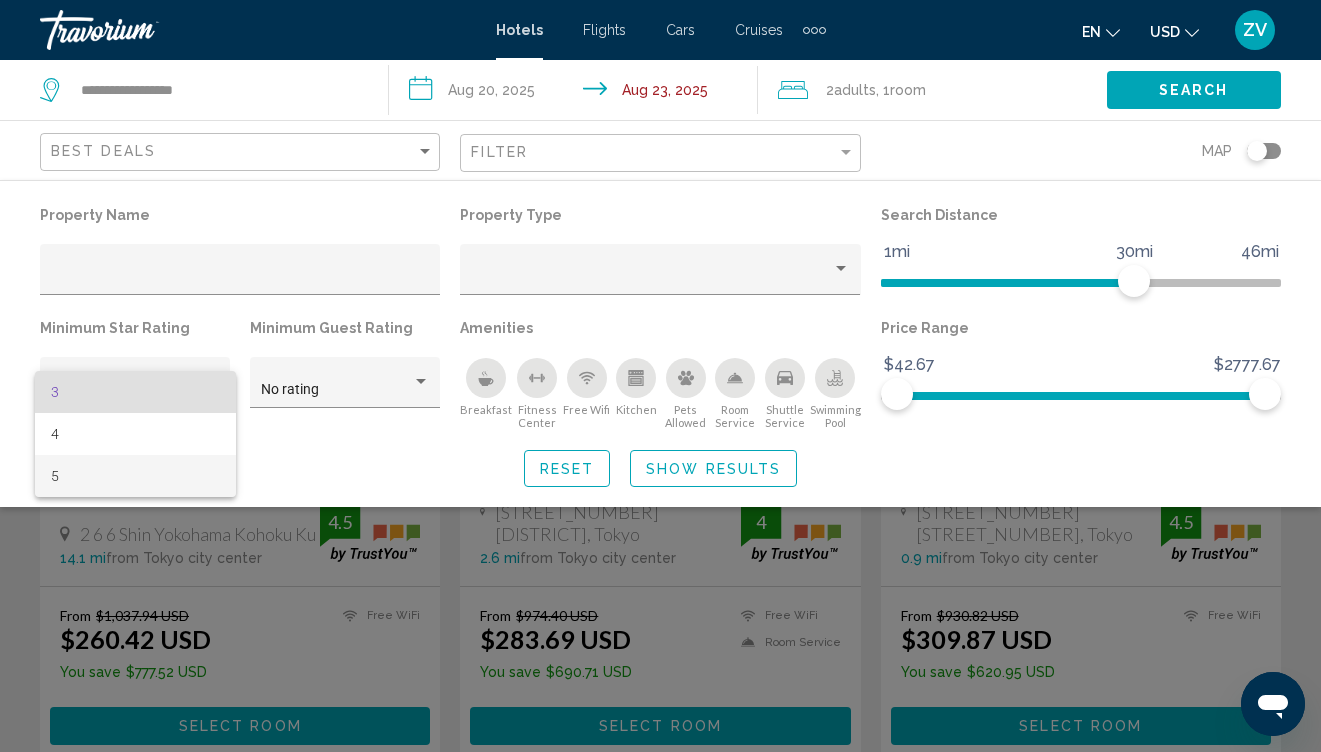 click on "5" at bounding box center (135, 476) 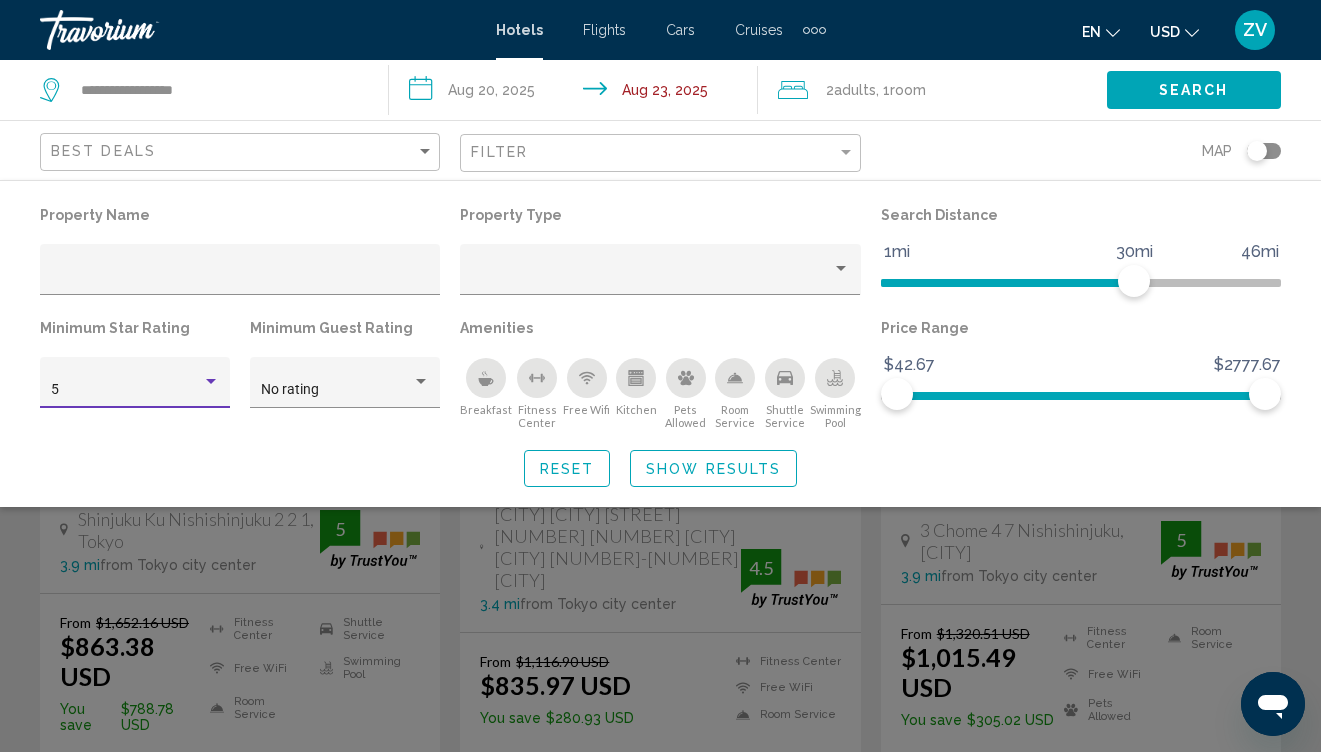 click on "Show Results" 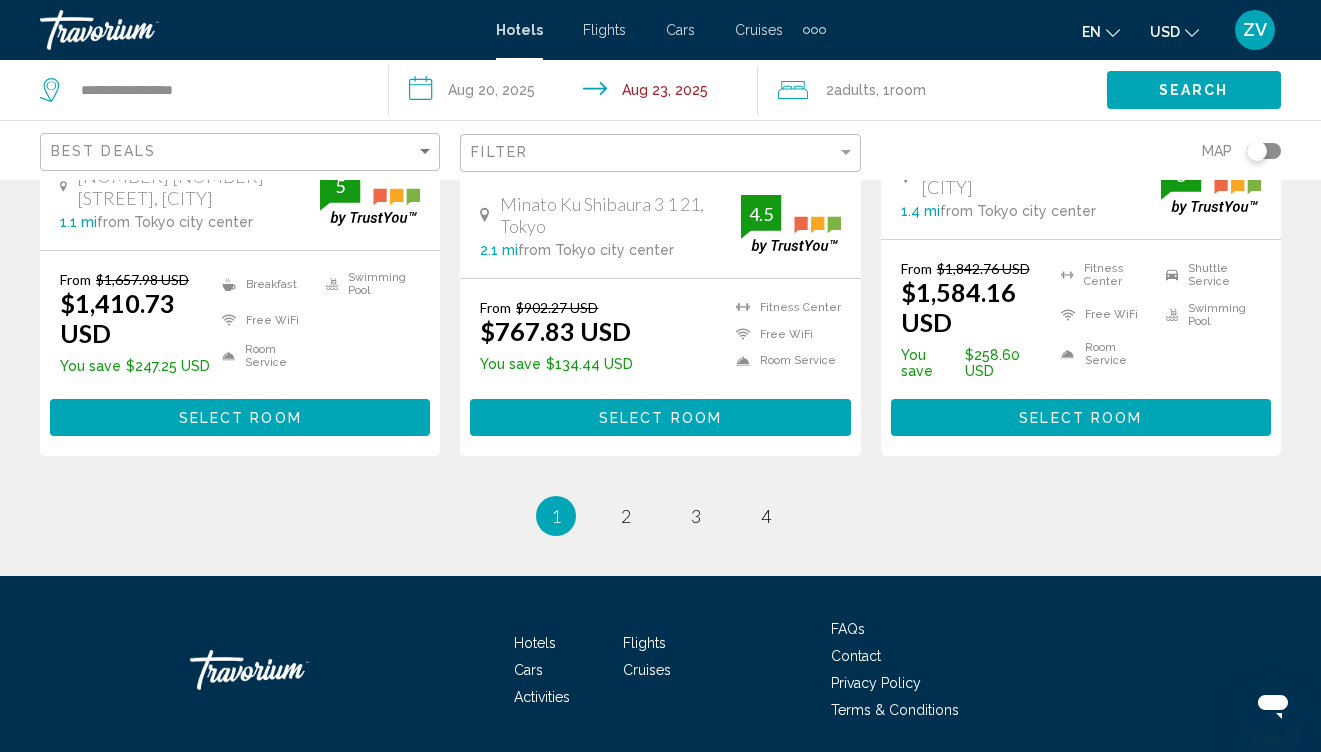 scroll, scrollTop: 2877, scrollLeft: 0, axis: vertical 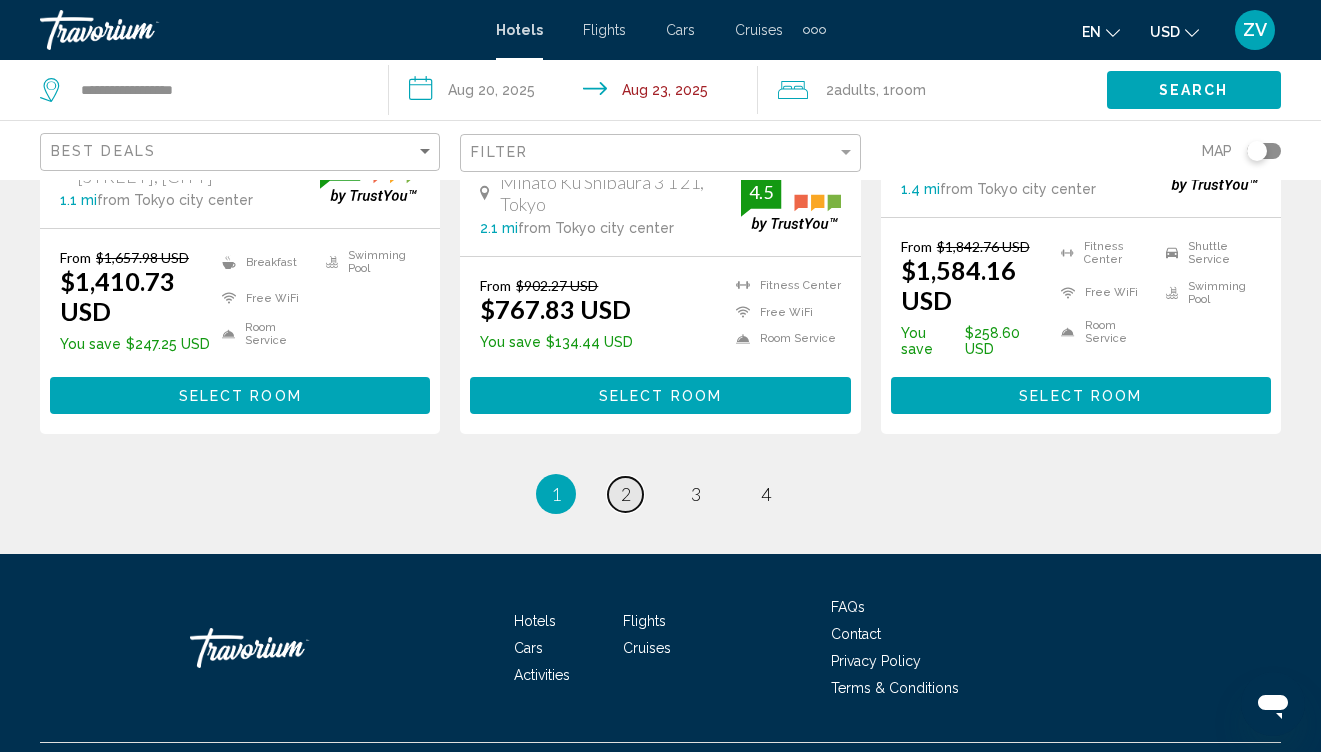 click on "2" at bounding box center (626, 494) 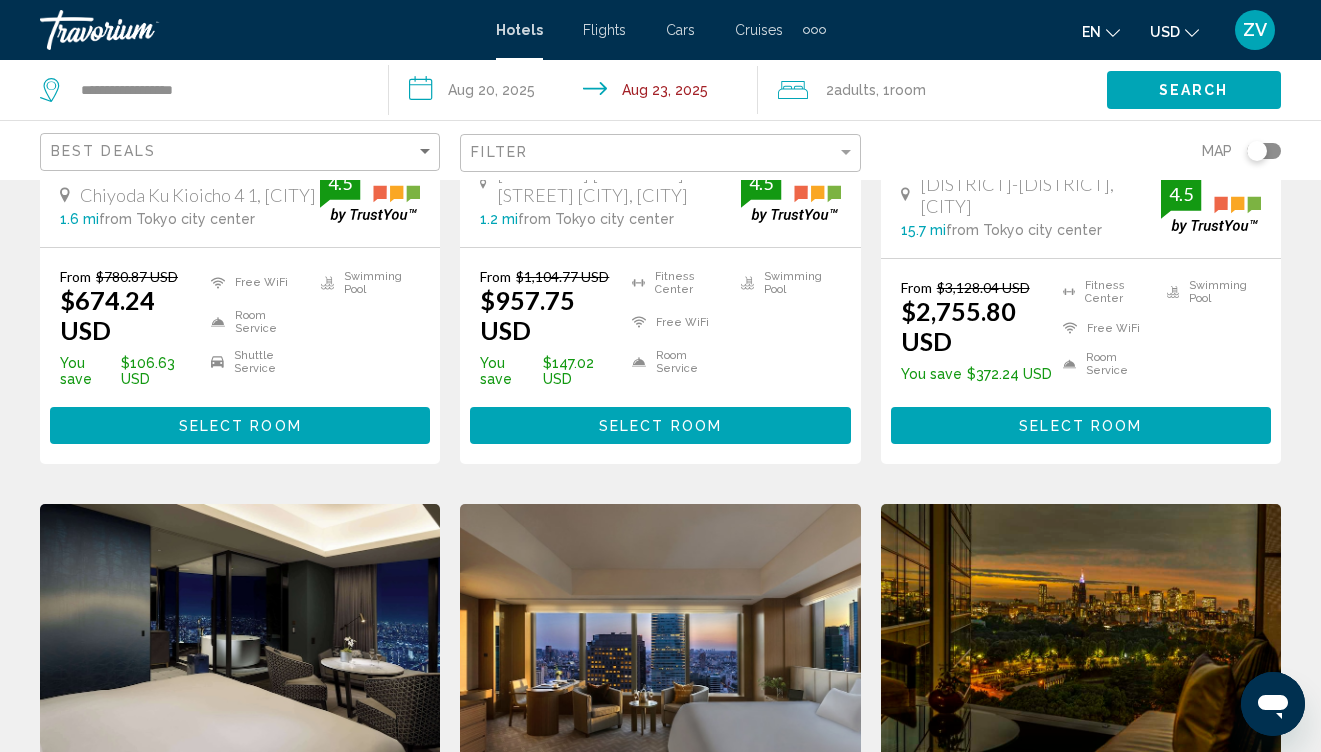 scroll, scrollTop: 0, scrollLeft: 0, axis: both 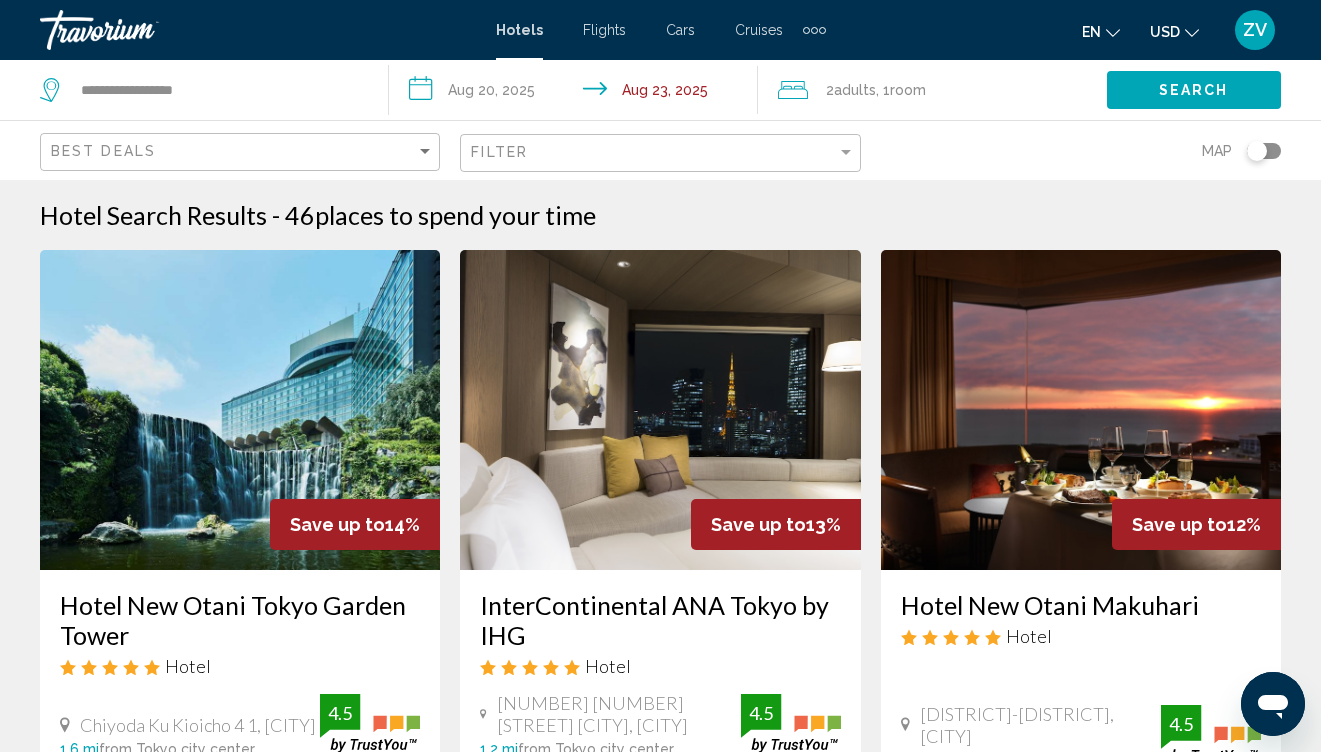 click on "Hotel Search Results  -   46  places to spend your time Save up to  14%   Hotel New Otani Tokyo Garden Tower
Hotel
[DISTRICT] [STREET_NUMBER] [STREET_NUMBER], Tokyo [POSTAL_CODE] mi  from Tokyo city center from hotel 4.5 From $780.87 USD $674.24 USD  You save  $106.63 USD
Free WiFi
Room Service
Shuttle Service
Swimming Pool  4.5 Select Room Save up to  13%   InterContinental ANA Tokyo by IHG
Hotel
[STREET_NUMBER] [STREET_NUMBER] [STREET_NUMBER] [DISTRICT], Tokyo [POSTAL_CODE] mi  from Tokyo city center from hotel 4.5 From $1,104.77 USD $957.75 USD  You save  $147.02 USD
4.5 5" at bounding box center (660, 1787) 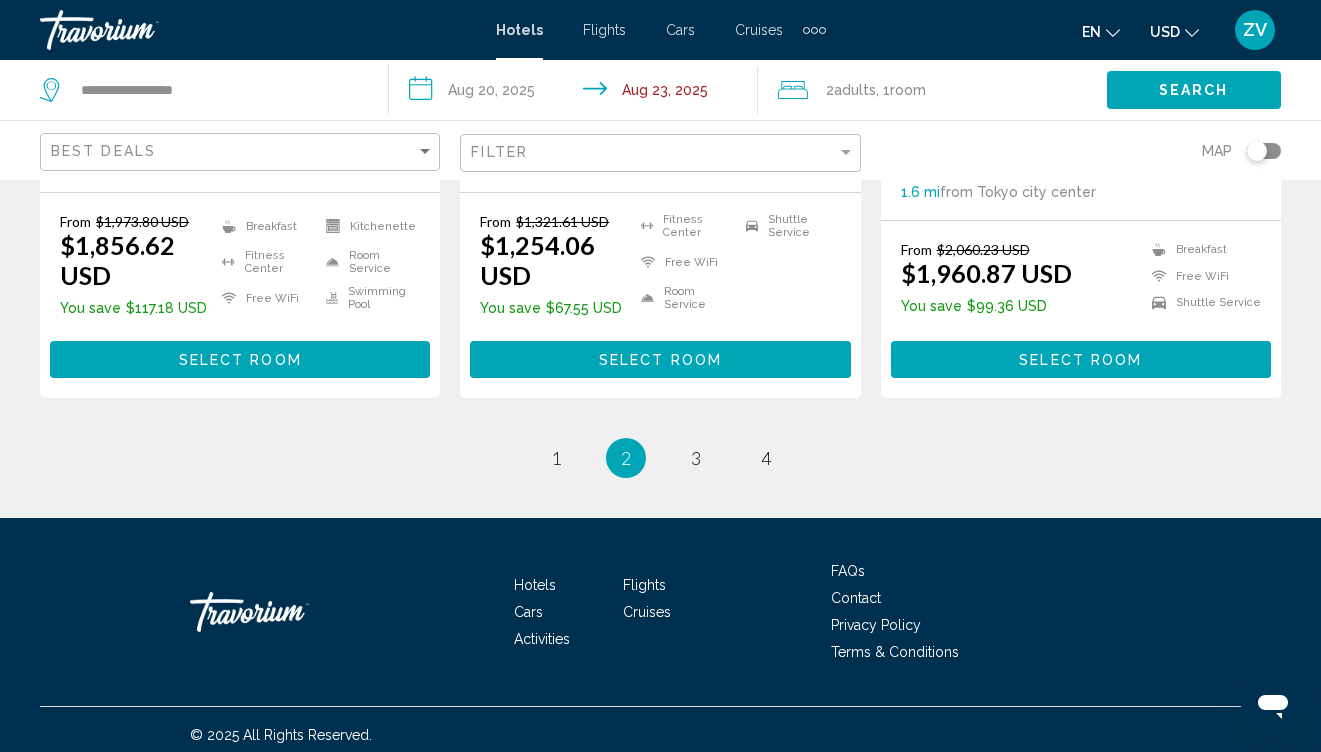 scroll, scrollTop: 2893, scrollLeft: 0, axis: vertical 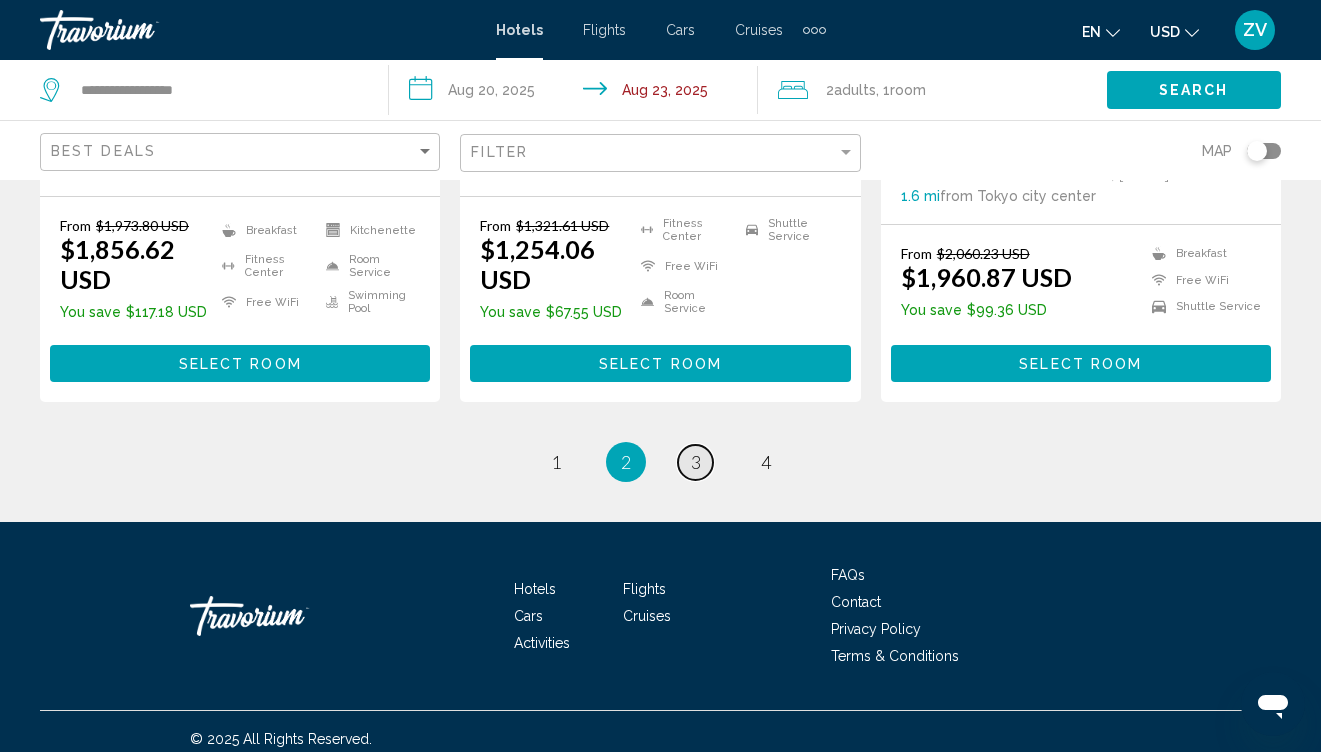 click on "3" at bounding box center (696, 462) 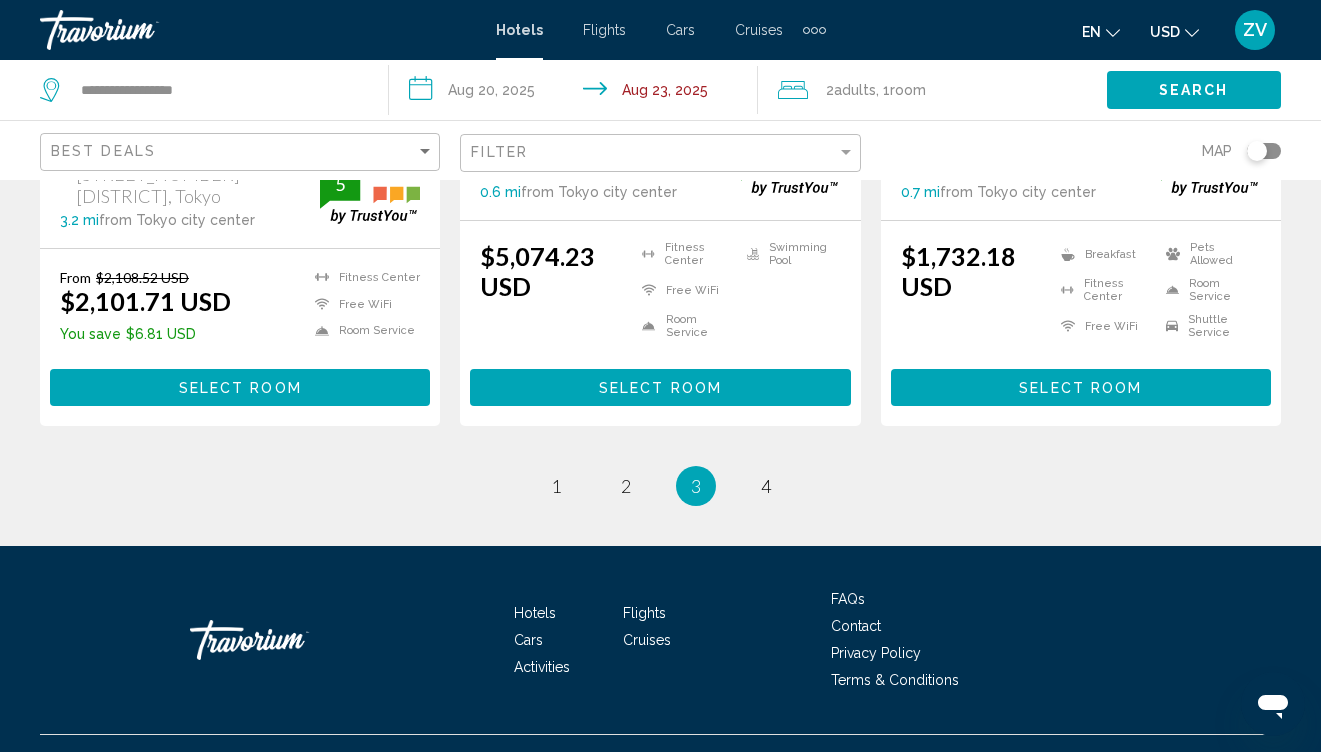 scroll, scrollTop: 0, scrollLeft: 0, axis: both 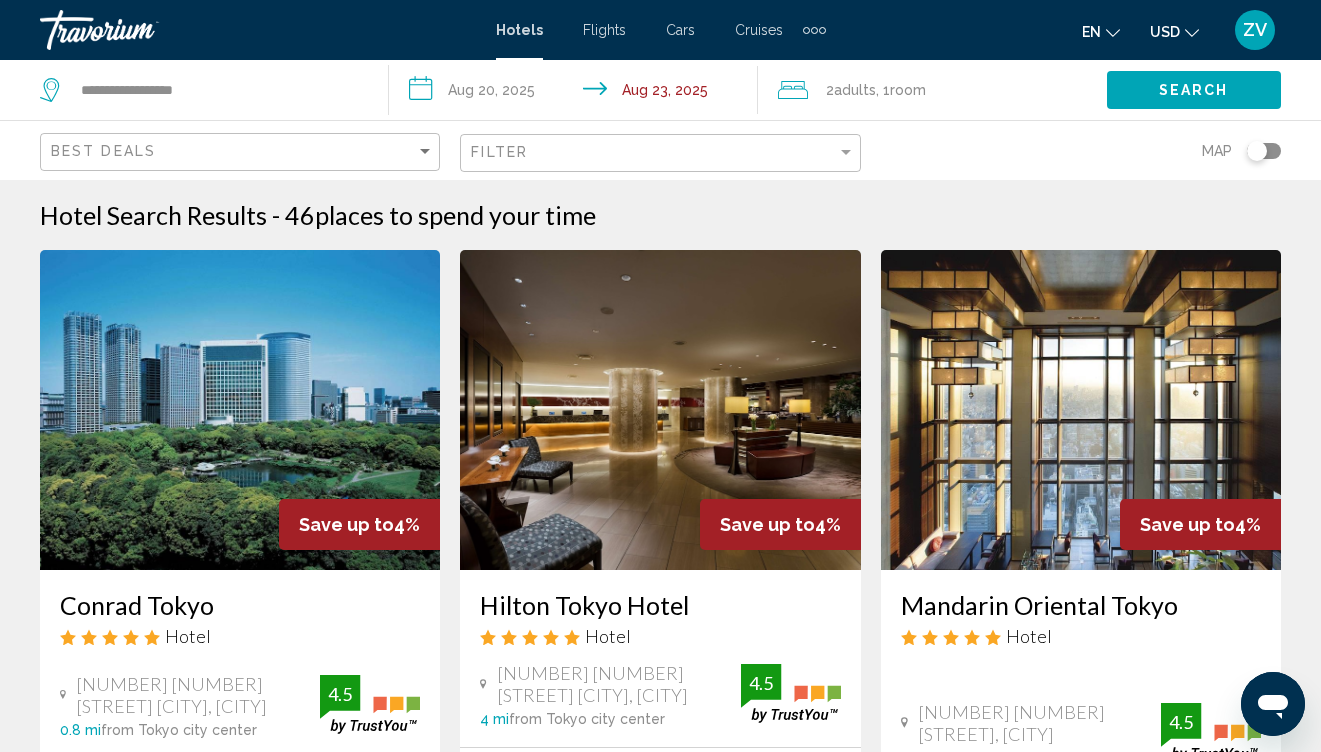 click on "Hotel Search Results  -   46  places to spend your time Save up to  4%   Conrad Tokyo
Hotel
[STREET_NUMBER] [STREET_NUMBER] [STREET_NUMBER] [DISTRICT], Tokyo [POSTAL_CODE] mi  from Tokyo city center from hotel 4.5 From $1,299.24 USD $1,246.73 USD  You save  $52.51 USD
Fitness Center
Room Service
Shuttle Service
Swimming Pool  4.5 Select Room Save up to  4%   Hilton Tokyo Hotel
Hotel
[STREET_NUMBER] [STREET_NUMBER] [DISTRICT] [DISTRICT], Tokyo [POSTAL_CODE] mi  from Tokyo city center from hotel 4.5 From $953.55 USD $913.80 USD  You save  $39.75 USD
4.5 4.5" at bounding box center [660, 1799] 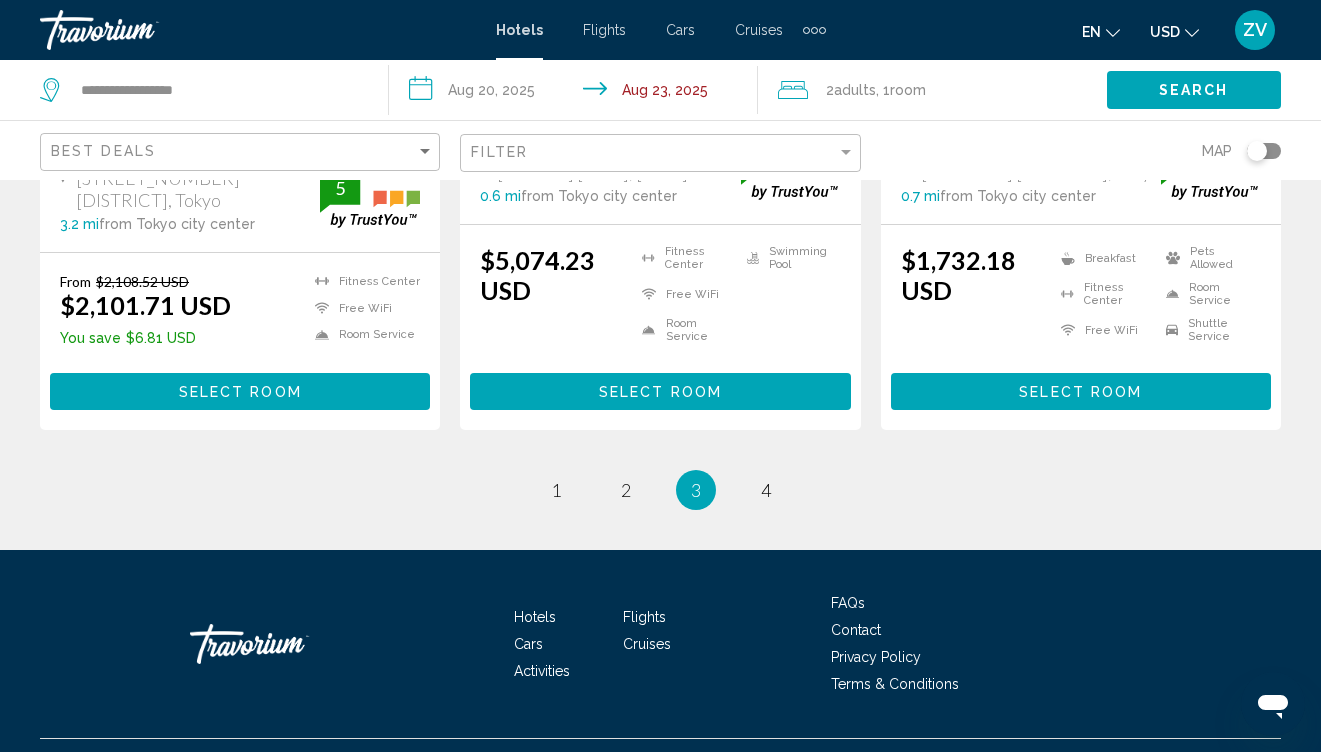 scroll, scrollTop: 2888, scrollLeft: 0, axis: vertical 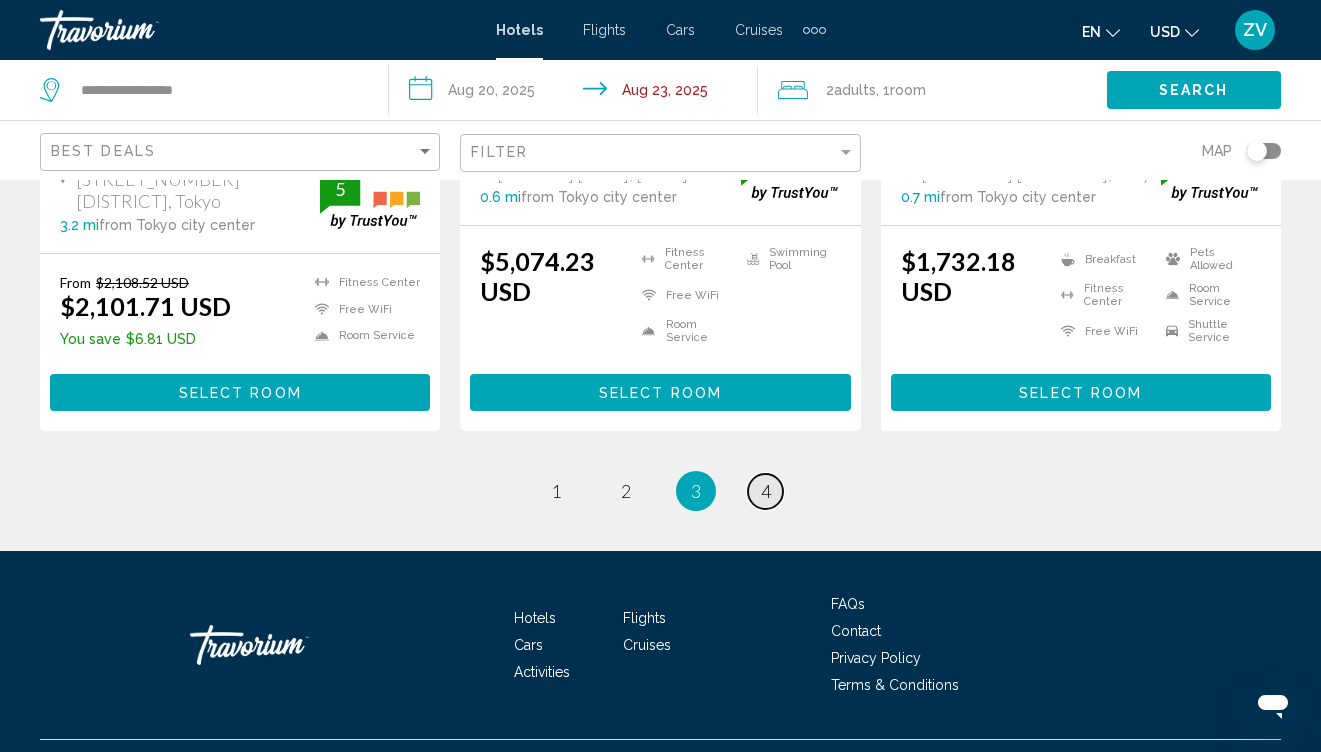 click on "4" at bounding box center [766, 491] 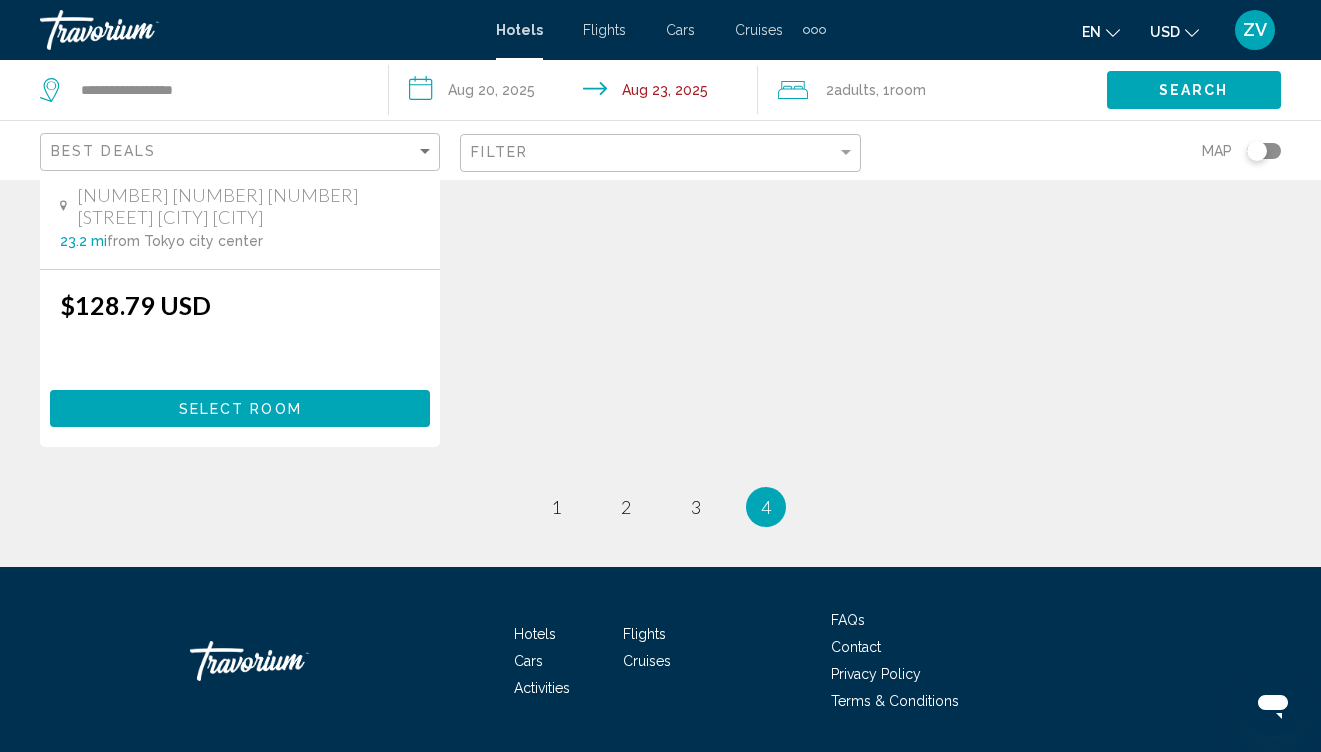 click on "4 / 4 page 1 page 2 page 3 You're on page 4" at bounding box center (660, 507) 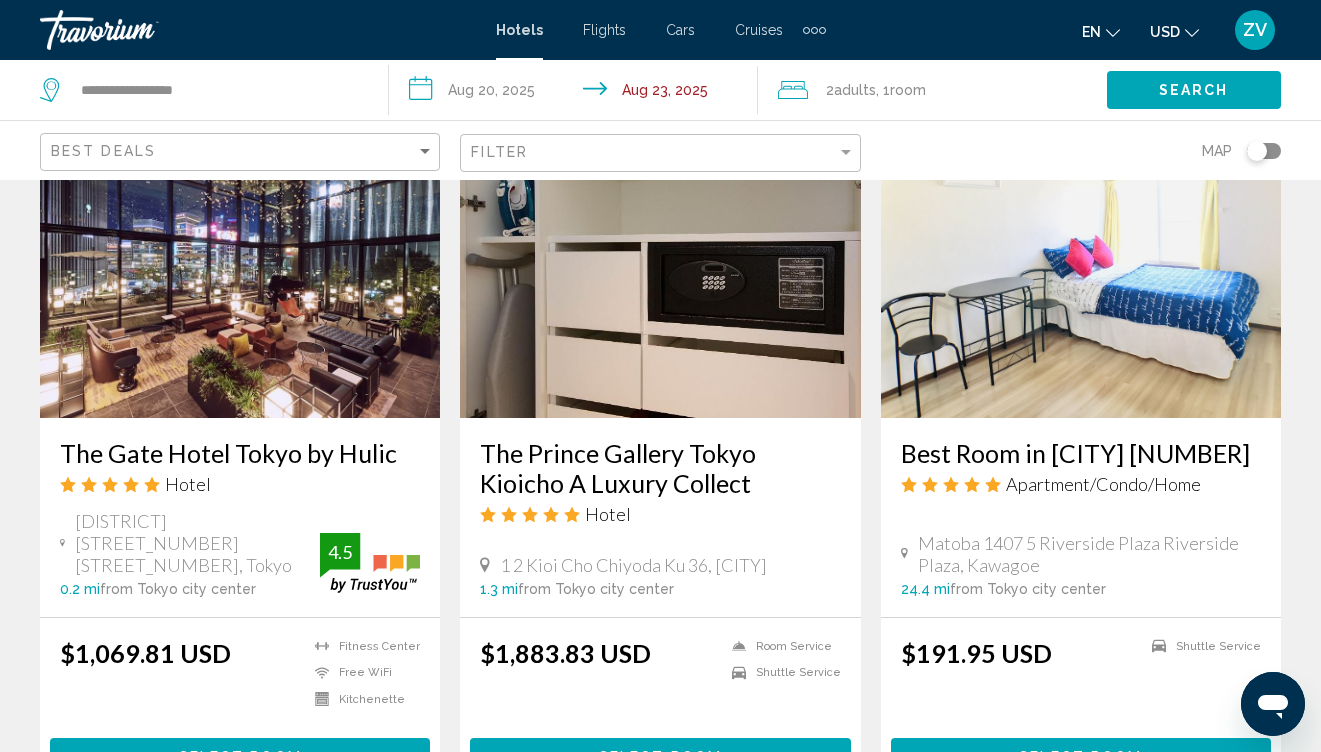 scroll, scrollTop: 1678, scrollLeft: 0, axis: vertical 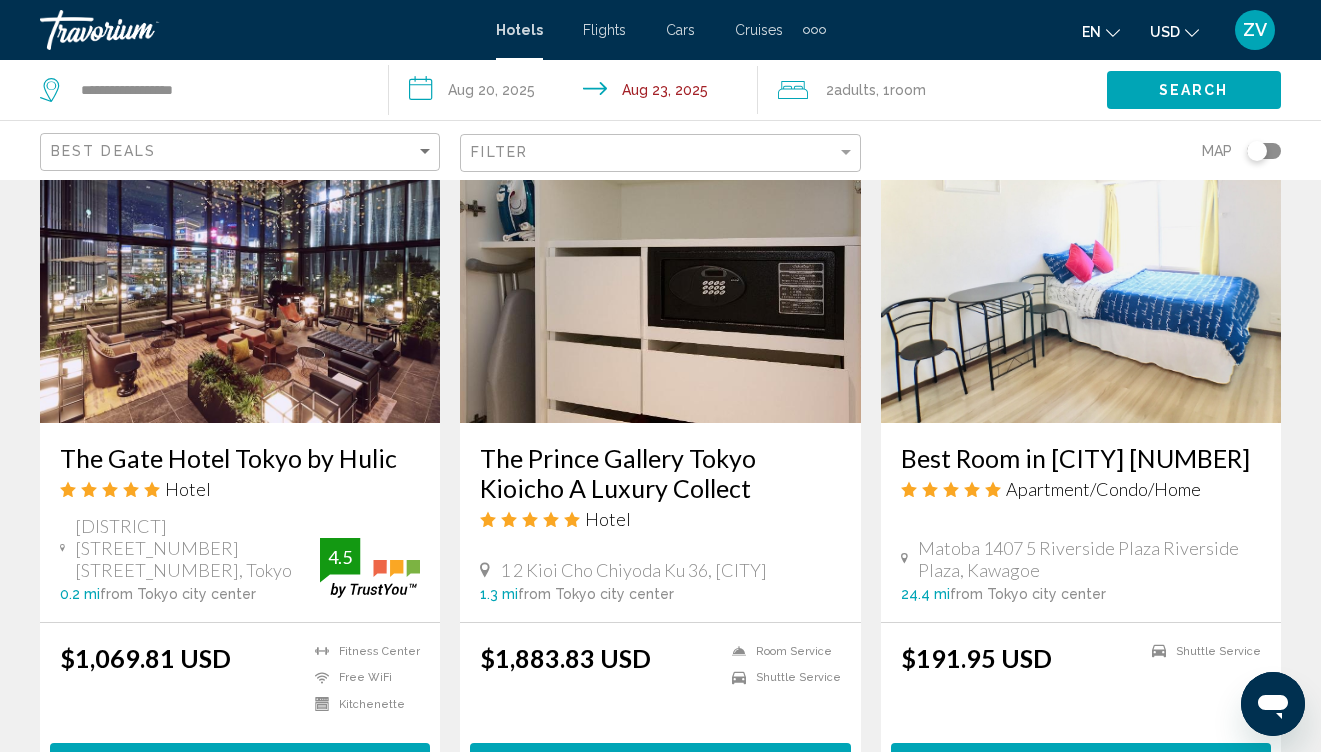 click on "Filter" 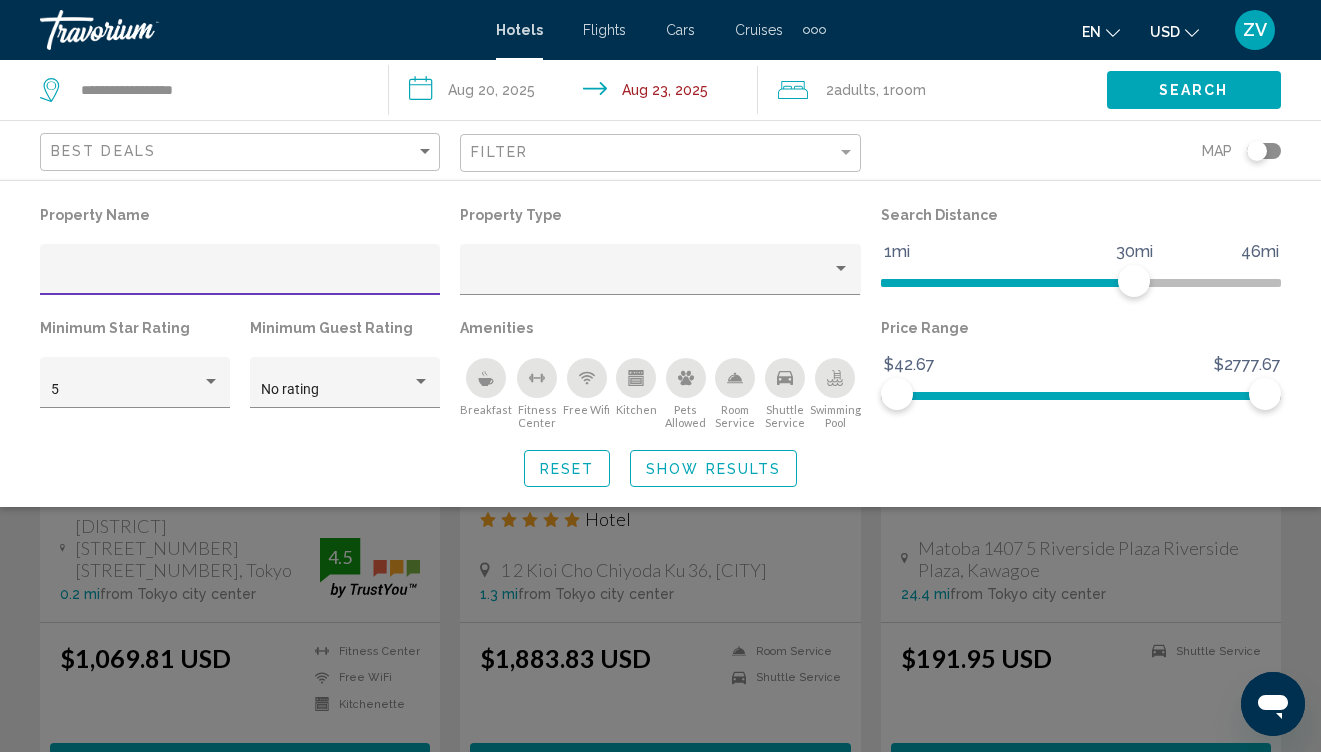 click at bounding box center (240, 277) 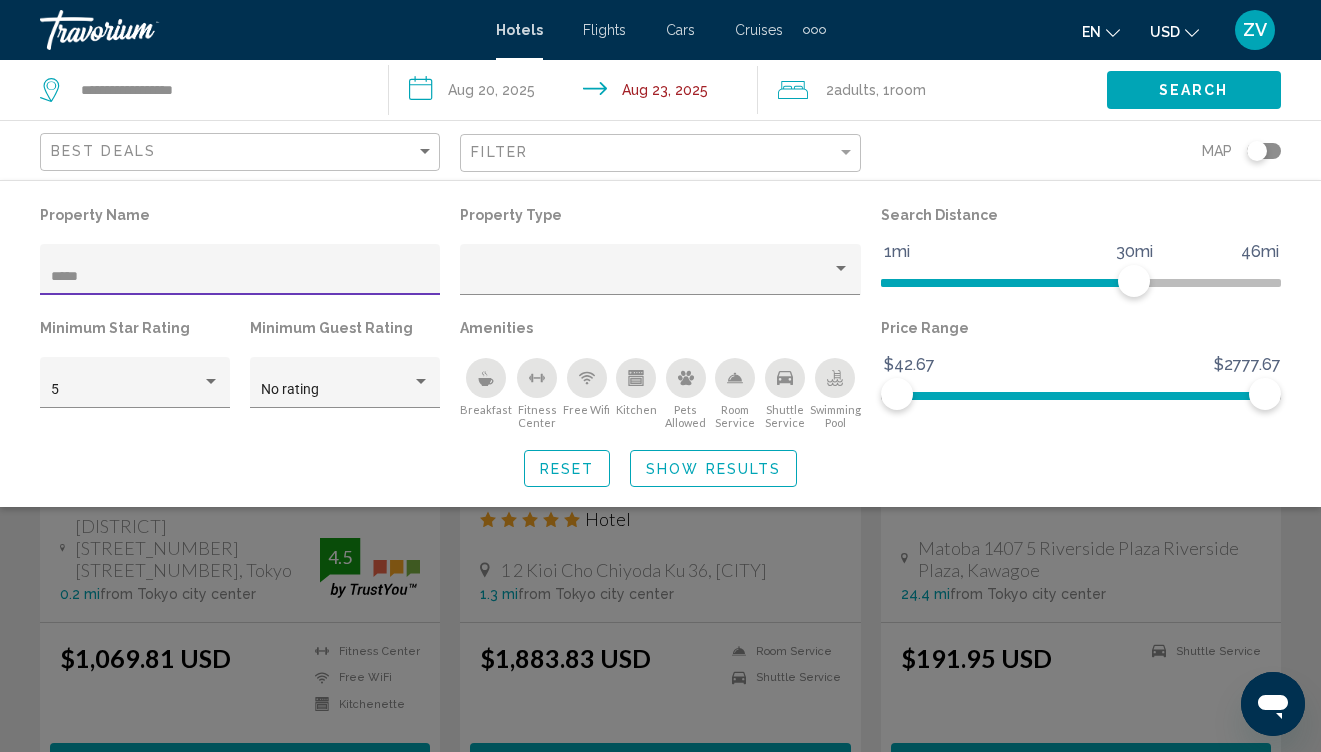 scroll, scrollTop: 0, scrollLeft: 0, axis: both 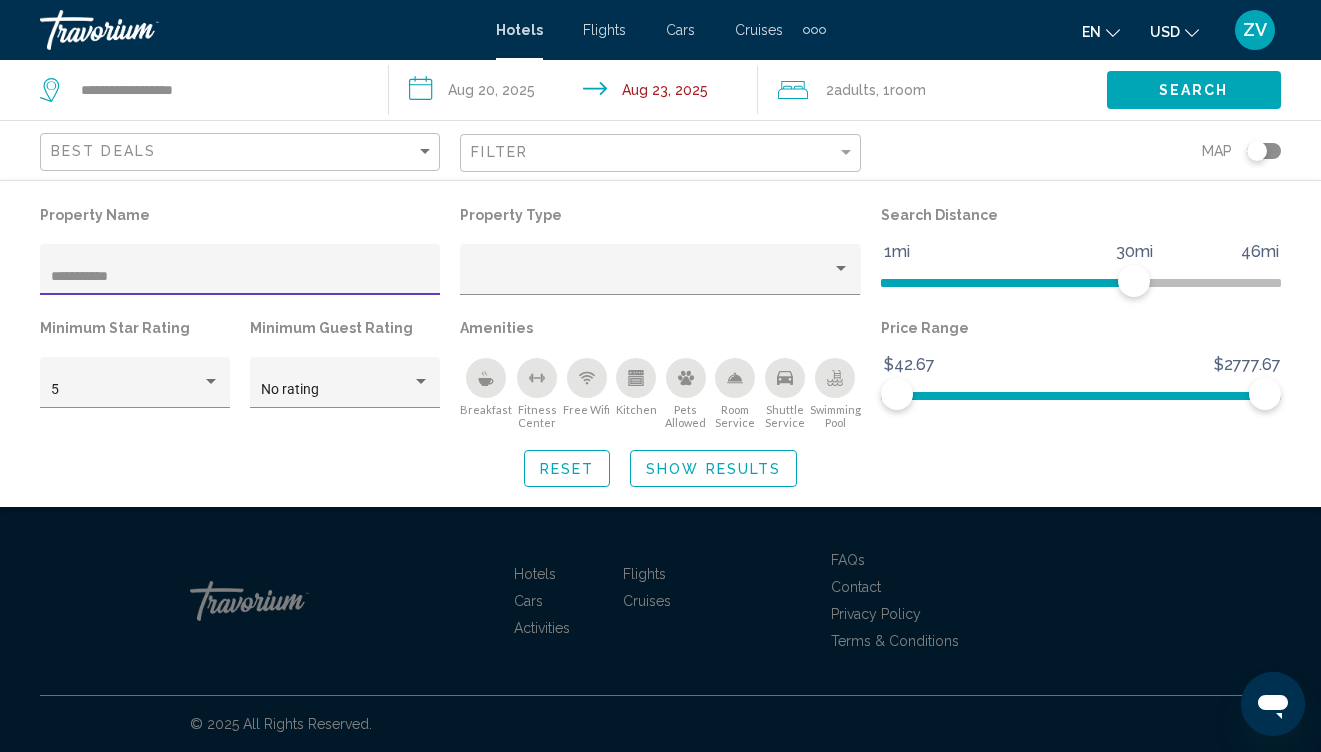 type on "**********" 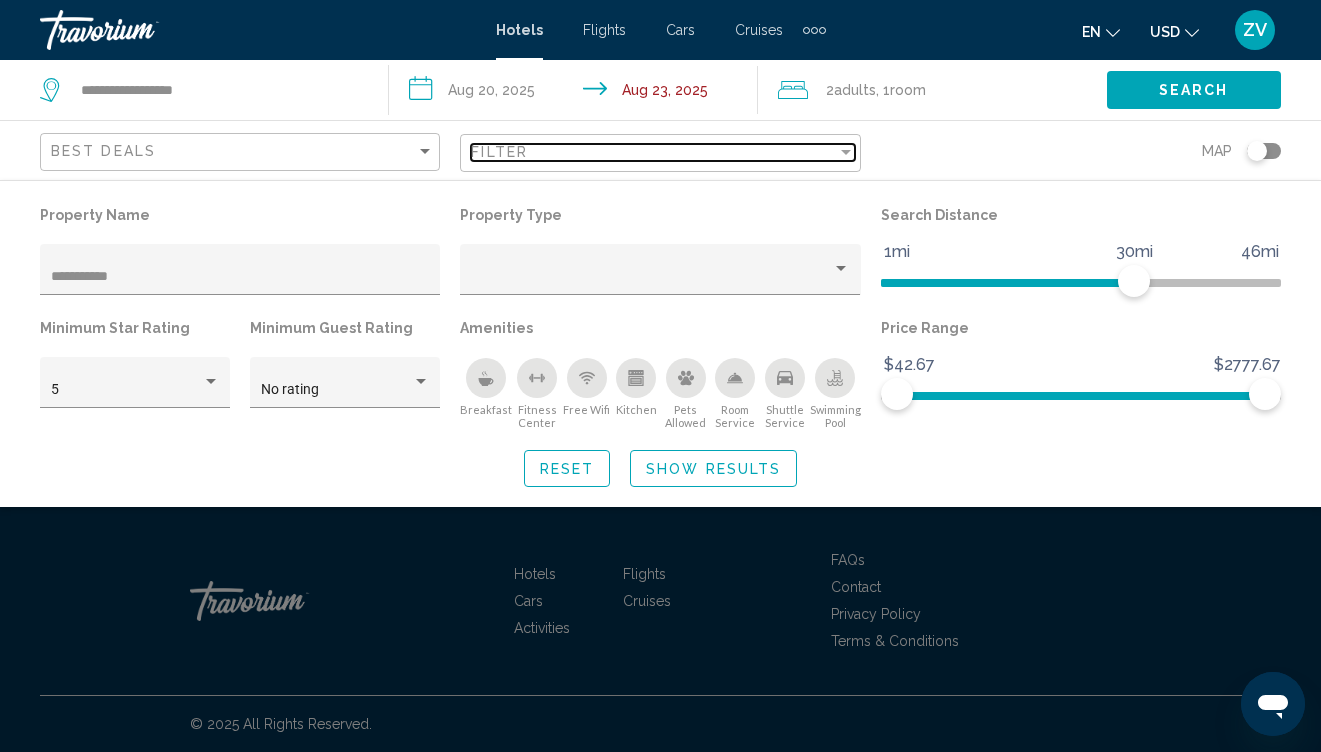 click on "Filter" at bounding box center [653, 152] 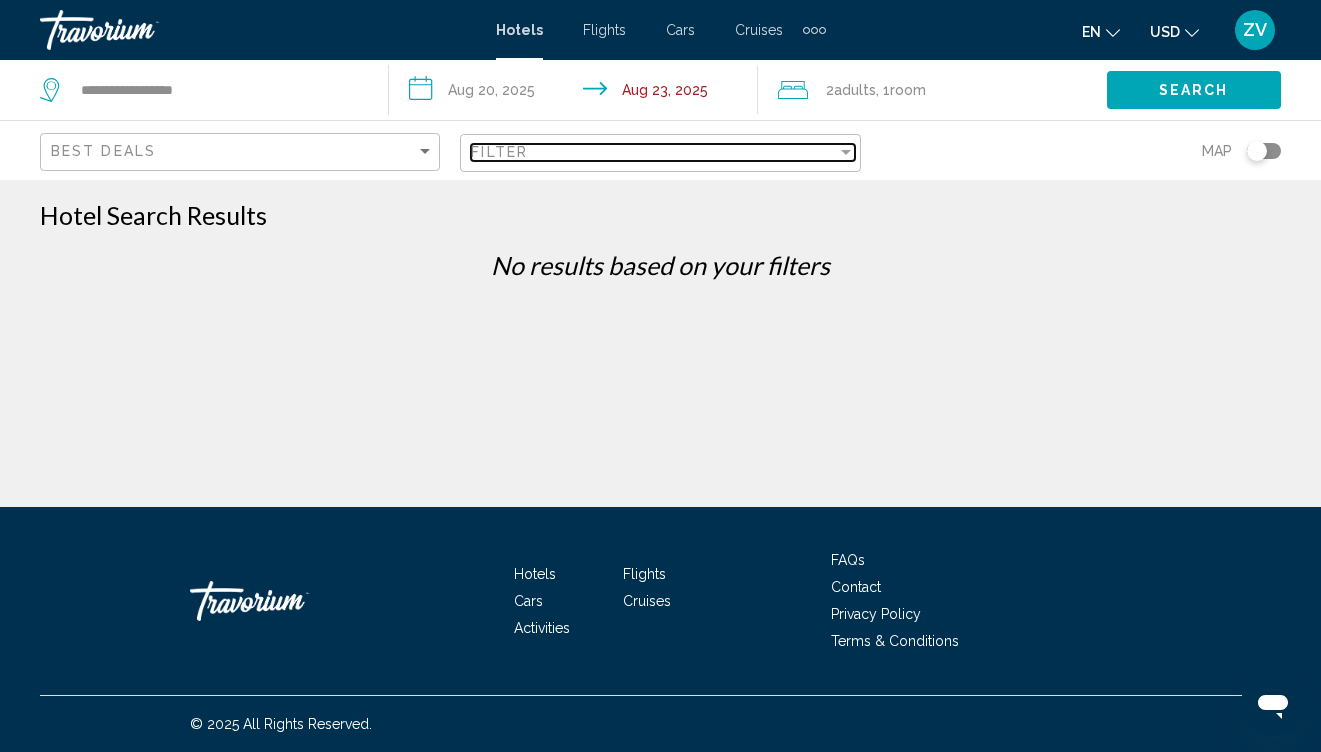 click on "Filter" at bounding box center [653, 152] 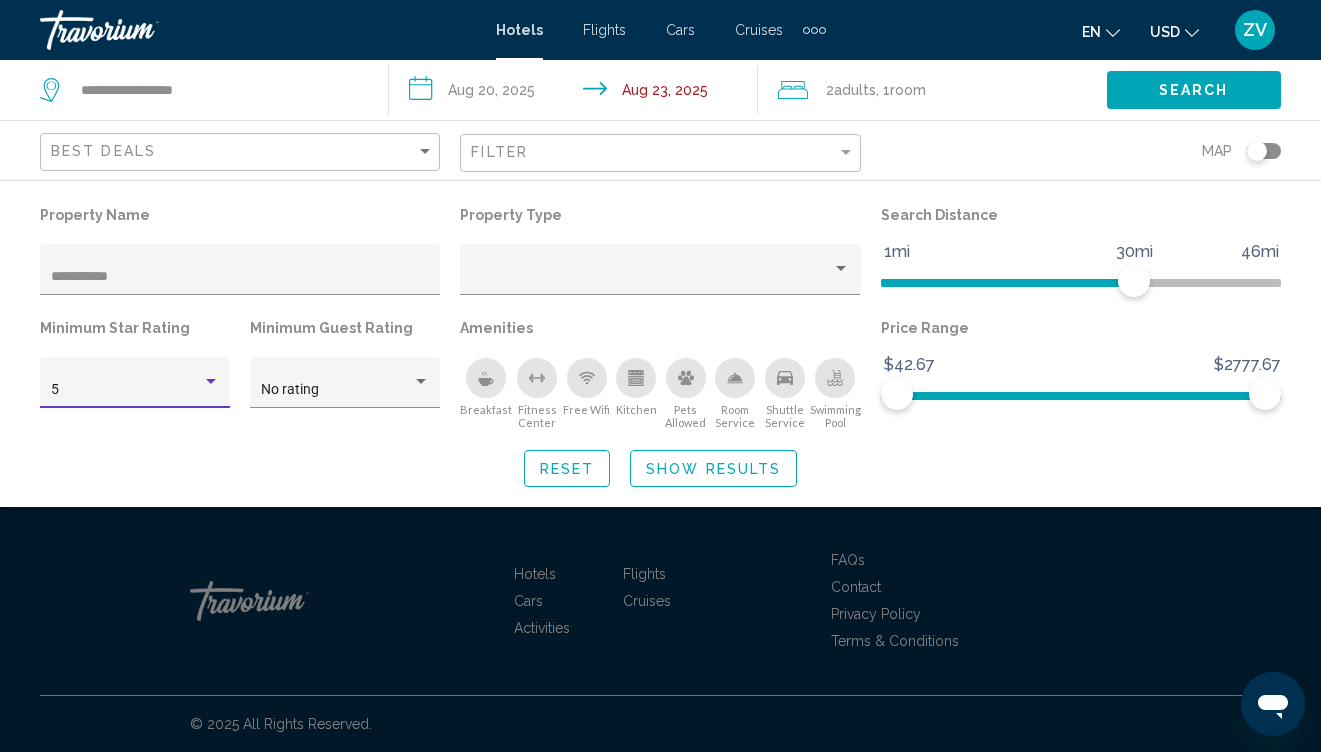 click at bounding box center [211, 382] 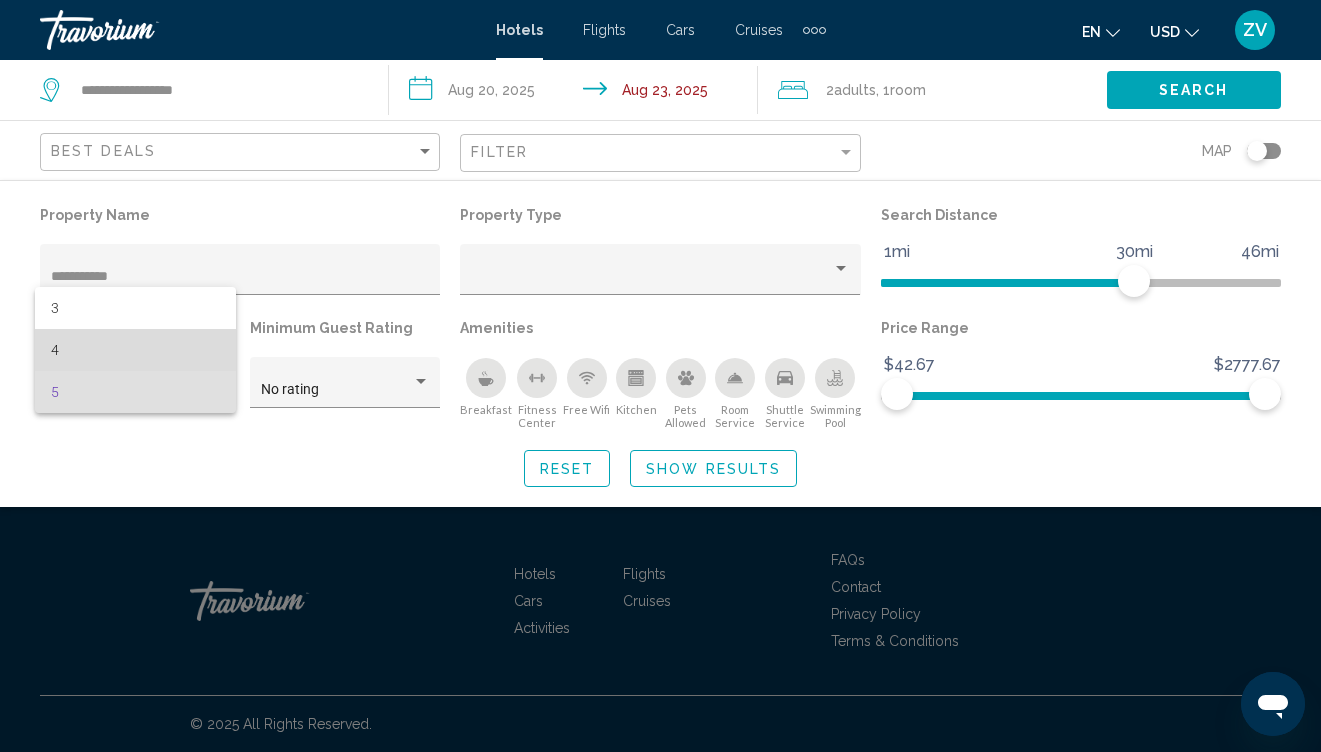 click on "4" at bounding box center [135, 350] 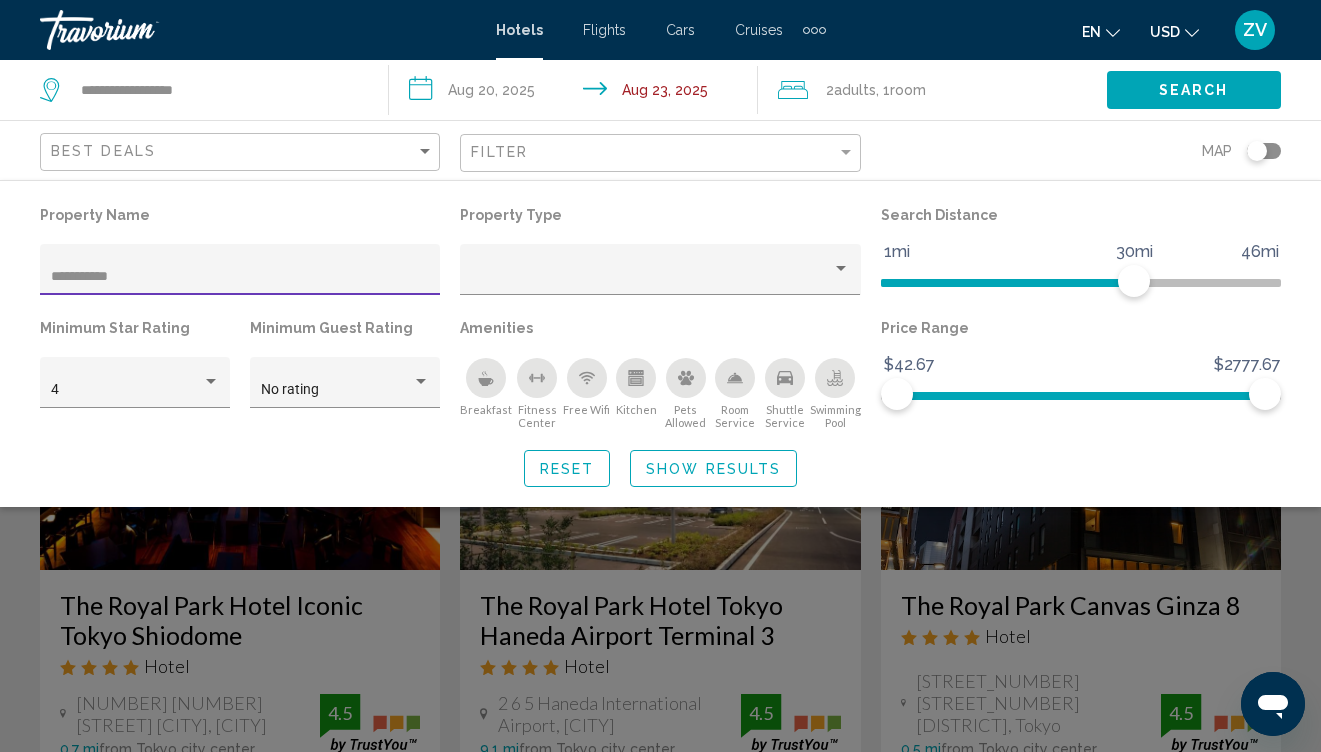 click on "**********" at bounding box center [240, 277] 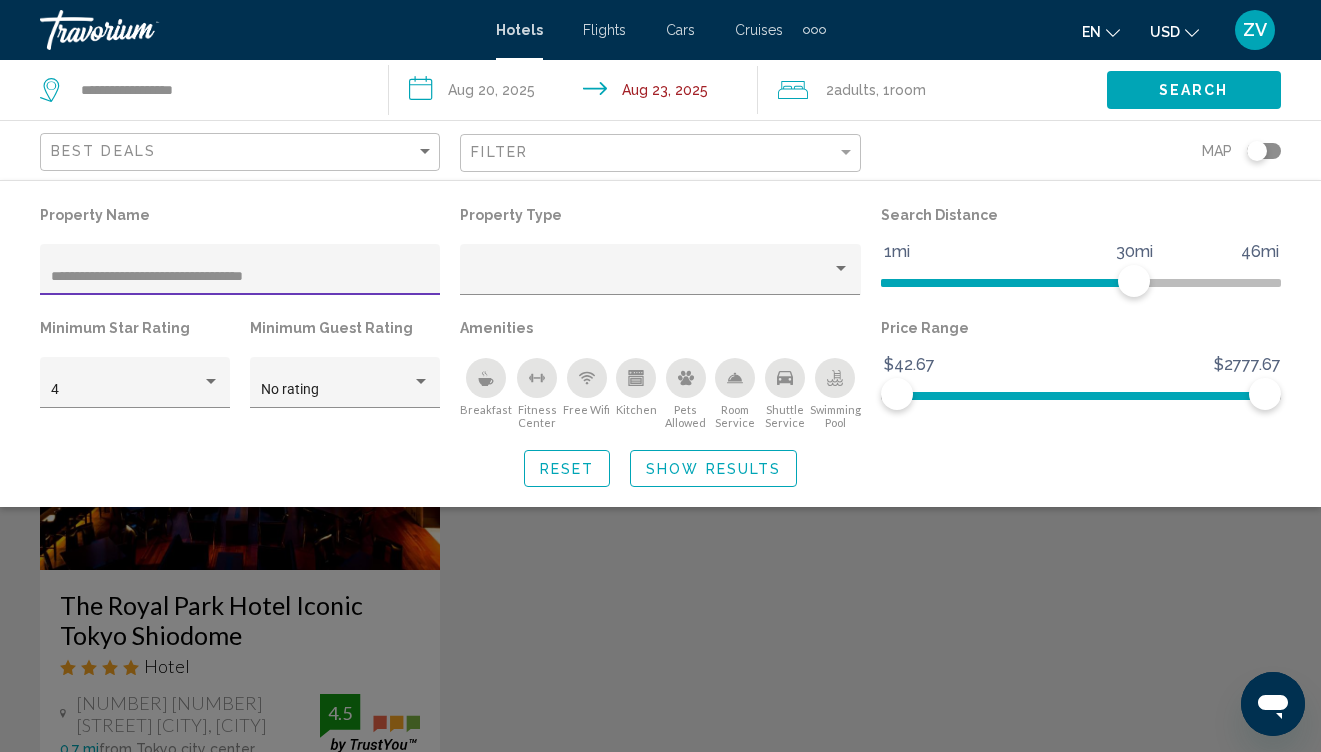 type on "**********" 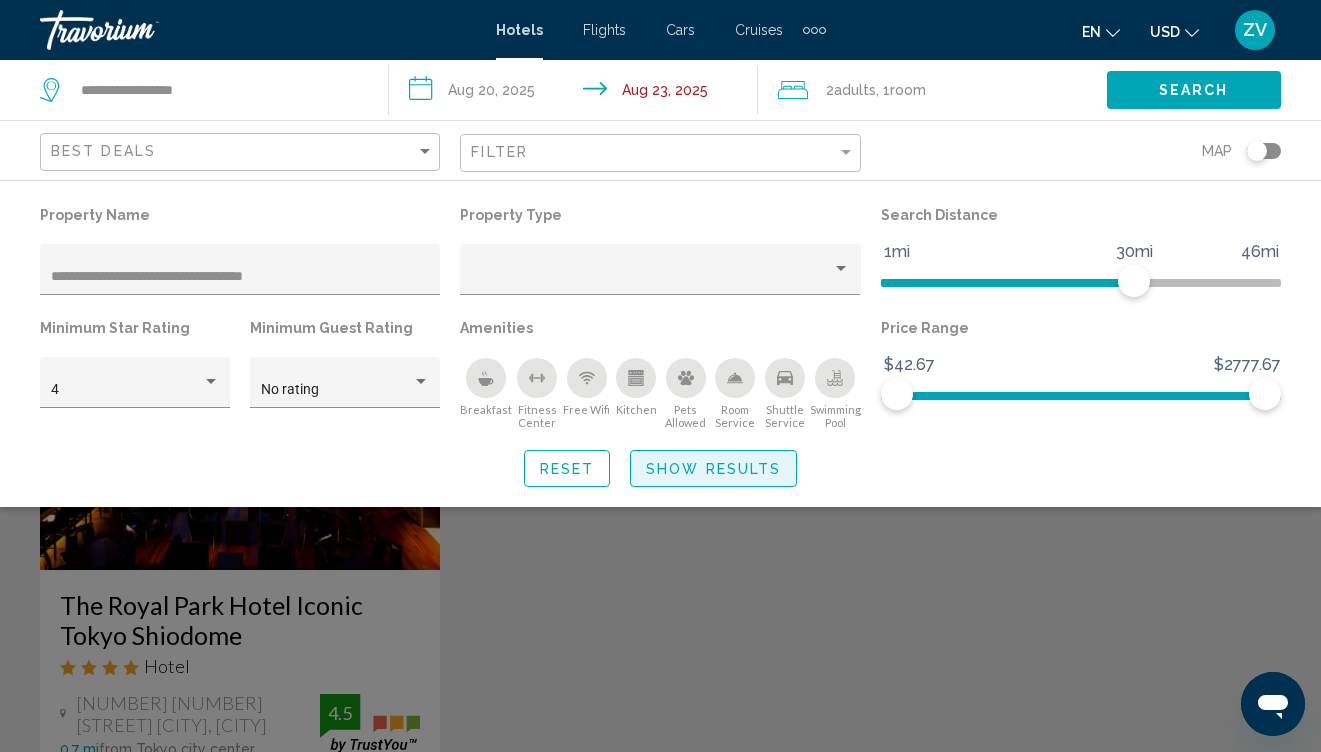 click on "Show Results" 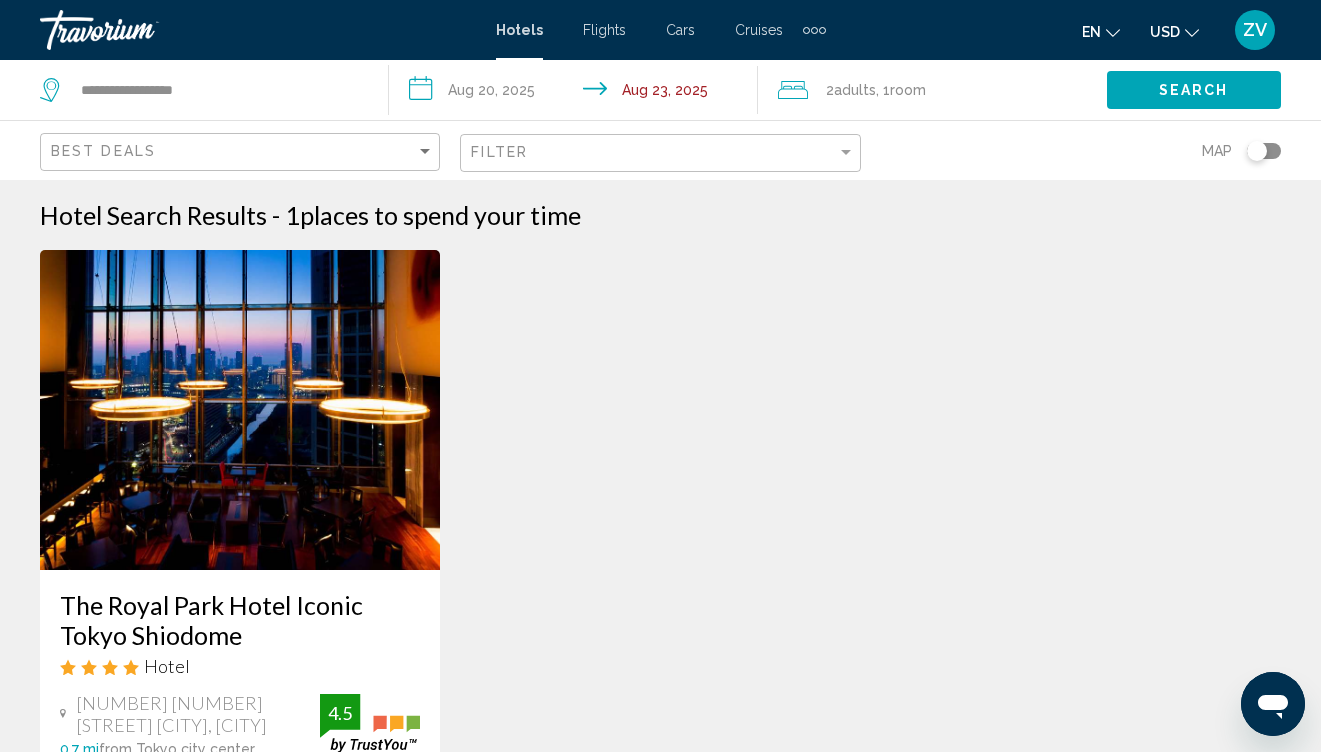 click on "Hotel Search Results  -   46  places to spend your time Save up to  14%   Hotel New Otani Tokyo Garden Tower
Hotel
[DISTRICT] [STREET_NUMBER] [STREET_NUMBER], Tokyo [POSTAL_CODE] mi  from Tokyo city center from hotel 4.5 From $780.87 USD $674.24 USD  You save  $106.63 USD
Free WiFi
Room Service
Shuttle Service
Swimming Pool  4.5 Select Room No results based on your filters" at bounding box center (660, 622) 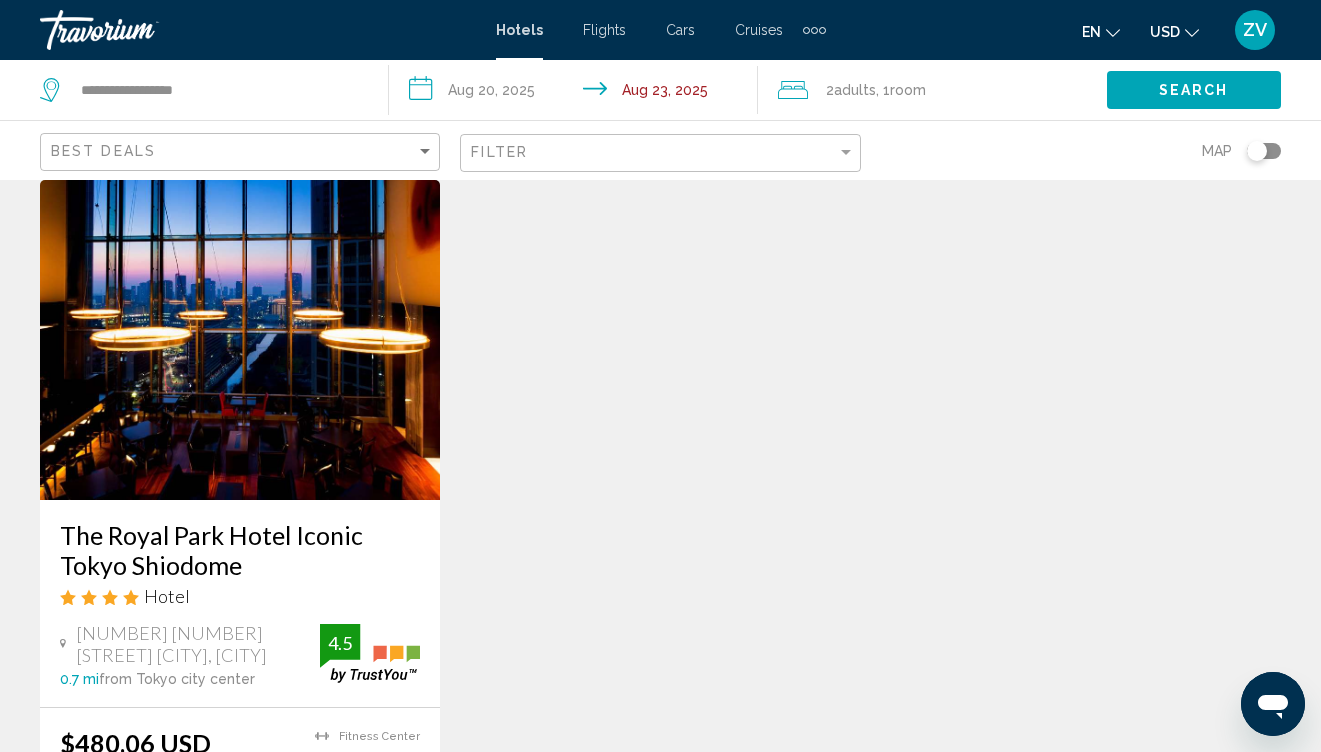 scroll, scrollTop: 58, scrollLeft: 0, axis: vertical 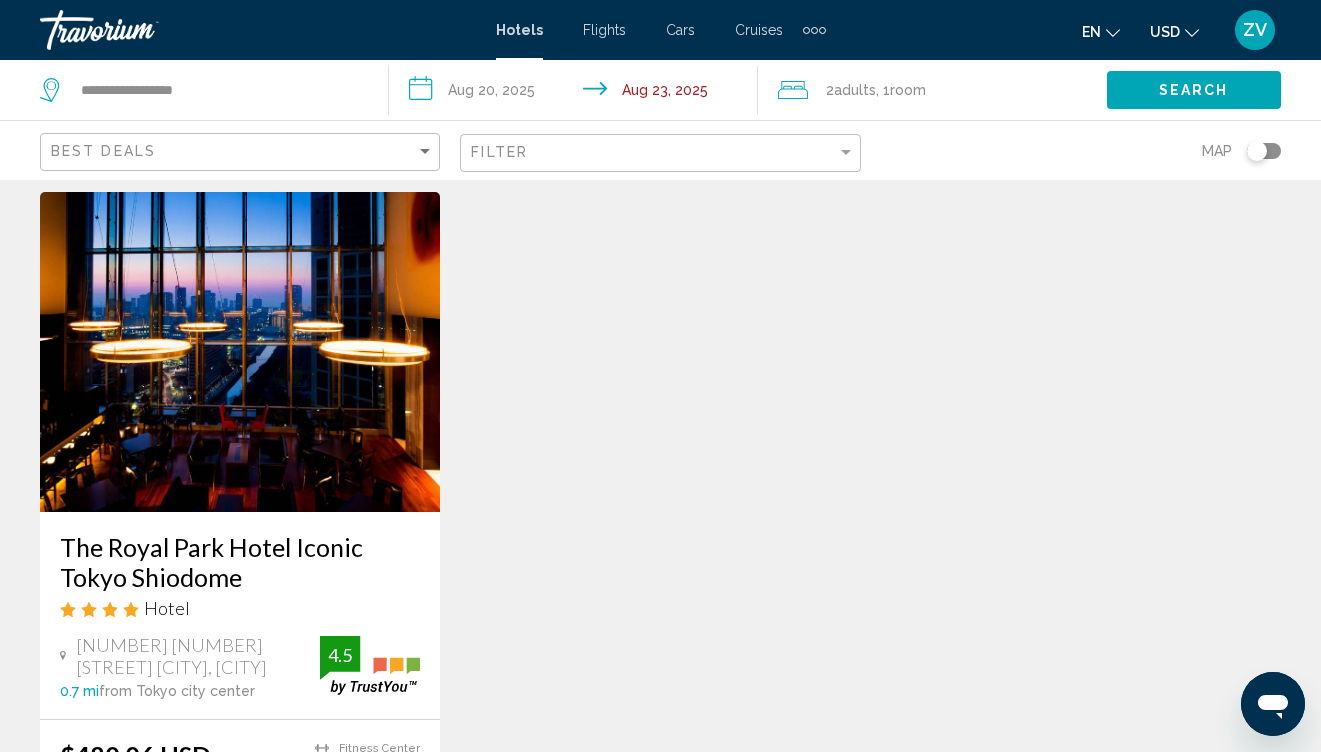 click at bounding box center [240, 352] 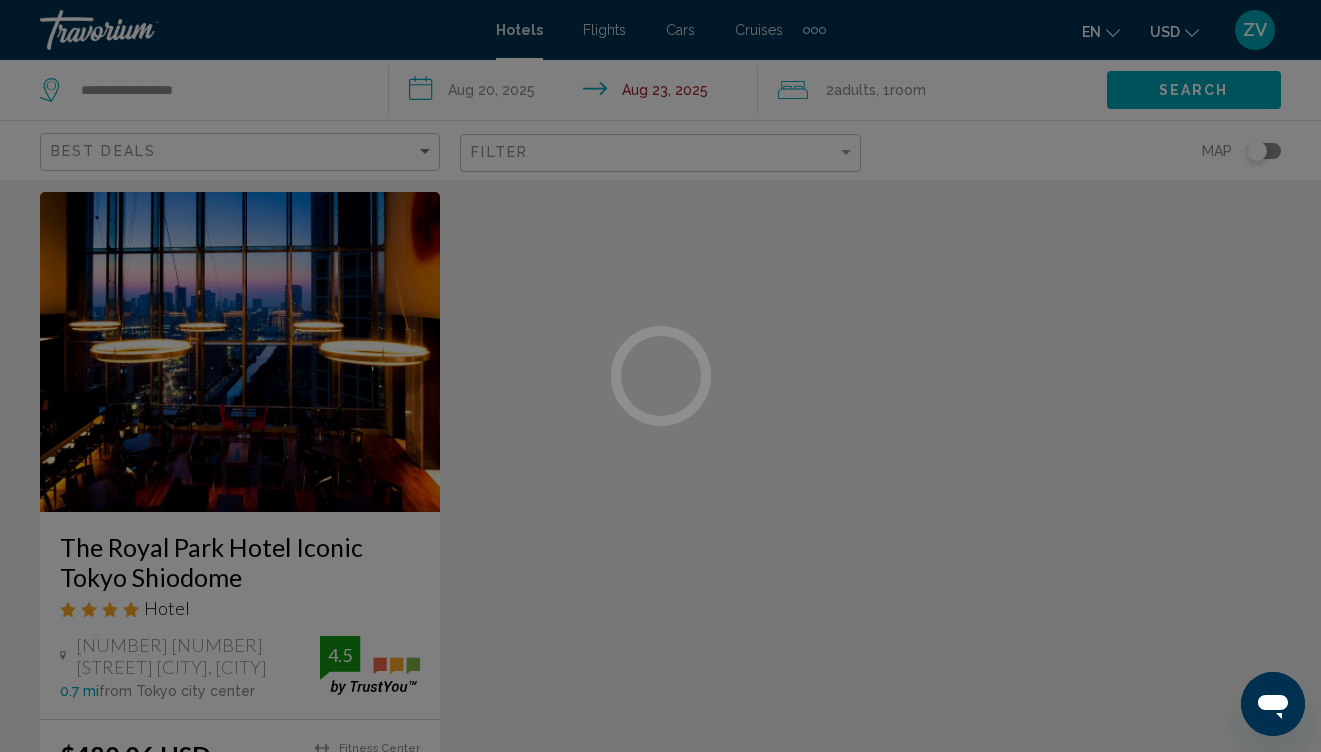 scroll, scrollTop: 0, scrollLeft: 0, axis: both 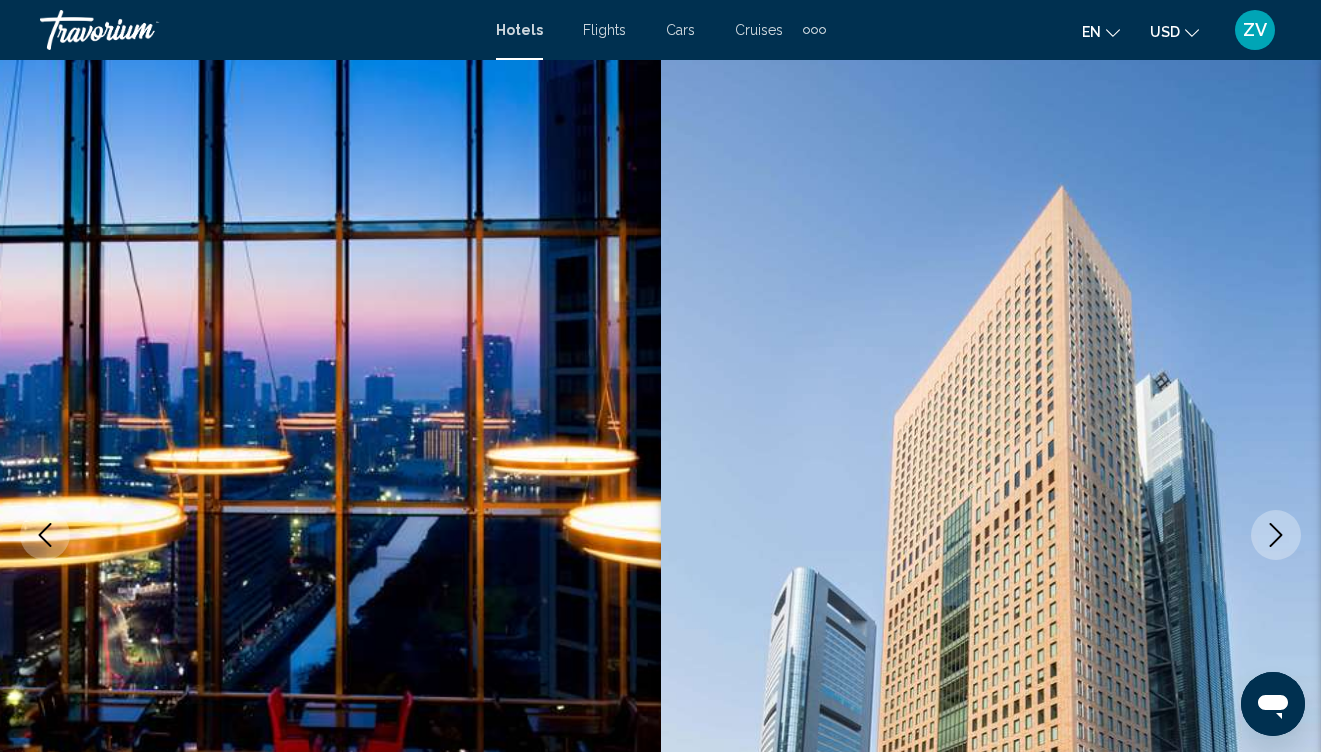 type 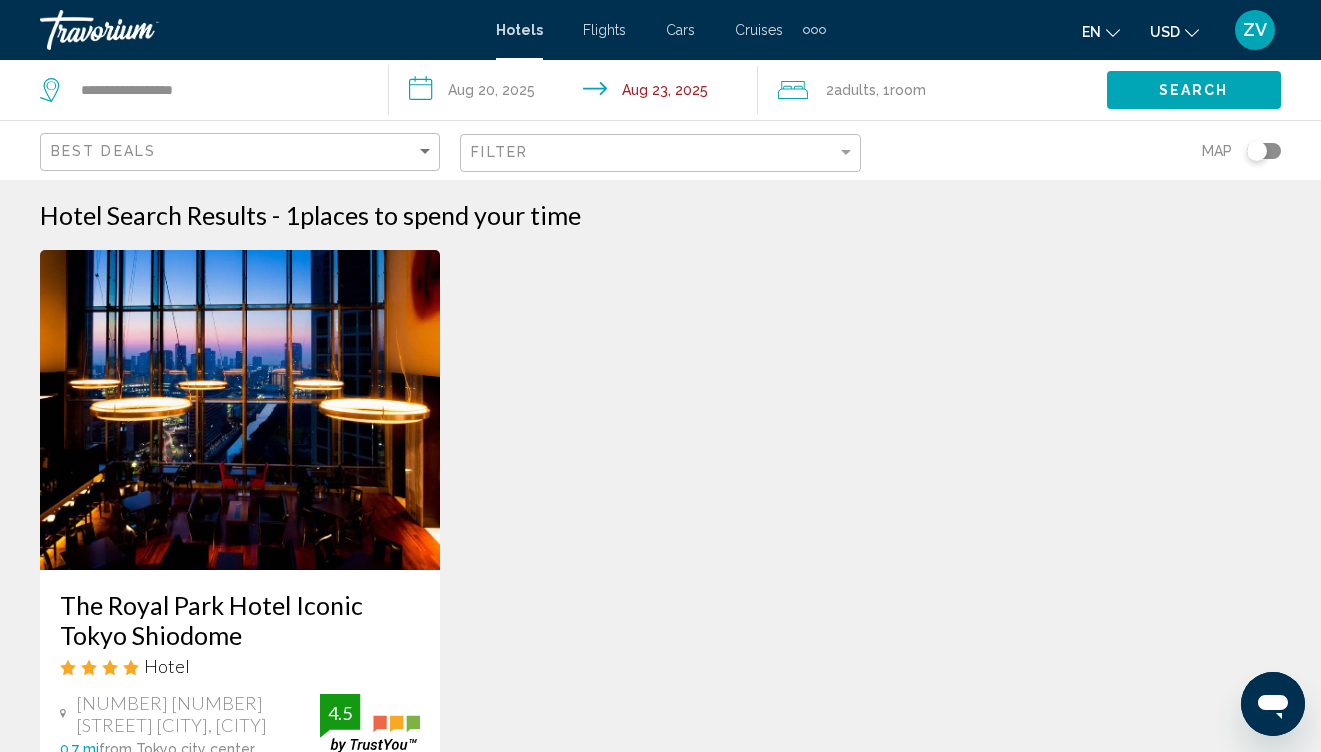click on "Hotel Search Results  -   46  places to spend your time Save up to  14%   Hotel New Otani Tokyo Garden Tower
Hotel
[DISTRICT] [STREET_NUMBER] [STREET_NUMBER], Tokyo [POSTAL_CODE] mi  from Tokyo city center from hotel 4.5 From $780.87 USD $674.24 USD  You save  $106.63 USD
Free WiFi
Room Service
Shuttle Service
Swimming Pool  4.5 Select Room No results based on your filters" at bounding box center (660, 622) 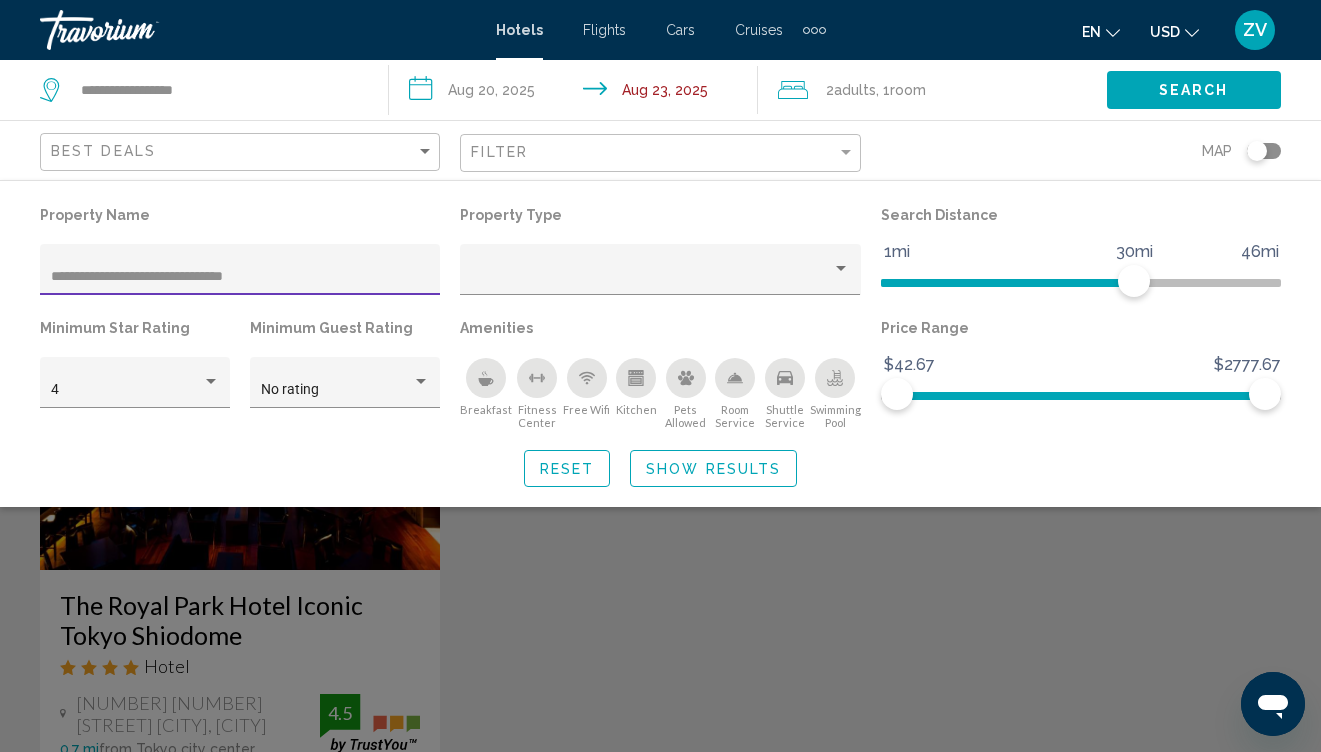 drag, startPoint x: 304, startPoint y: 279, endPoint x: -49, endPoint y: 249, distance: 354.2725 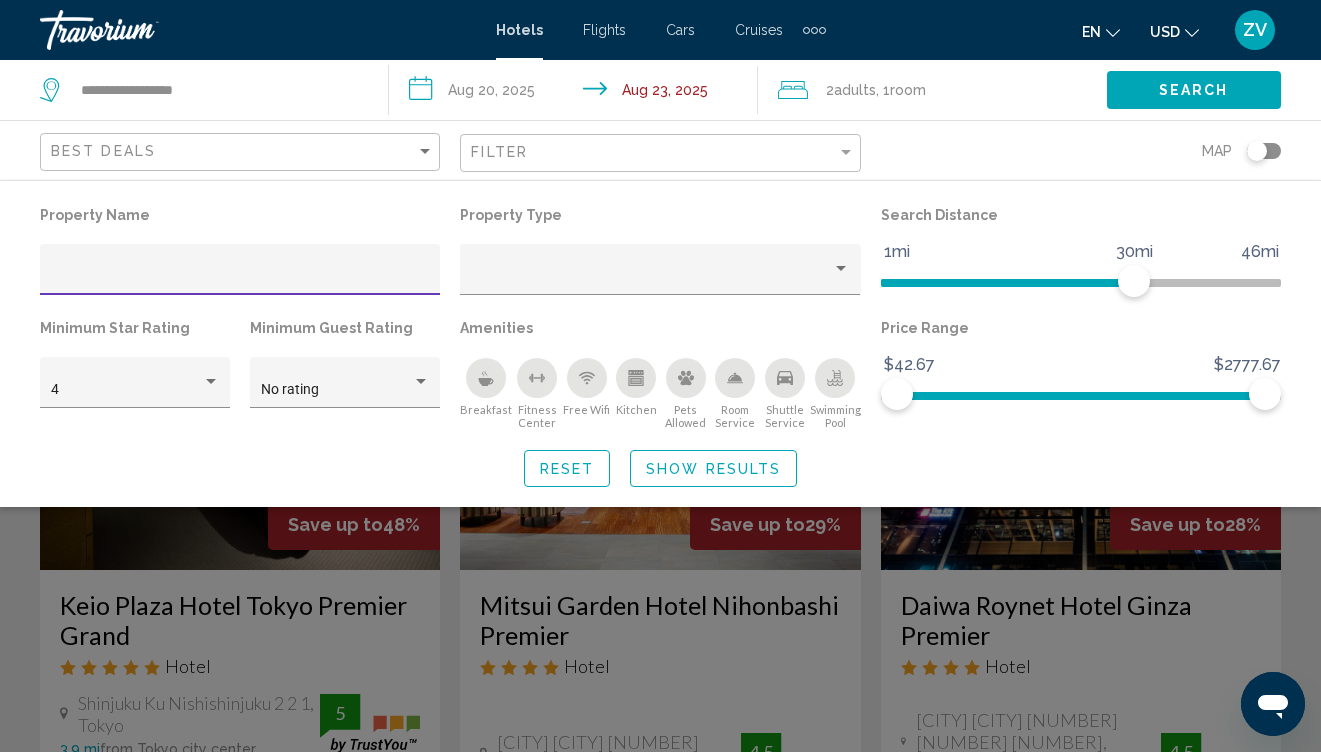 type 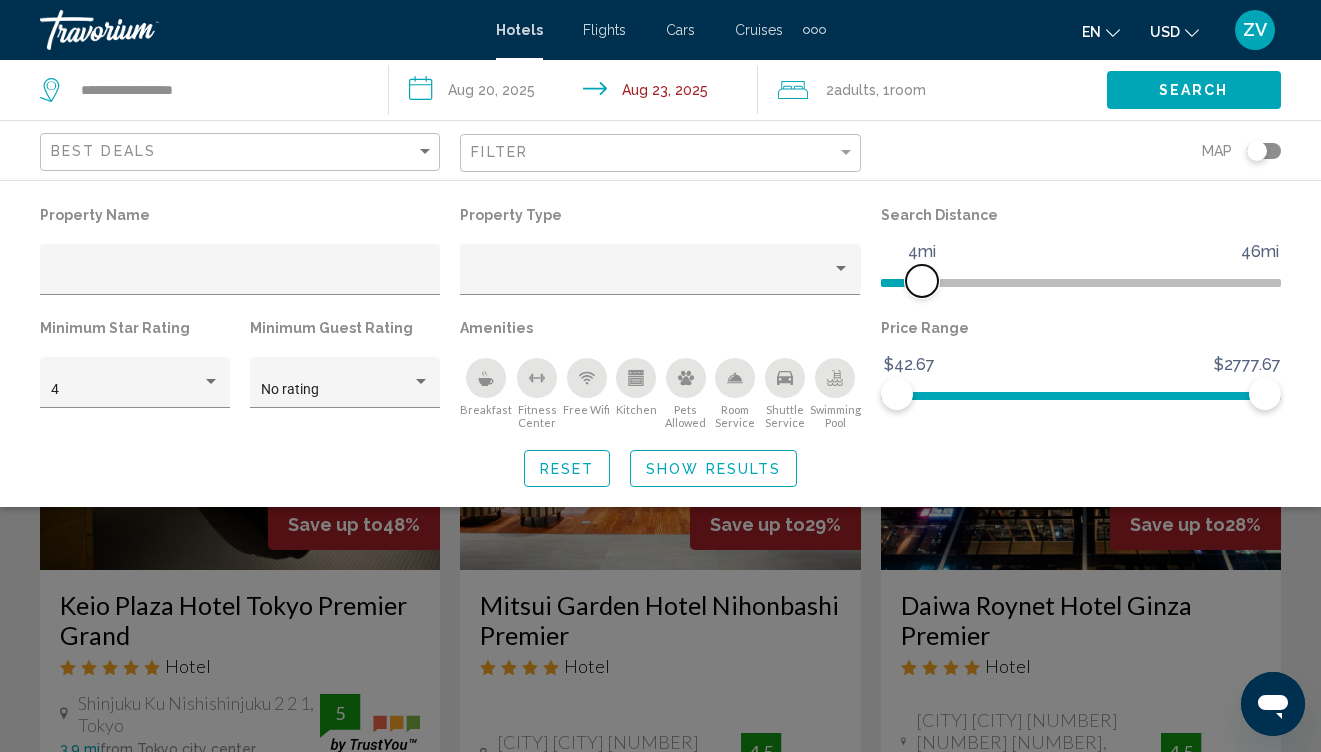 drag, startPoint x: 1139, startPoint y: 277, endPoint x: 918, endPoint y: 291, distance: 221.443 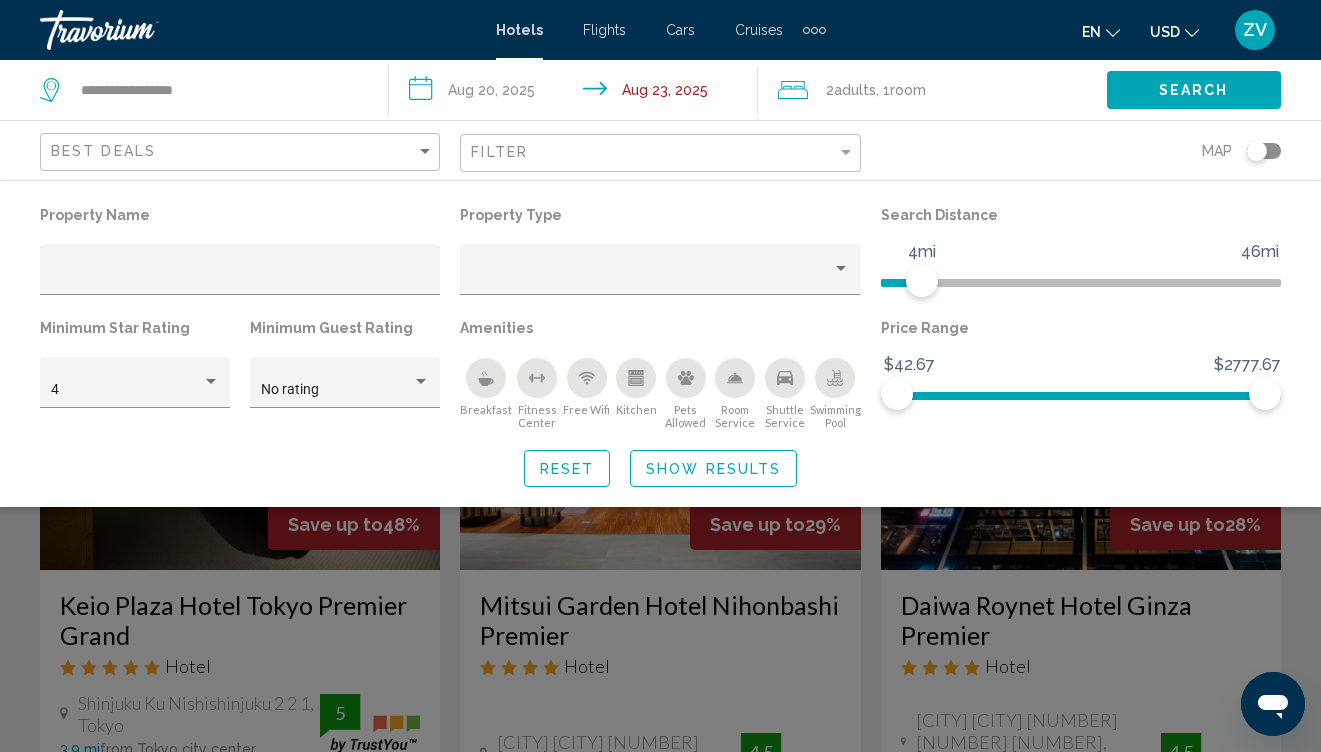 click on "Show Results" 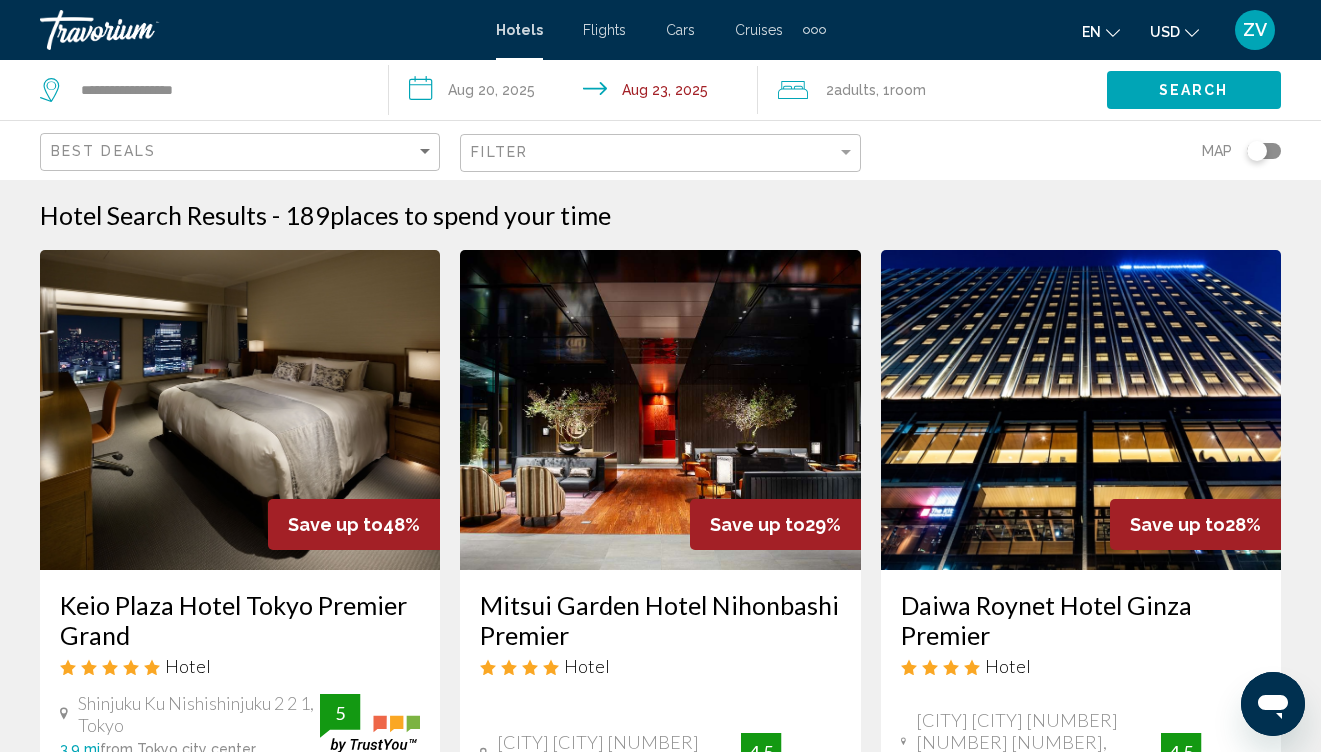 click on "Hotel Search Results  -   189  places to spend your time Save up to  48%   Keio Plaza Hotel Tokyo Premier Grand
Hotel
Shinjuku Ku Nishishinjuku 2 2 1, Tokyo 3.9 mi  from Tokyo city center from hotel 5 From $1,652.16 USD $863.38 USD  You save  $788.78 USD
Fitness Center
Free WiFi
Room Service
Shuttle Service
Swimming Pool  5 Select Room Save up to  29%   Mitsui Garden Hotel Nihonbashi Premier
Hotel
Chuo Ku Nihonbashi Muromachi 3 4 4, Tokyo 1.2 mi  from Tokyo city center from hotel 4.5 From" at bounding box center [660, 1773] 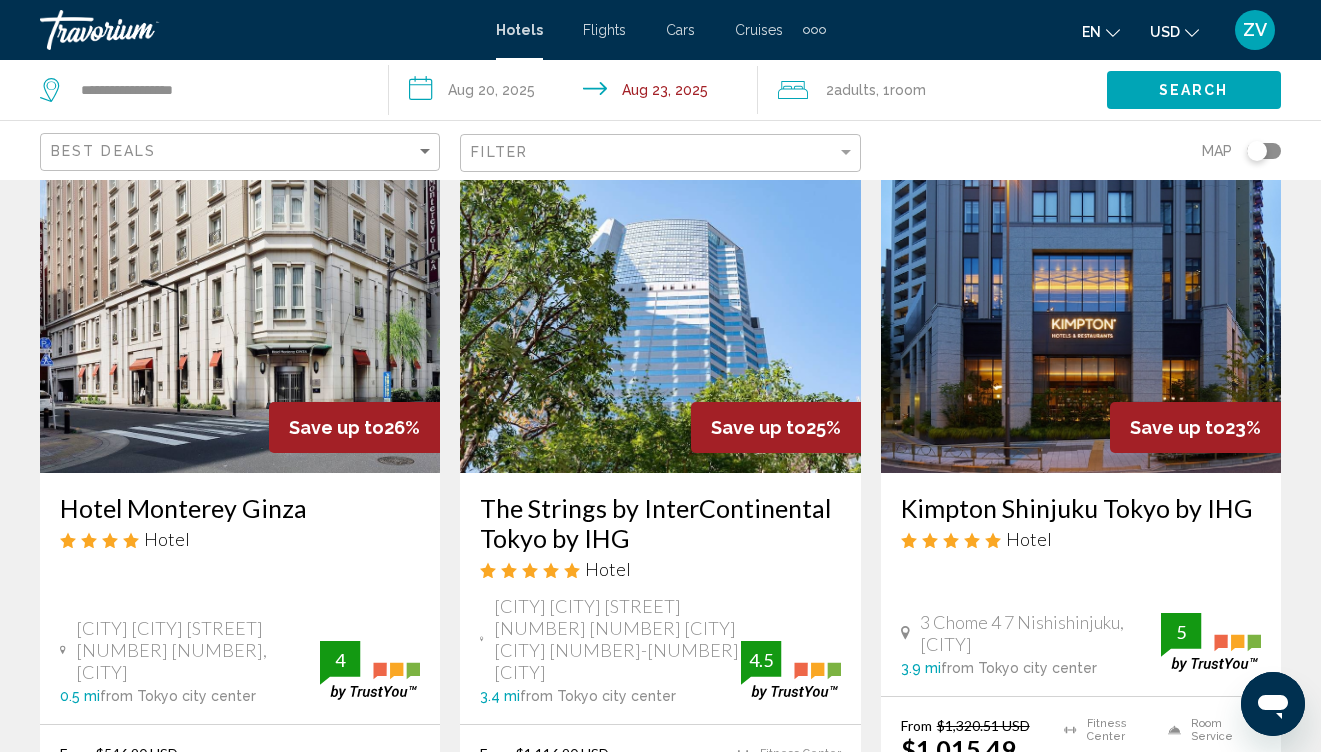 scroll, scrollTop: 896, scrollLeft: 0, axis: vertical 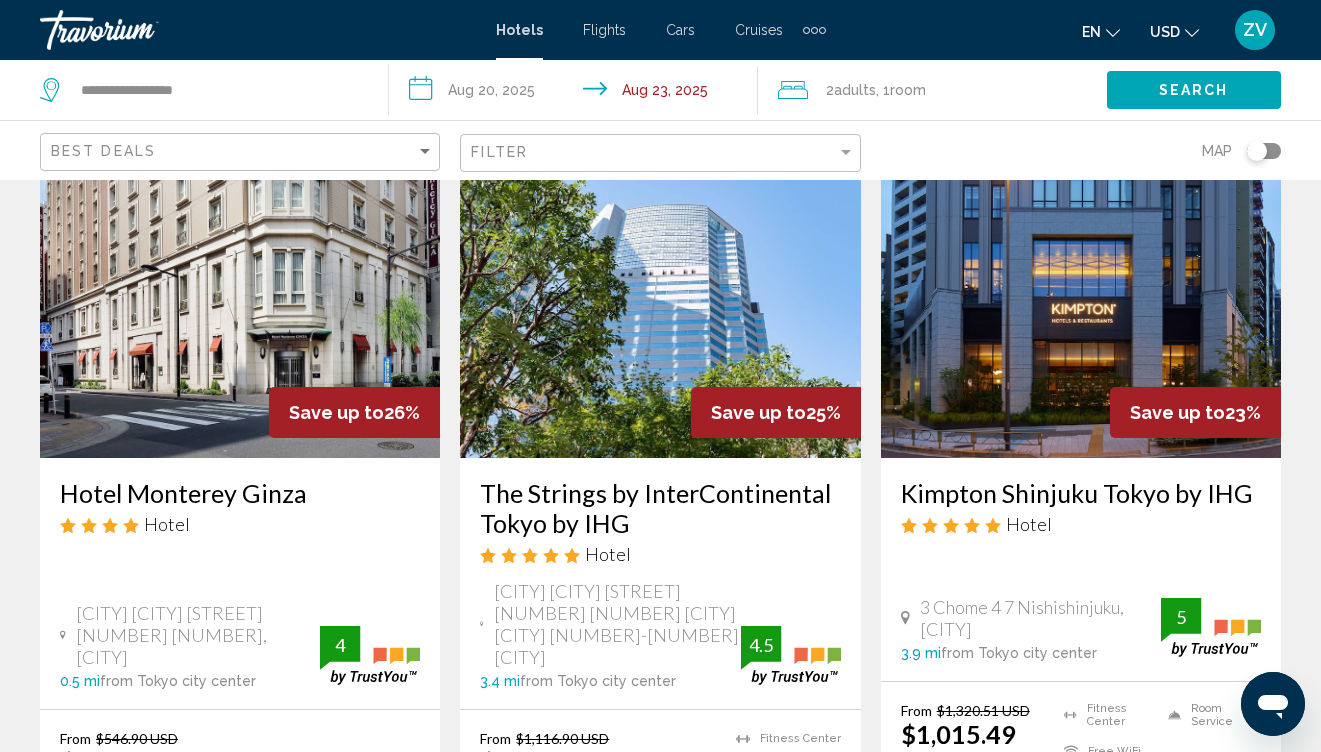 click on "Hotel Search Results  -   189  places to spend your time Save up to  48%   Keio Plaza Hotel Tokyo Premier Grand
Hotel
Shinjuku Ku Nishishinjuku 2 2 1, Tokyo 3.9 mi  from Tokyo city center from hotel 5 From $1,652.16 USD $863.38 USD  You save  $788.78 USD
Fitness Center
Free WiFi
Room Service
Shuttle Service
Swimming Pool  5 Select Room Save up to  29%   Mitsui Garden Hotel Nihonbashi Premier
Hotel
Chuo Ku Nihonbashi Muromachi 3 4 4, Tokyo 1.2 mi  from Tokyo city center from hotel 4.5 From" at bounding box center (660, 877) 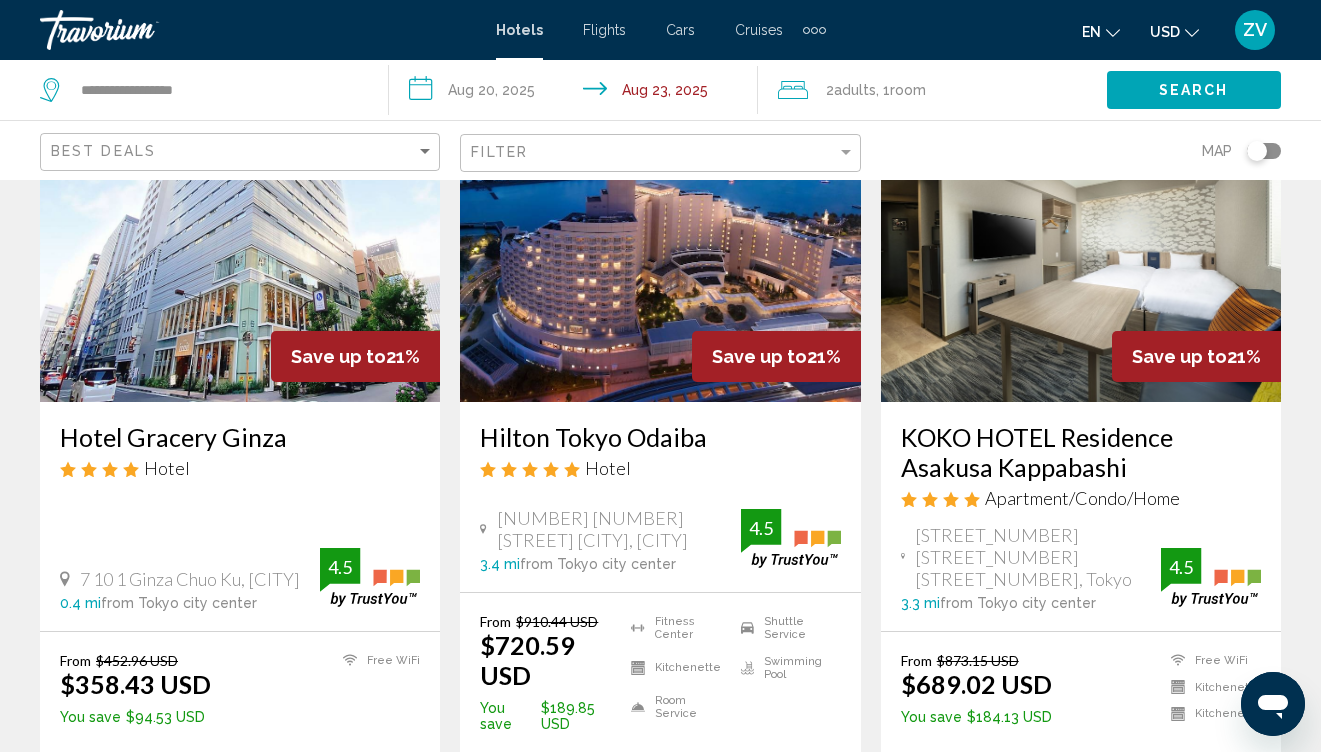 scroll, scrollTop: 2481, scrollLeft: 0, axis: vertical 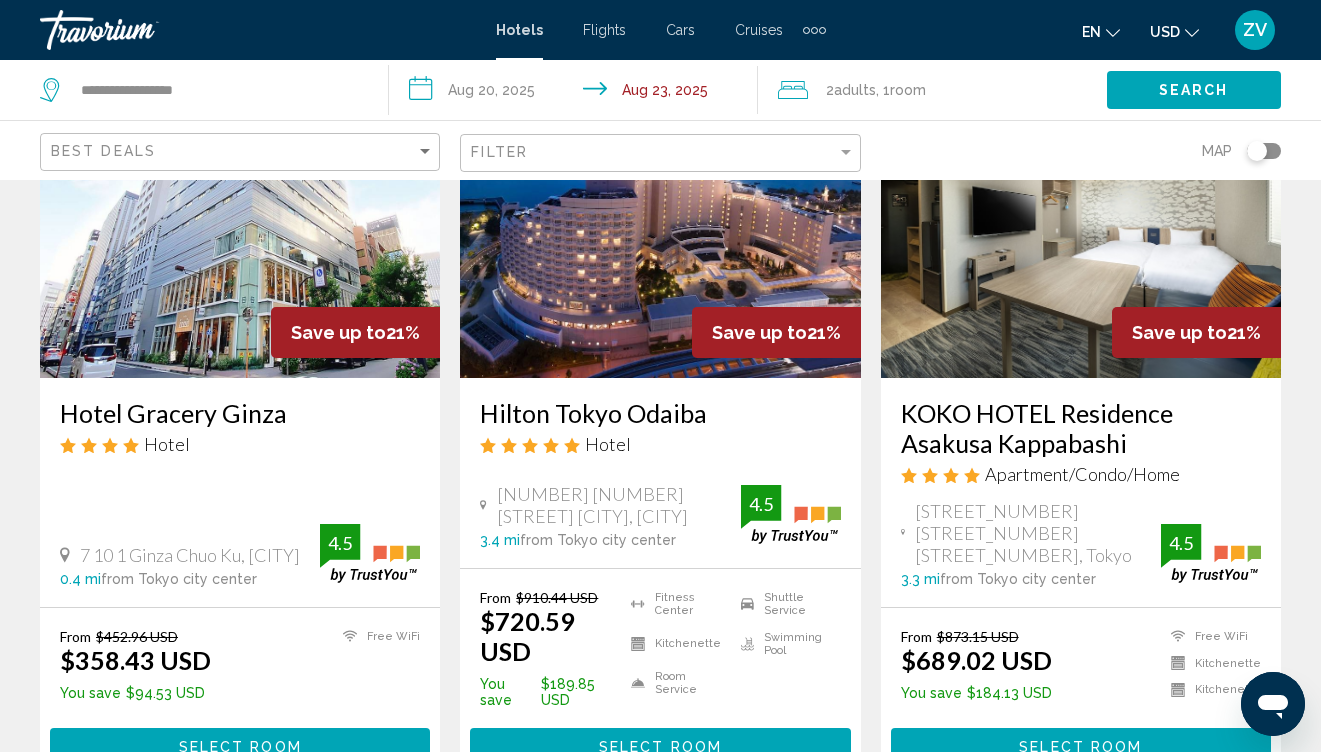 click on "Hotel Search Results  -   189  places to spend your time Save up to  48%   Keio Plaza Hotel Tokyo Premier Grand
Hotel
Shinjuku Ku Nishishinjuku 2 2 1, Tokyo 3.9 mi  from Tokyo city center from hotel 5 From $1,652.16 USD $863.38 USD  You save  $788.78 USD
Fitness Center
Free WiFi
Room Service
Shuttle Service
Swimming Pool  5 Select Room Save up to  29%   Mitsui Garden Hotel Nihonbashi Premier
Hotel
Chuo Ku Nihonbashi Muromachi 3 4 4, Tokyo 1.2 mi  from Tokyo city center from hotel 4.5 From" at bounding box center [660, -708] 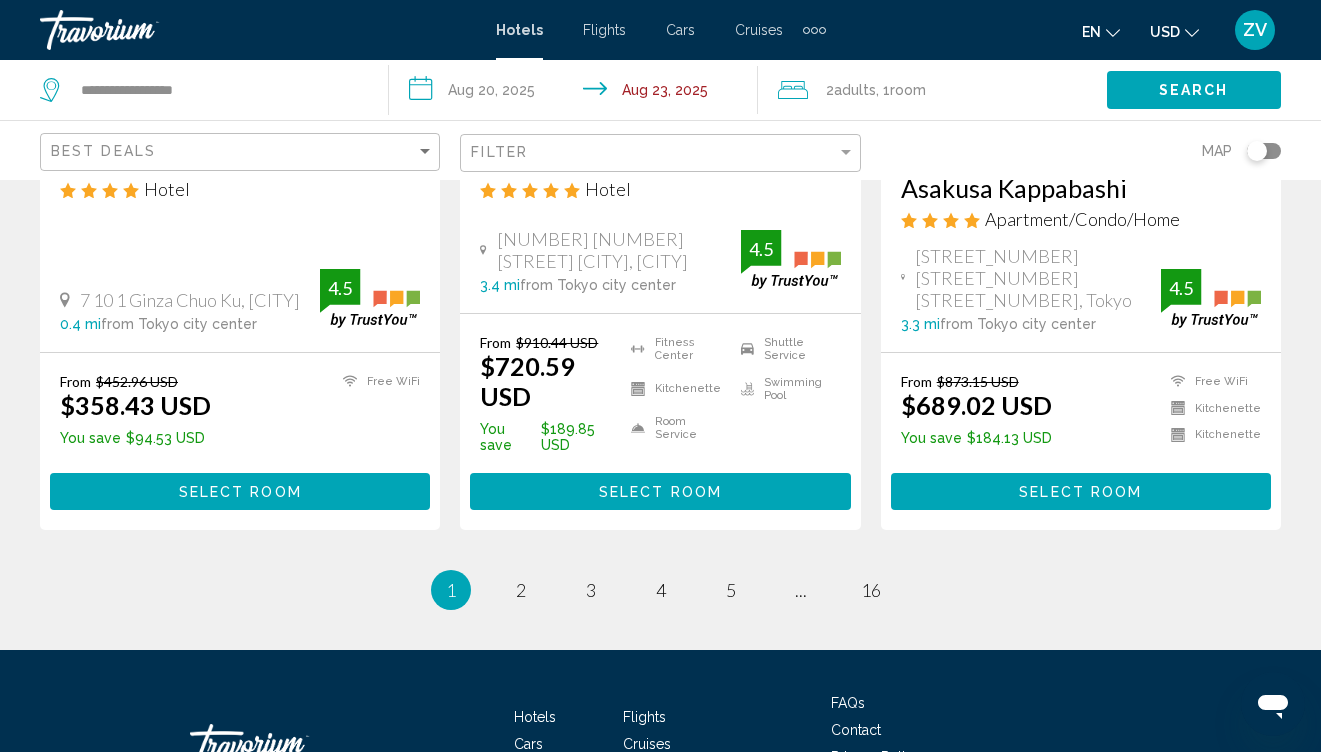 scroll, scrollTop: 2782, scrollLeft: 0, axis: vertical 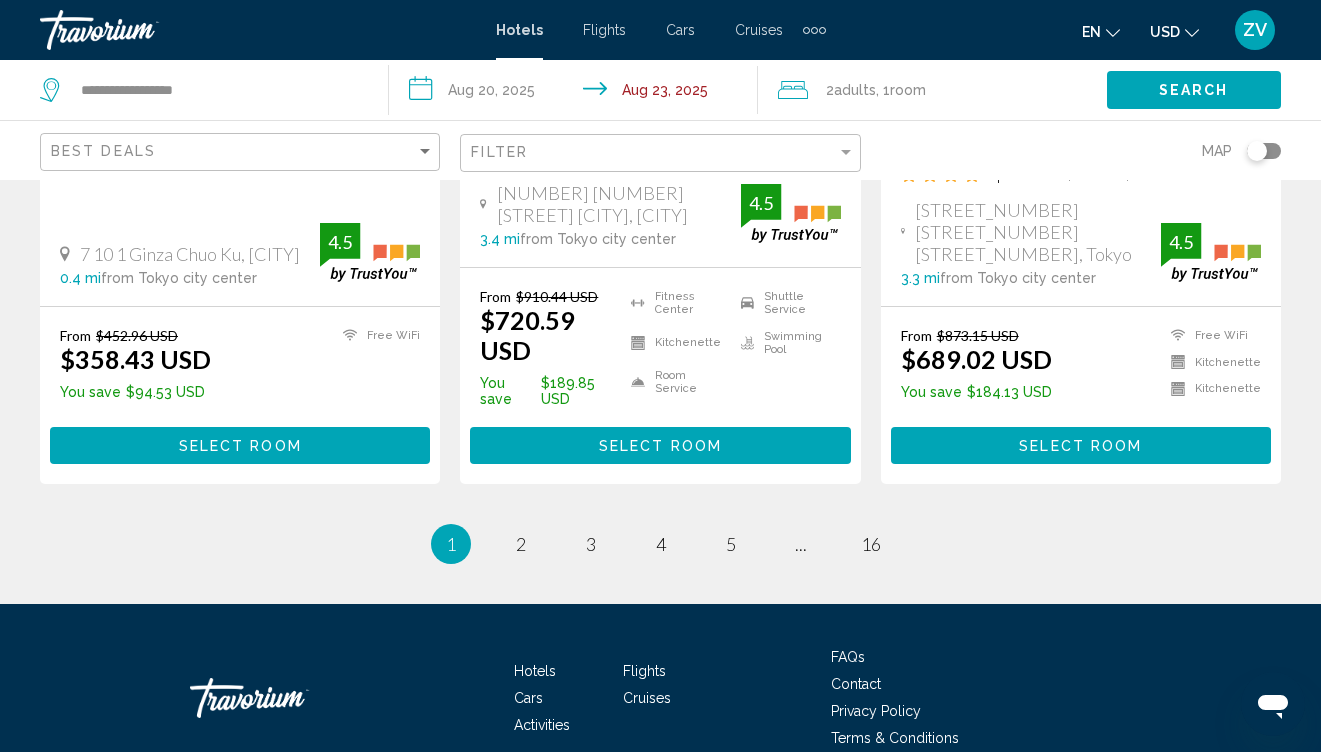 click on "Hotels Flights Cars Cruises Activities FAQs Contact Privacy Policy Terms & Conditions" at bounding box center [660, 698] 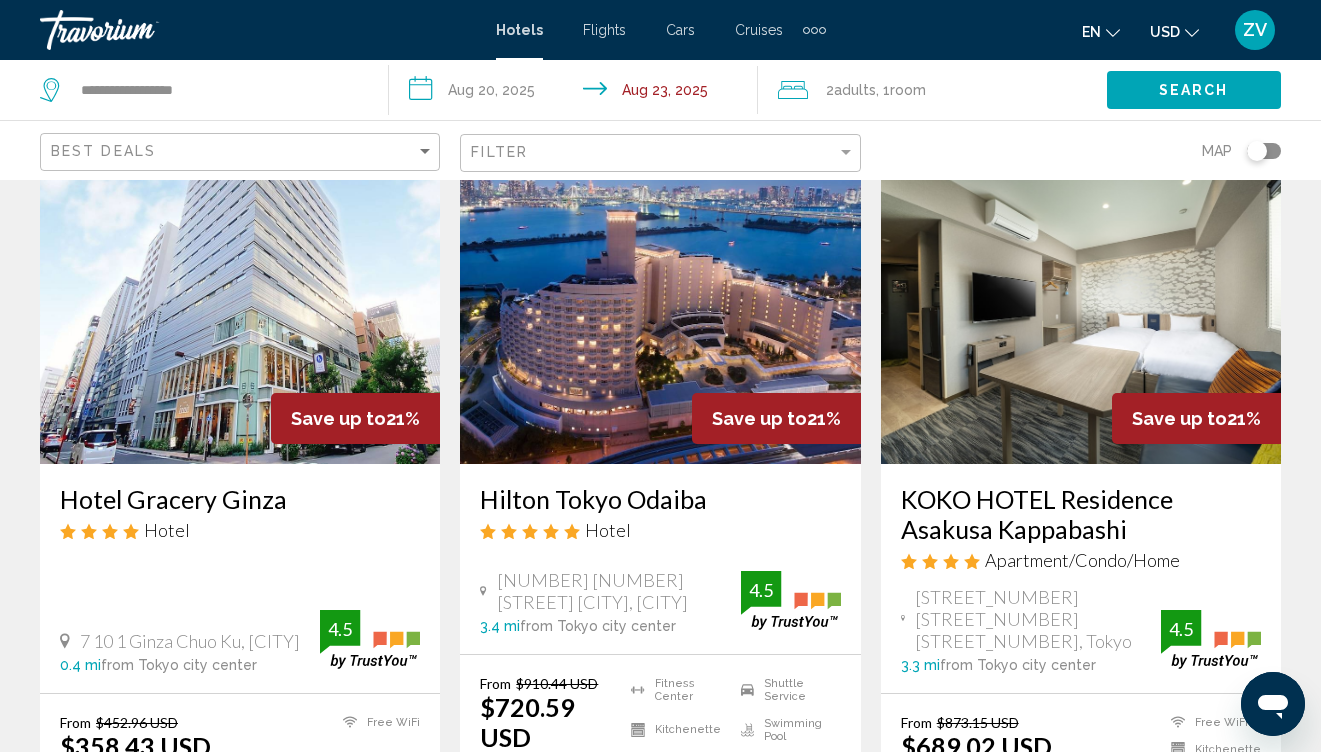 scroll, scrollTop: 2392, scrollLeft: 0, axis: vertical 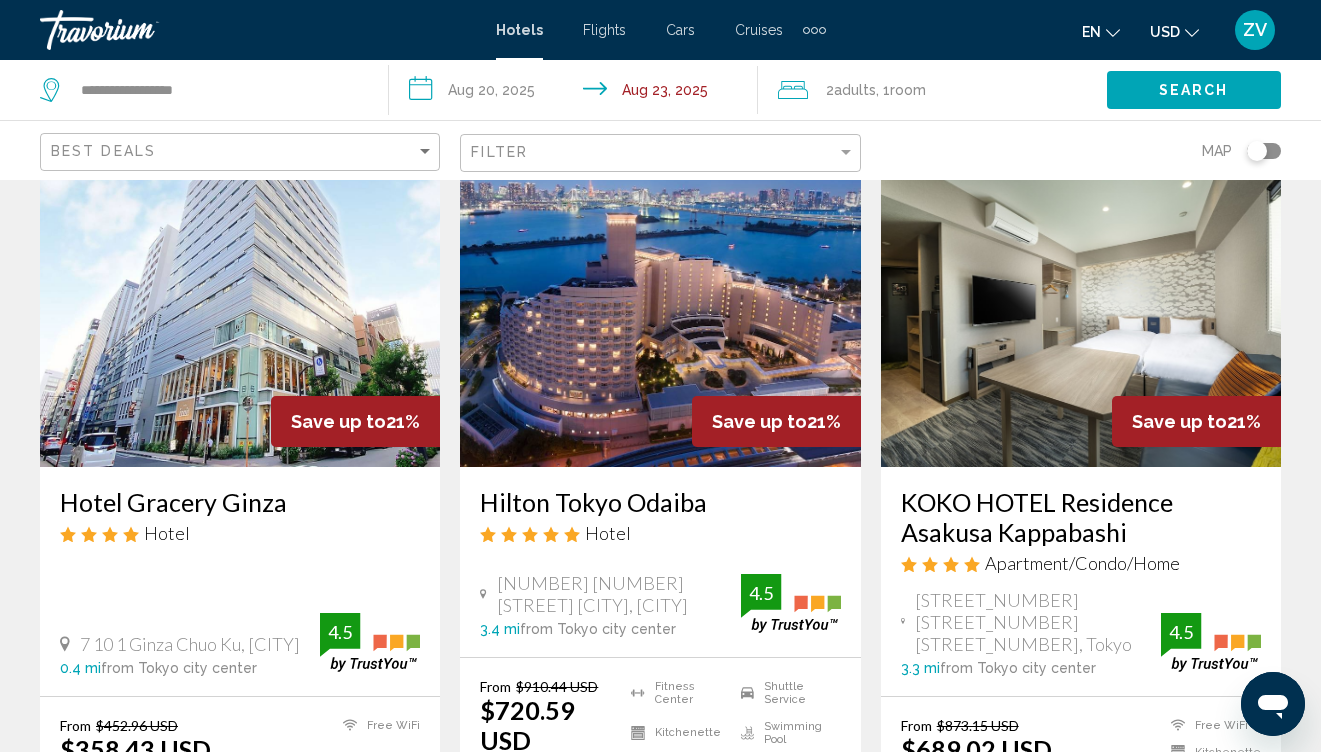 click on "Hotel Search Results  -   189  places to spend your time Save up to  48%   Keio Plaza Hotel Tokyo Premier Grand
Hotel
Shinjuku Ku Nishishinjuku 2 2 1, Tokyo 3.9 mi  from Tokyo city center from hotel 5 From $1,652.16 USD $863.38 USD  You save  $788.78 USD
Fitness Center
Free WiFi
Room Service
Shuttle Service
Swimming Pool  5 Select Room Save up to  29%   Mitsui Garden Hotel Nihonbashi Premier
Hotel
Chuo Ku Nihonbashi Muromachi 3 4 4, Tokyo 1.2 mi  from Tokyo city center from hotel 4.5 From" at bounding box center [660, -619] 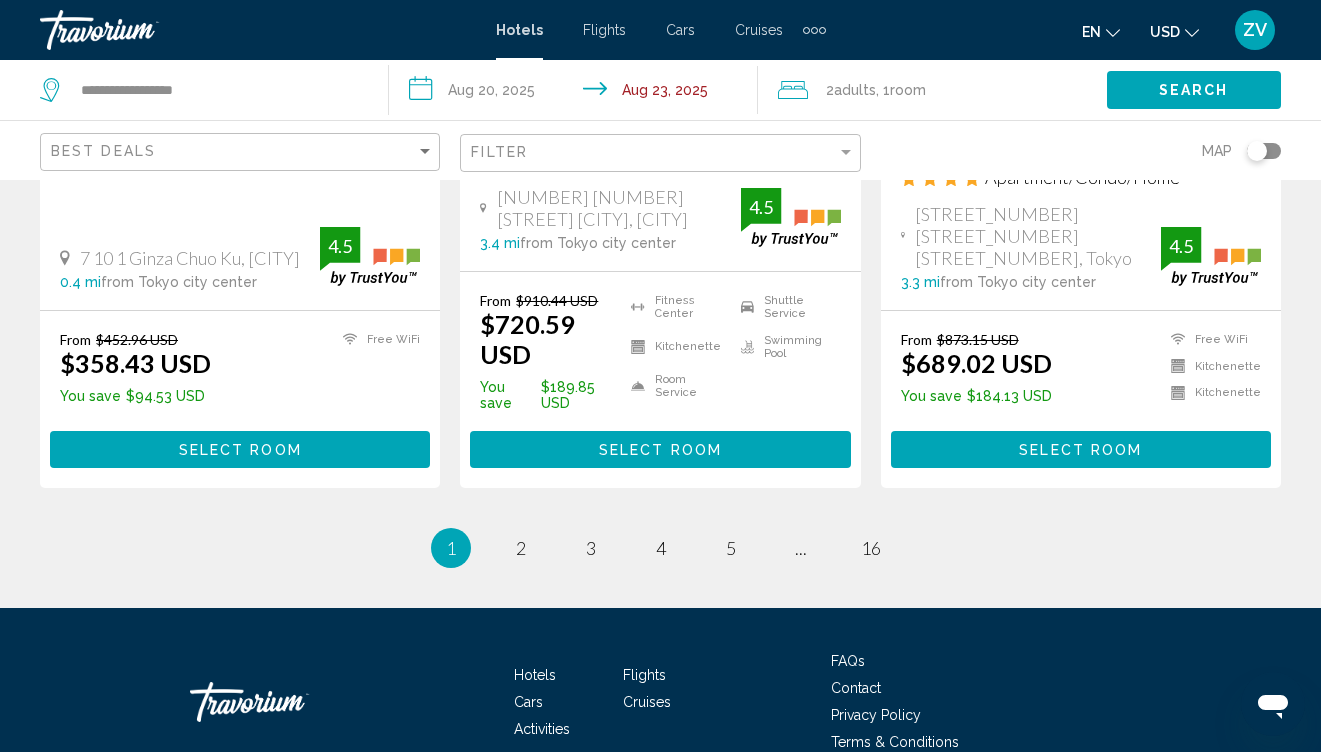 scroll, scrollTop: 2843, scrollLeft: 0, axis: vertical 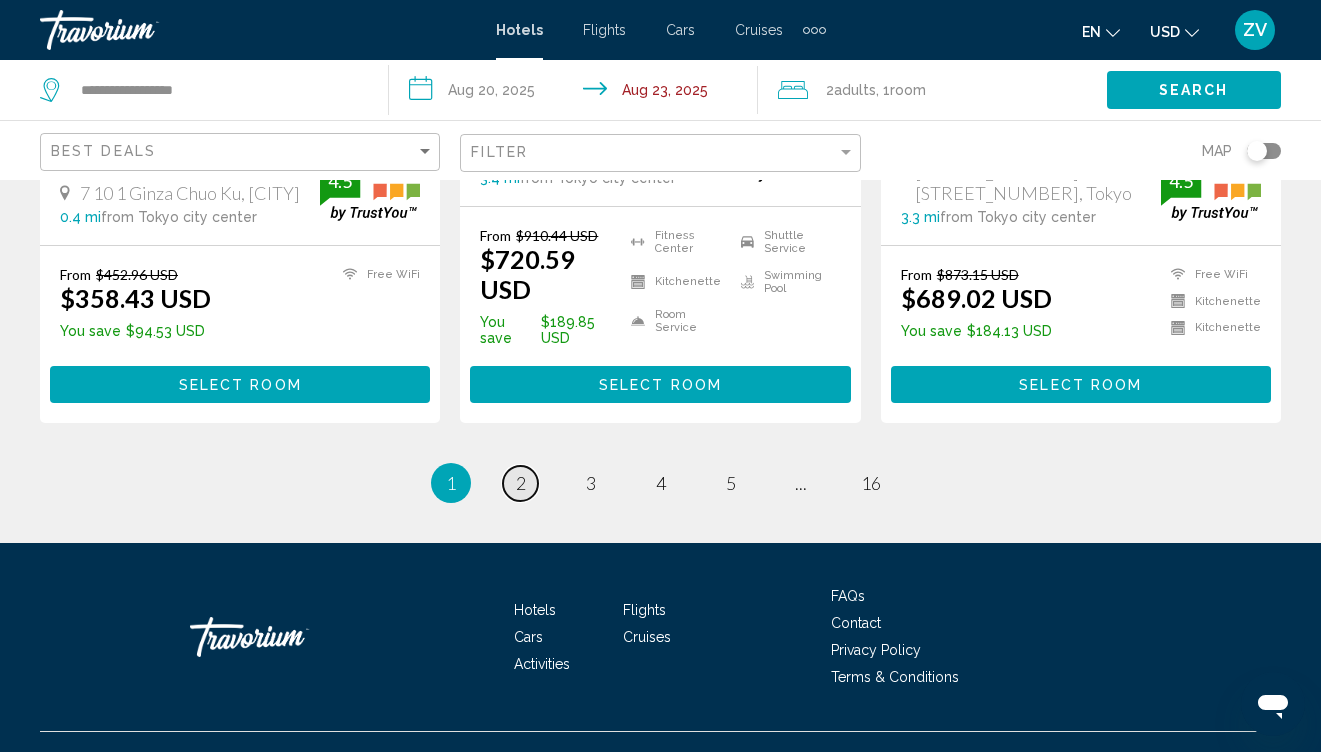 click on "2" at bounding box center (521, 483) 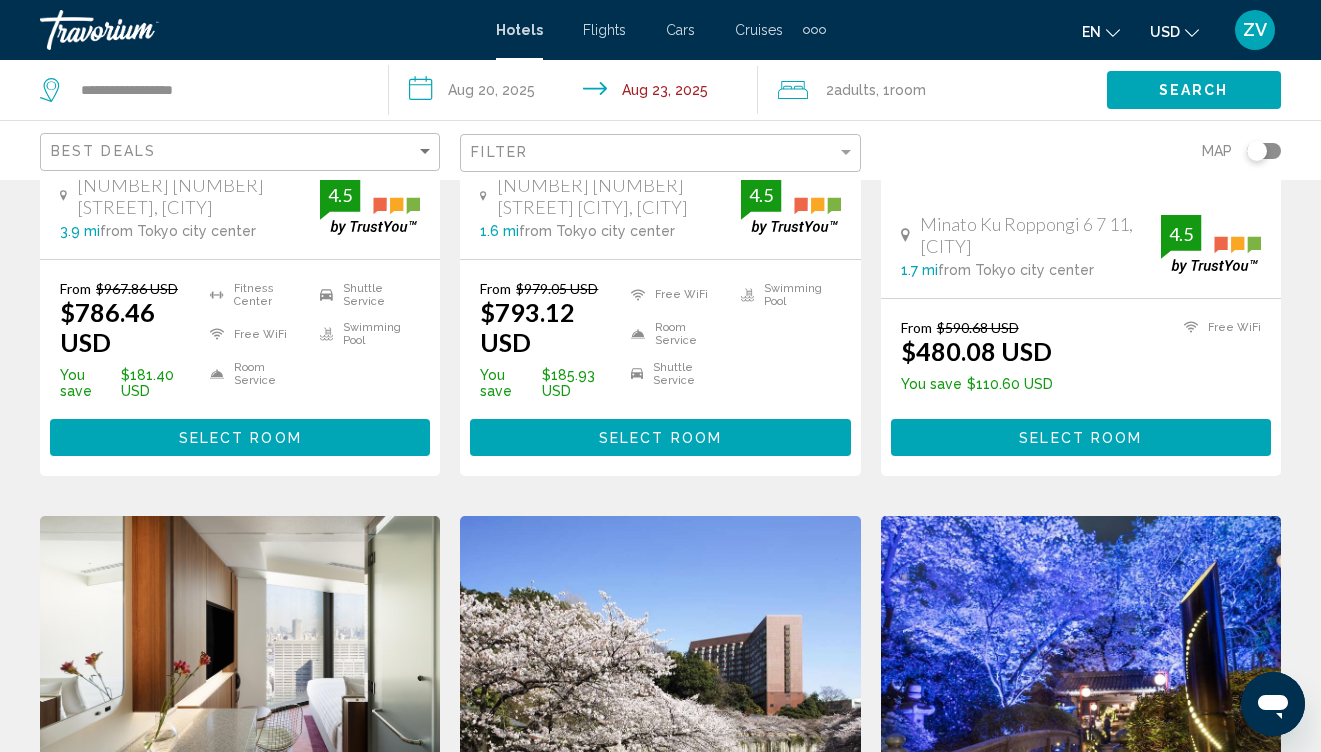scroll, scrollTop: 526, scrollLeft: 0, axis: vertical 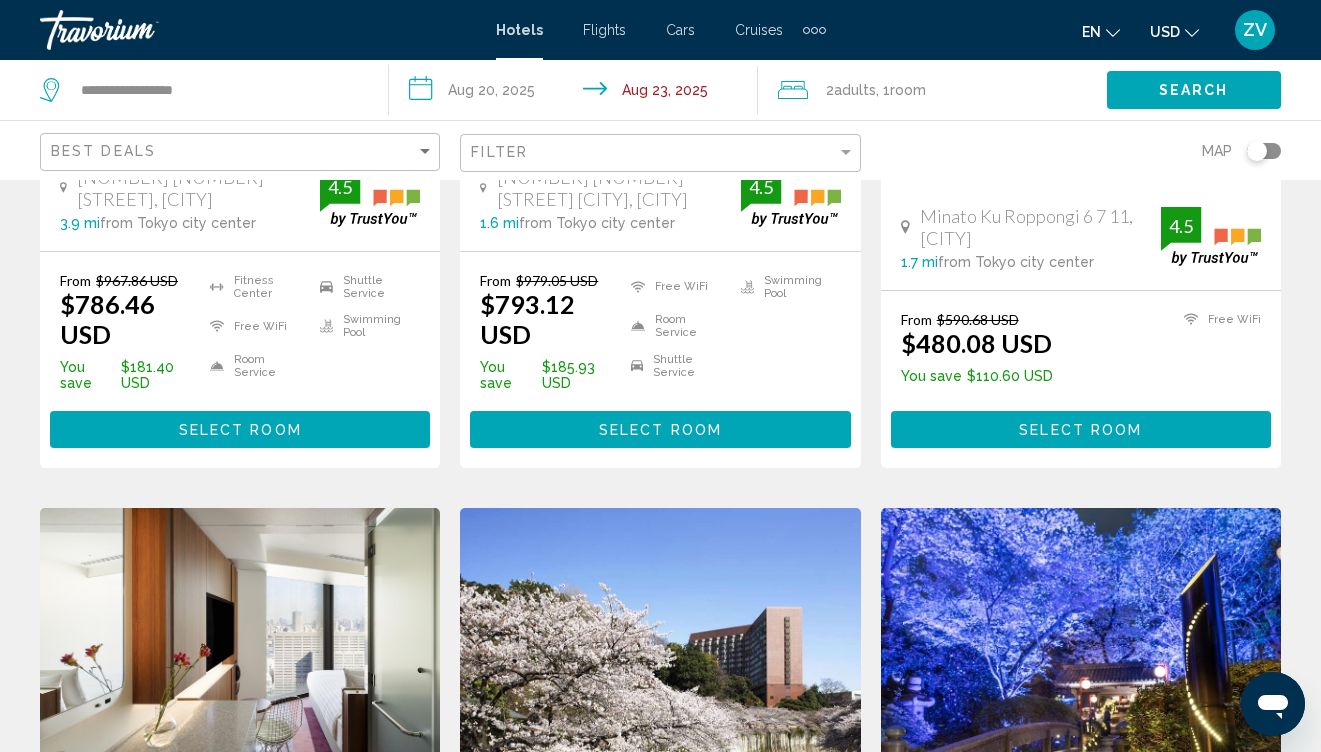 click on "Hotel Search Results  -   189  places to spend your time Save up to  19%   Keio Plaza Hotel Tokyo
Hotel
2 2 1 Nishi Shinjuku, [CITY] 3.9 mi  from Tokyo [CITY] center from hotel 4.5 From $967.86 USD $786.46 USD  You save  $181.40 USD
Fitness Center
Free WiFi
Room Service
Shuttle Service
Swimming Pool  4.5 Select Room Save up to  19%   Hotel New Otani Tokyo The Main
Hotel
4 1 Kioi Cho Chiyoda Ku, [CITY] 1.6 mi  from Tokyo [CITY] center from hotel 4.5 From $979.05 USD $793.12 USD  You save  $185.93 USD
4.5" at bounding box center (660, 1243) 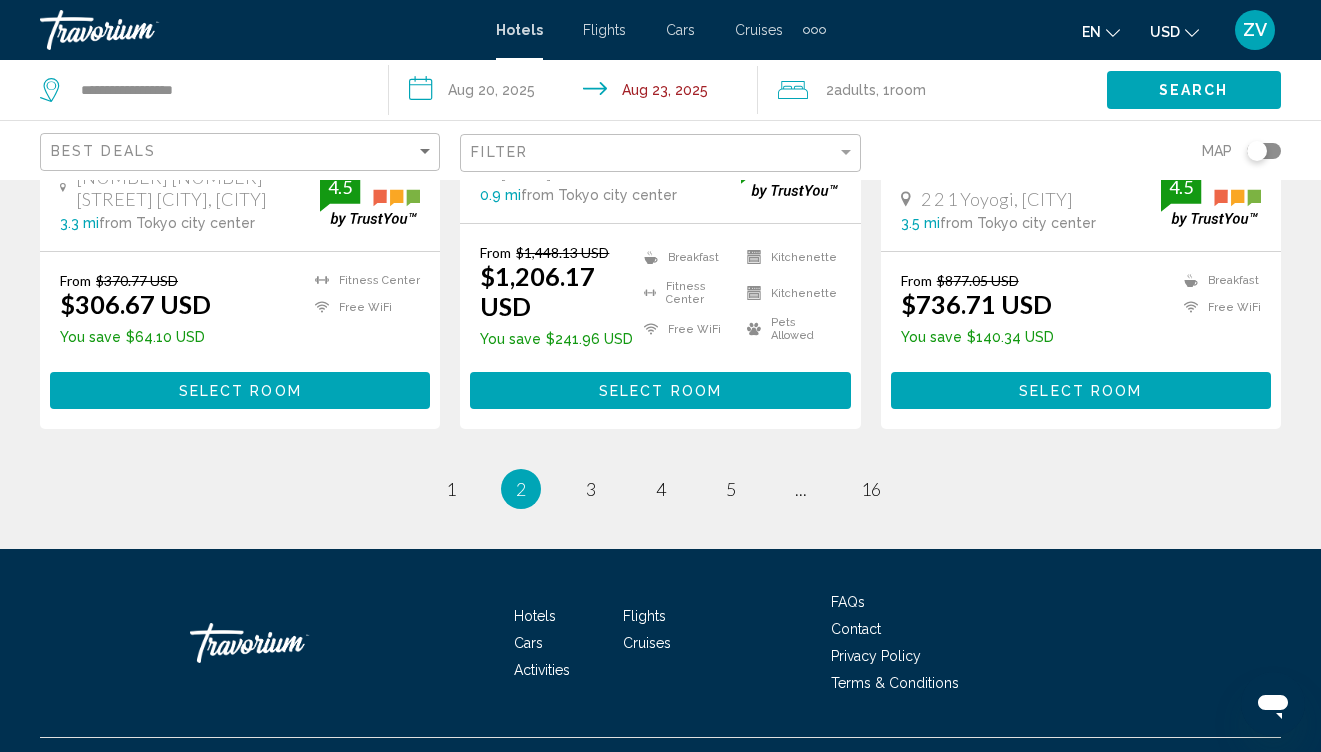 scroll, scrollTop: 2833, scrollLeft: 0, axis: vertical 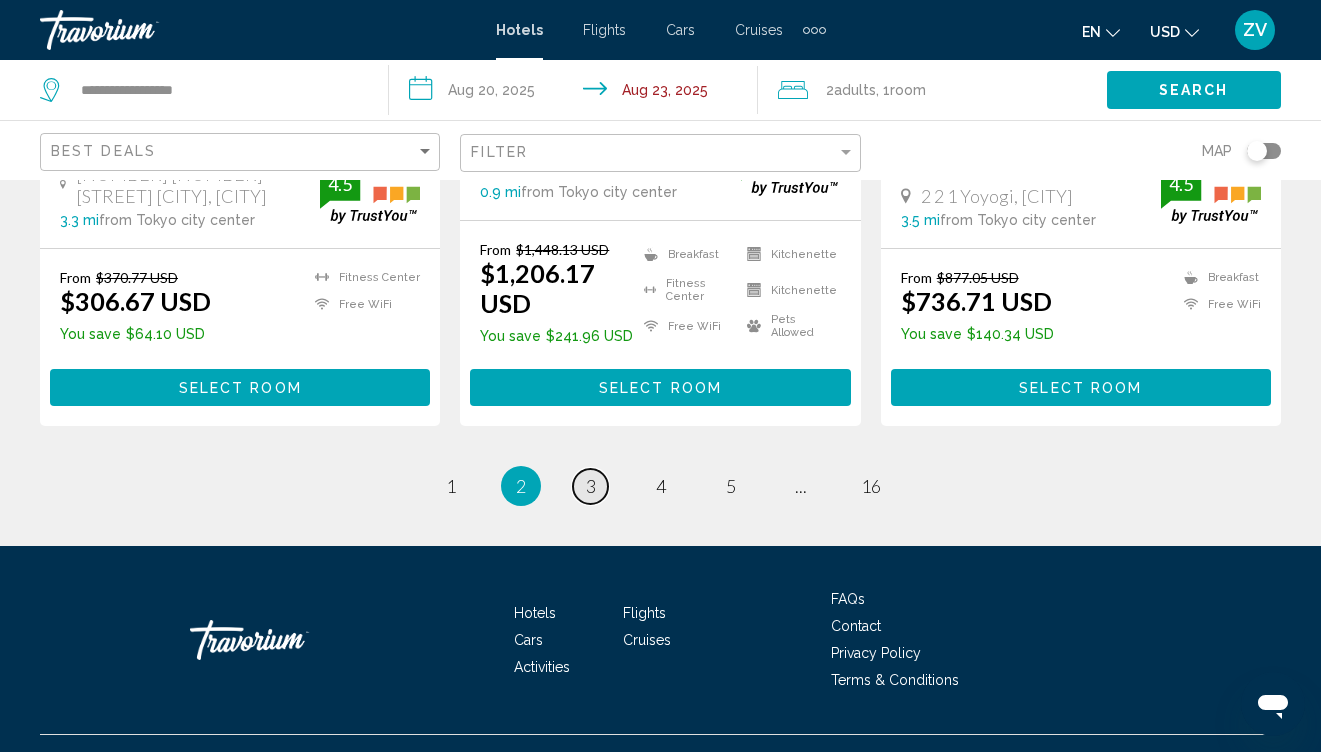 click on "3" at bounding box center (591, 486) 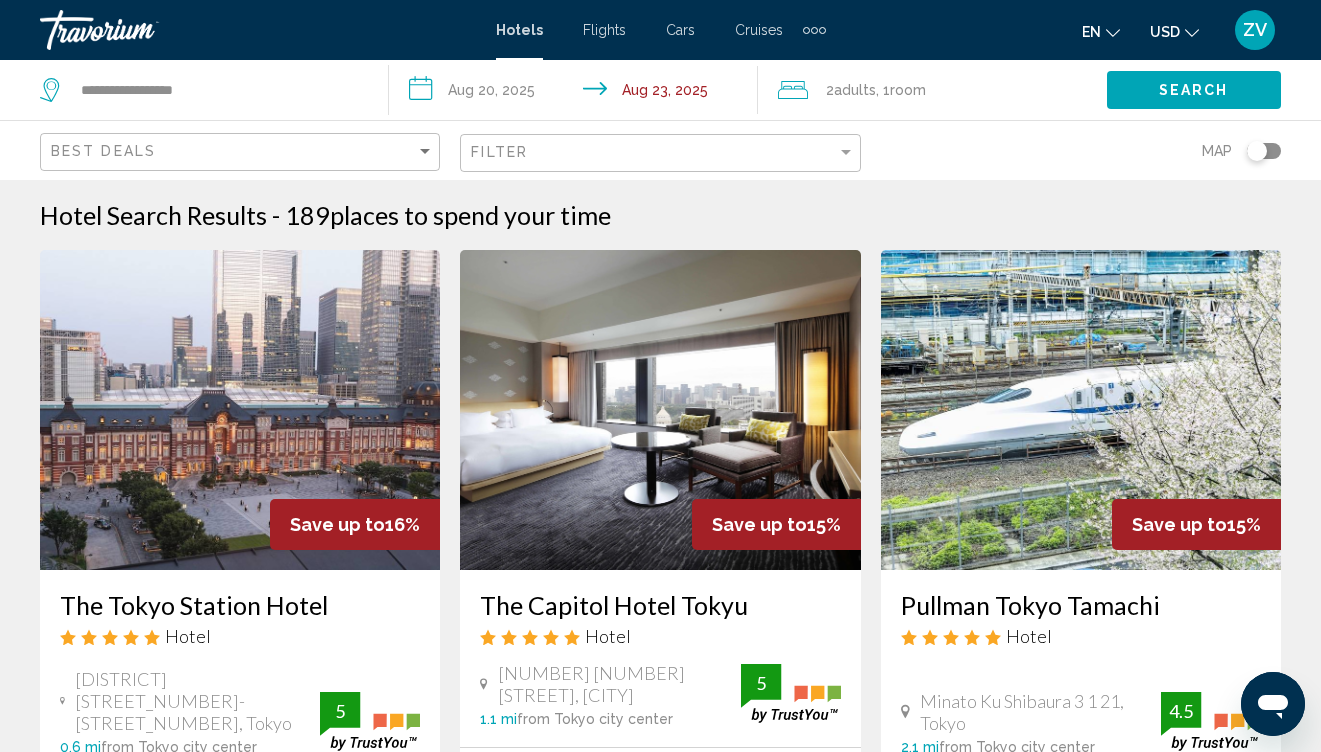 click on "Hotel Search Results  -   189  places to spend your time Save up to  16%   The Tokyo Station Hotel
Hotel
Chiyoda-Ku Marunouchi 1-9-1, Tokyo 0.6 mi  from Tokyo city center from hotel 5 From $1,876.82 USD $1,573.98 USD  You save  $302.84 USD
Fitness Center
Free WiFi
Room Service  5 Select Room Save up to  15%   The Capitol Hotel Tokyu
Hotel
2 10 3 Nagata Cho, Tokyo 1.1 mi  from Tokyo city center from hotel 5 From $1,657.98 USD $1,410.73 USD  You save  $247.25 USD
Breakfast
5 4" at bounding box center (660, 1804) 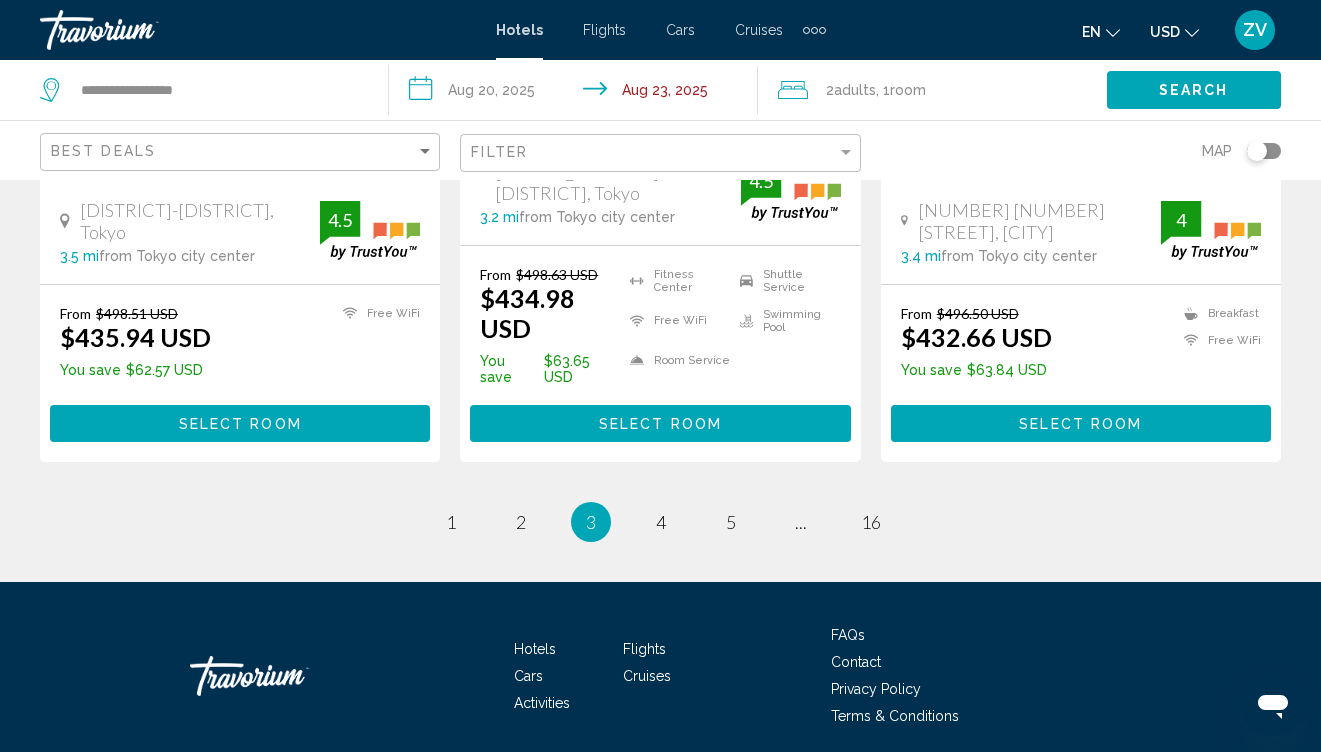 scroll, scrollTop: 2861, scrollLeft: 0, axis: vertical 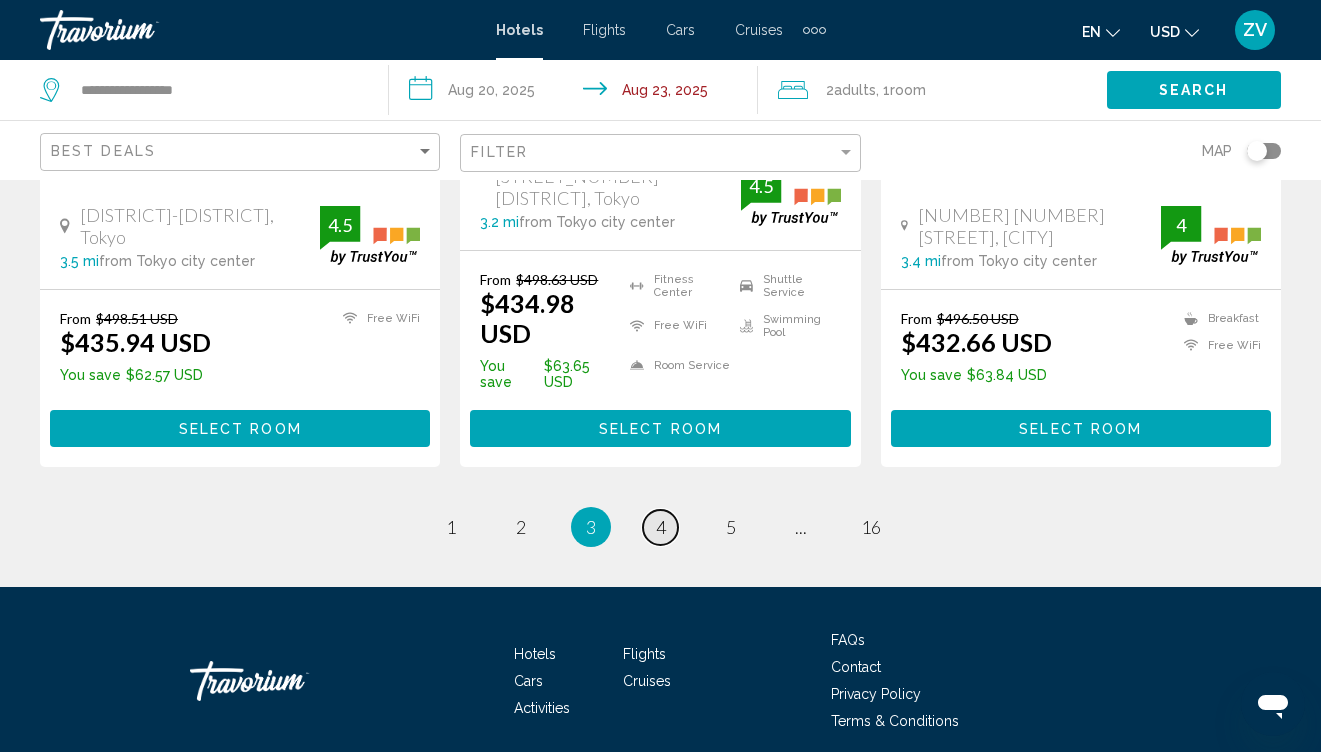 click on "page  4" at bounding box center [660, 527] 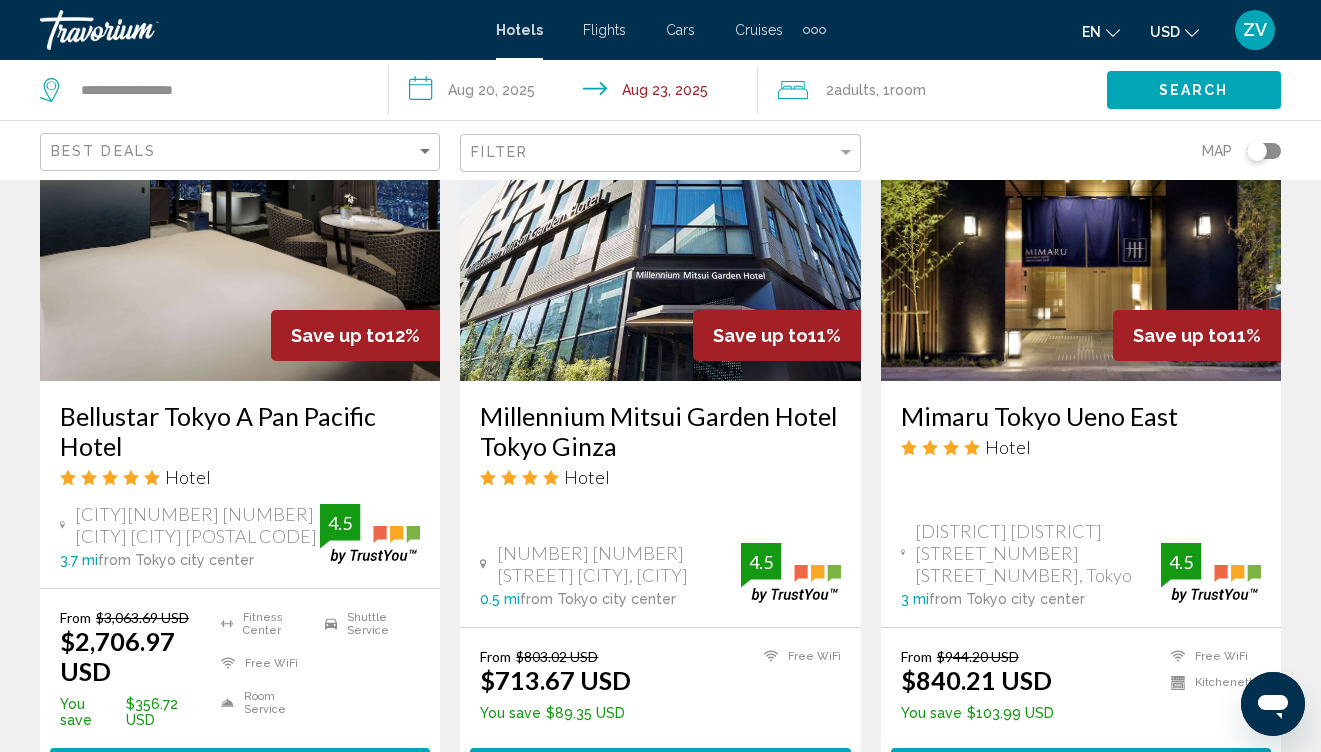 scroll, scrollTop: 1723, scrollLeft: 0, axis: vertical 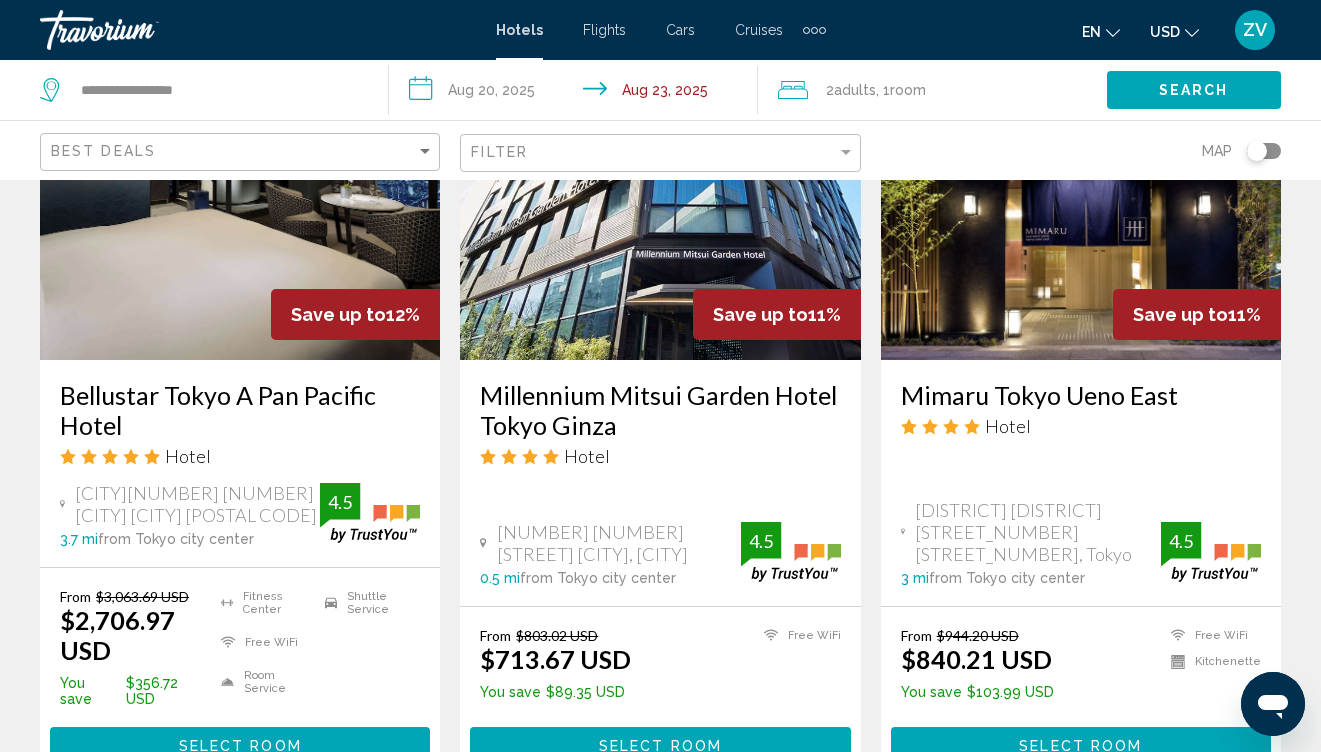 click at bounding box center [660, 200] 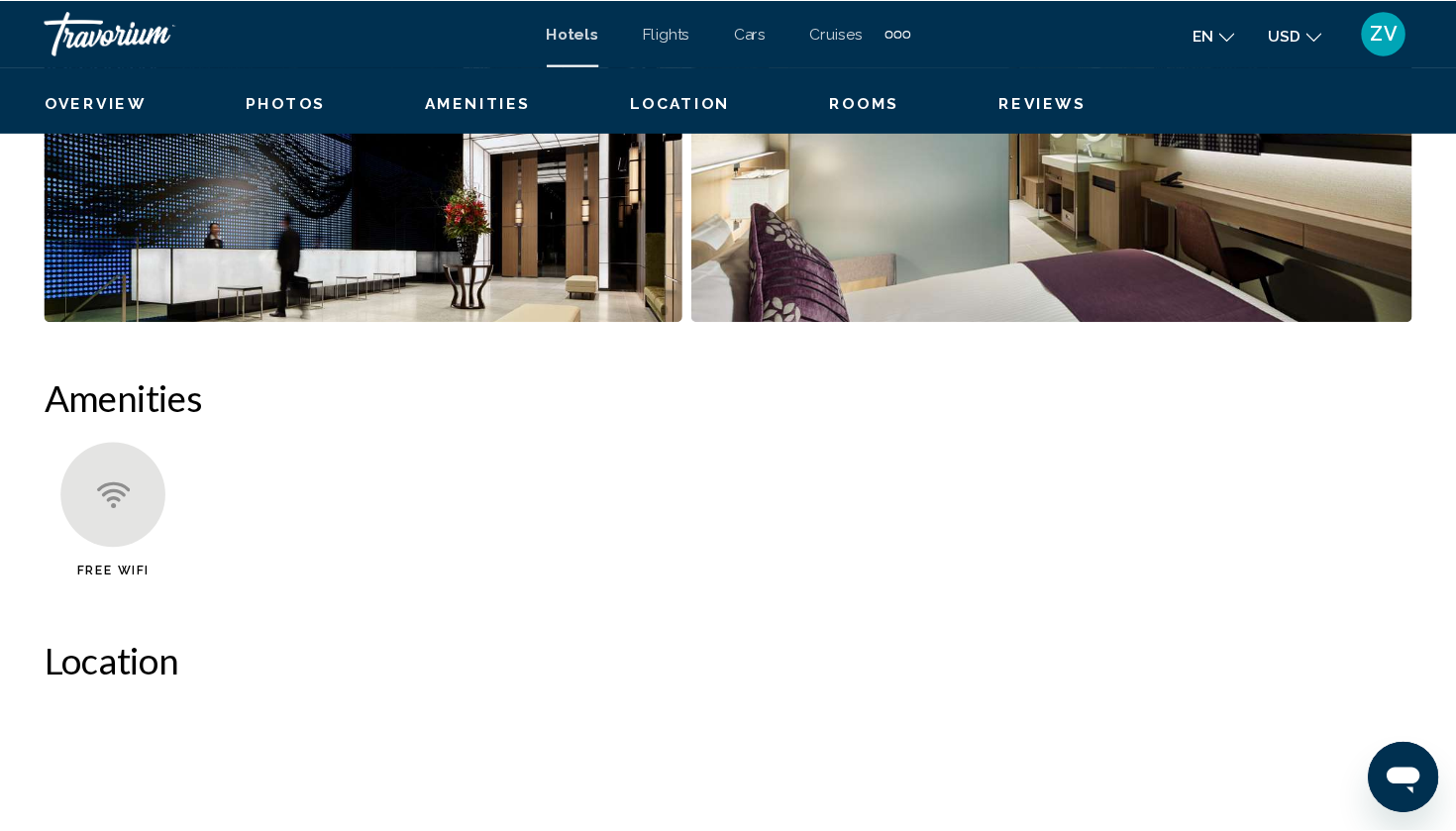 scroll, scrollTop: 0, scrollLeft: 0, axis: both 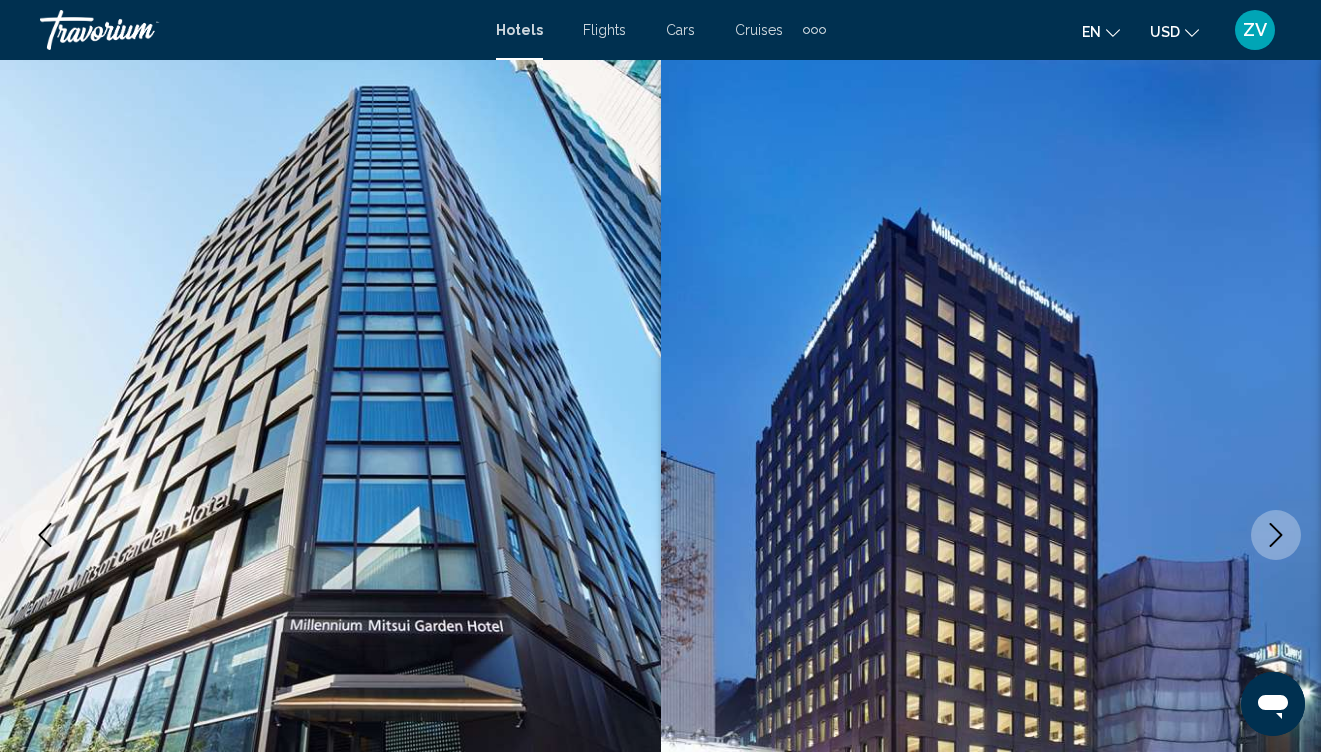 click at bounding box center (1276, 535) 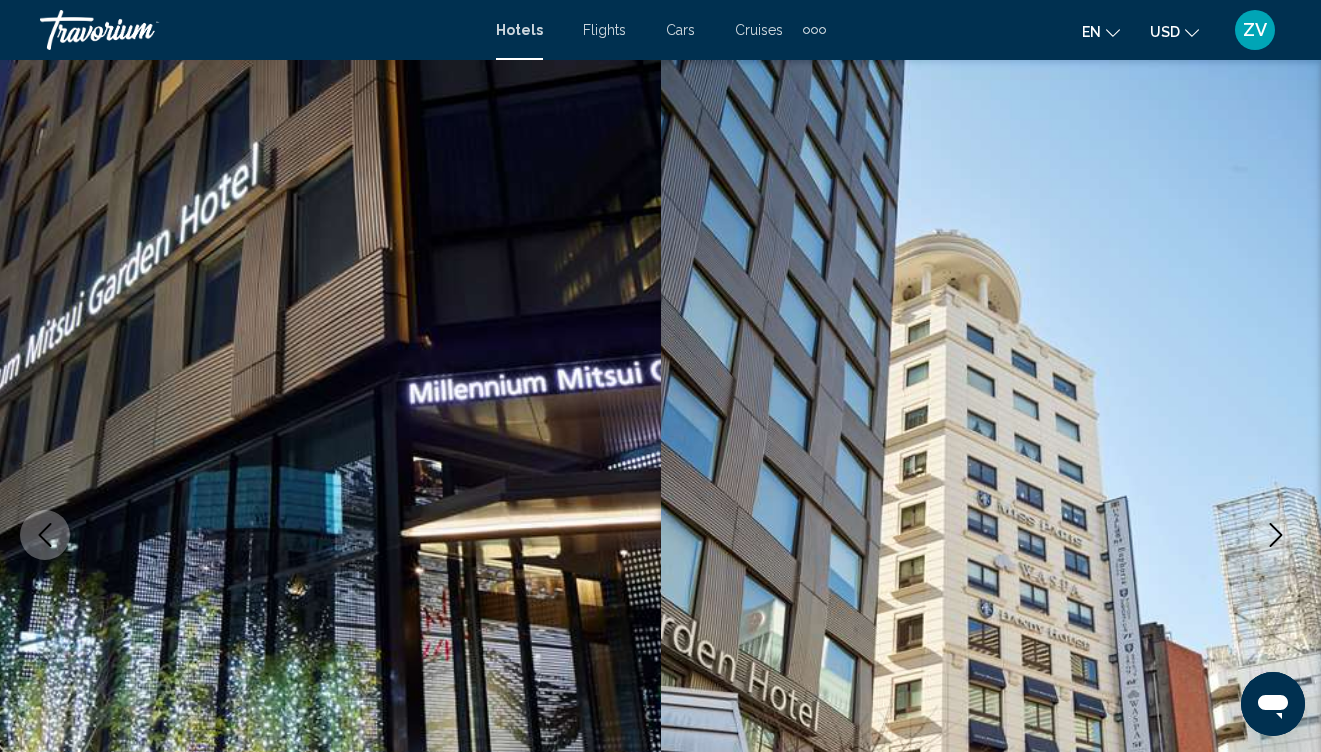click at bounding box center (1276, 535) 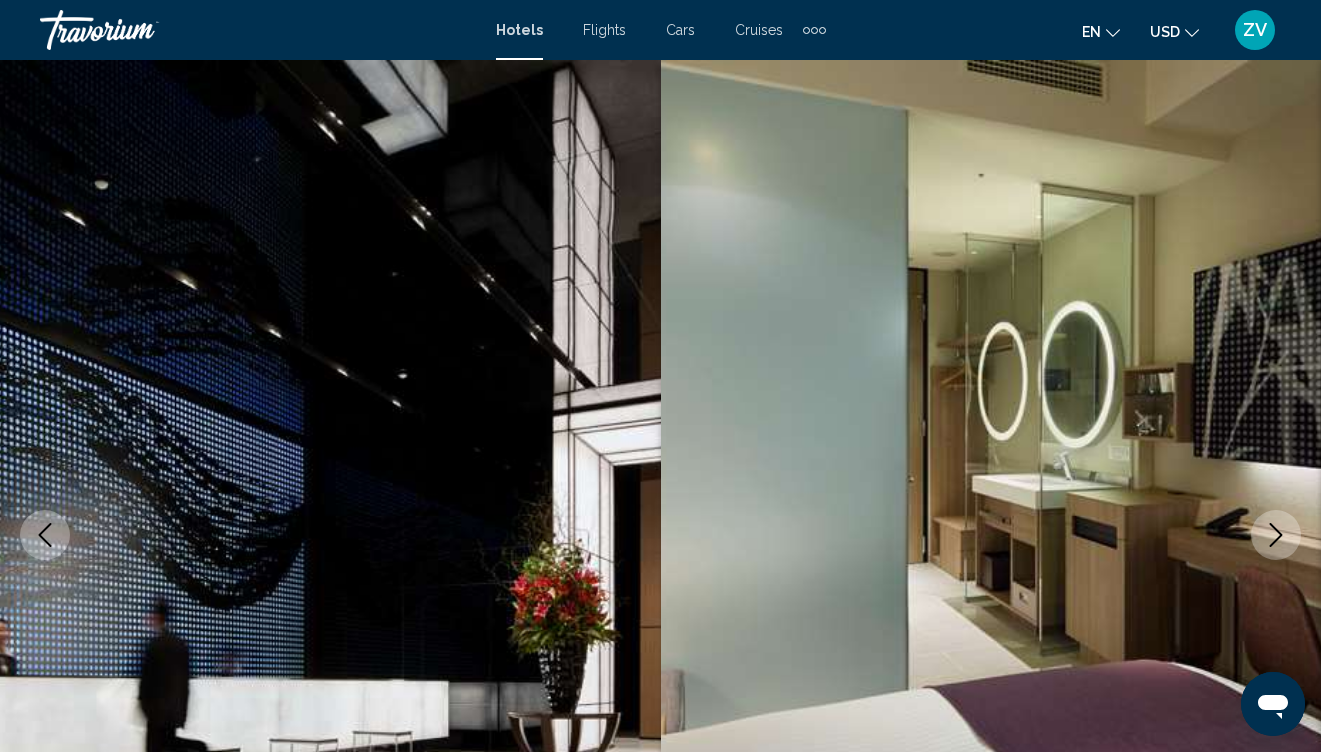 click at bounding box center (1276, 535) 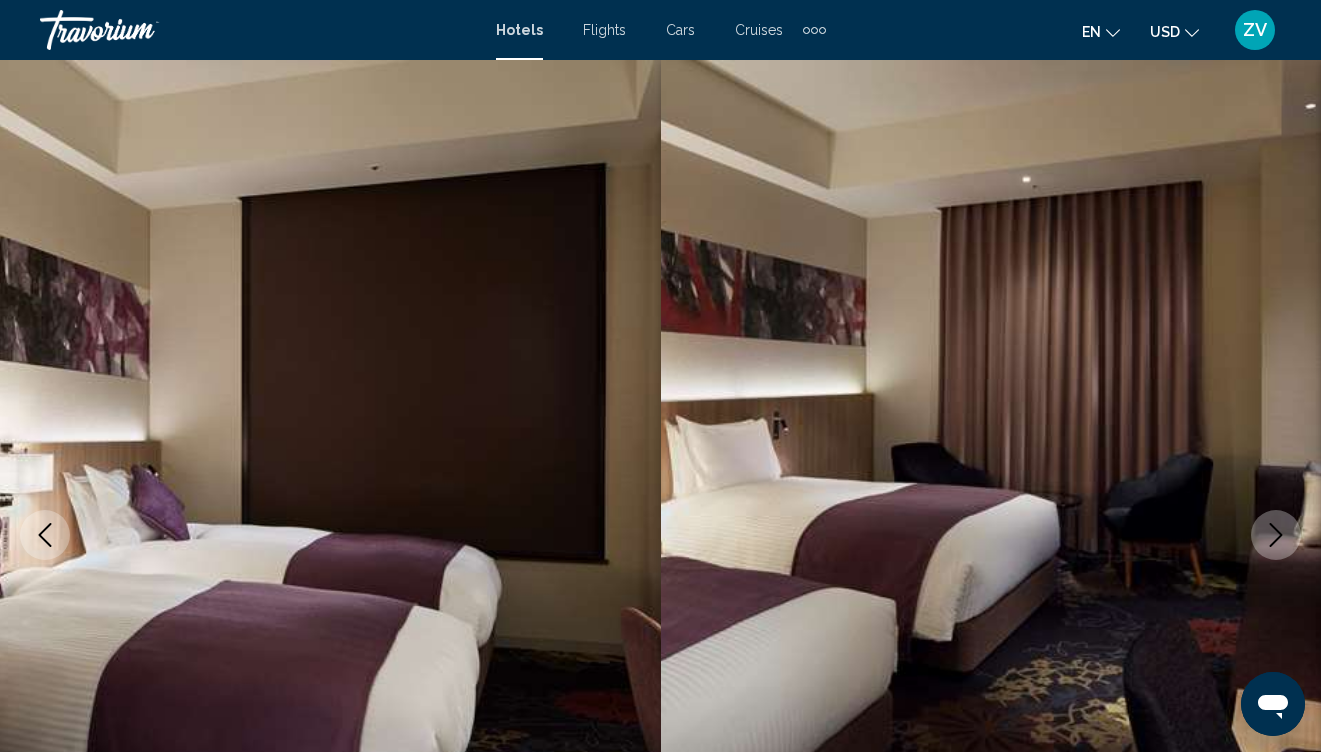click at bounding box center [1276, 535] 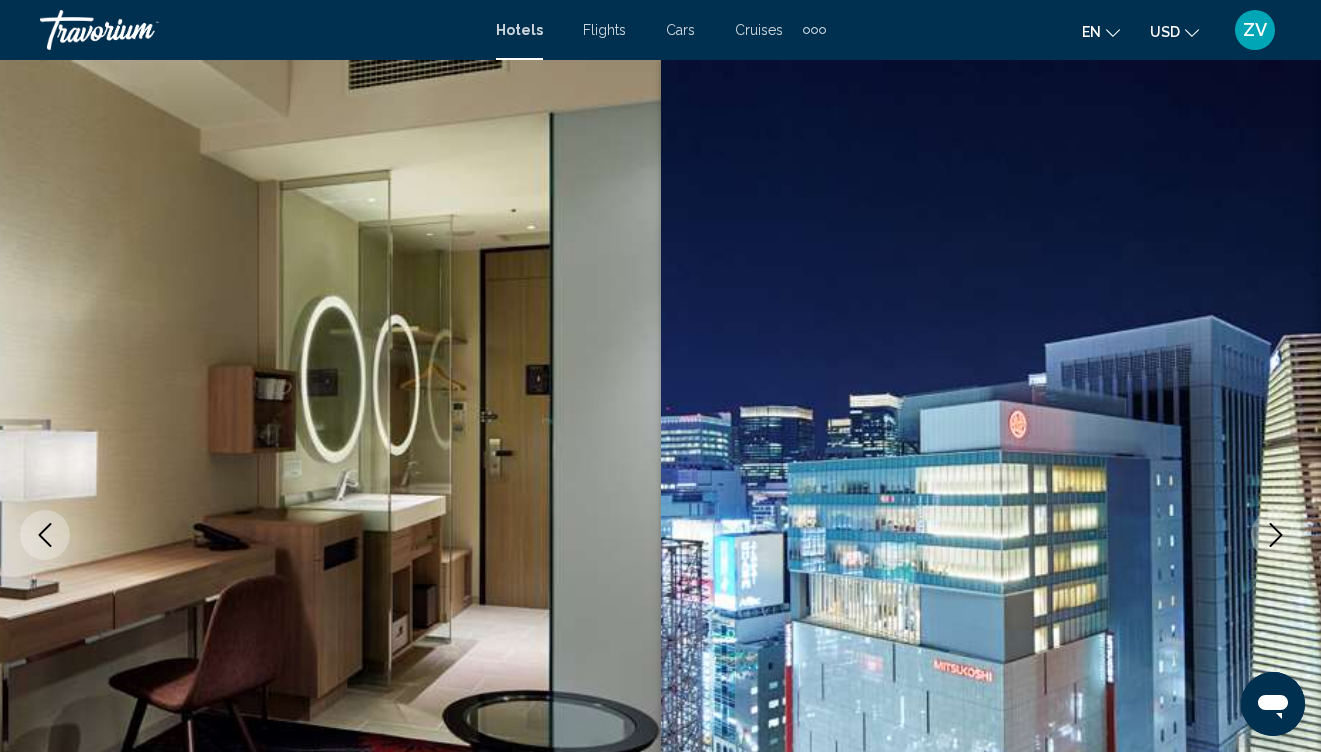 click at bounding box center [1276, 535] 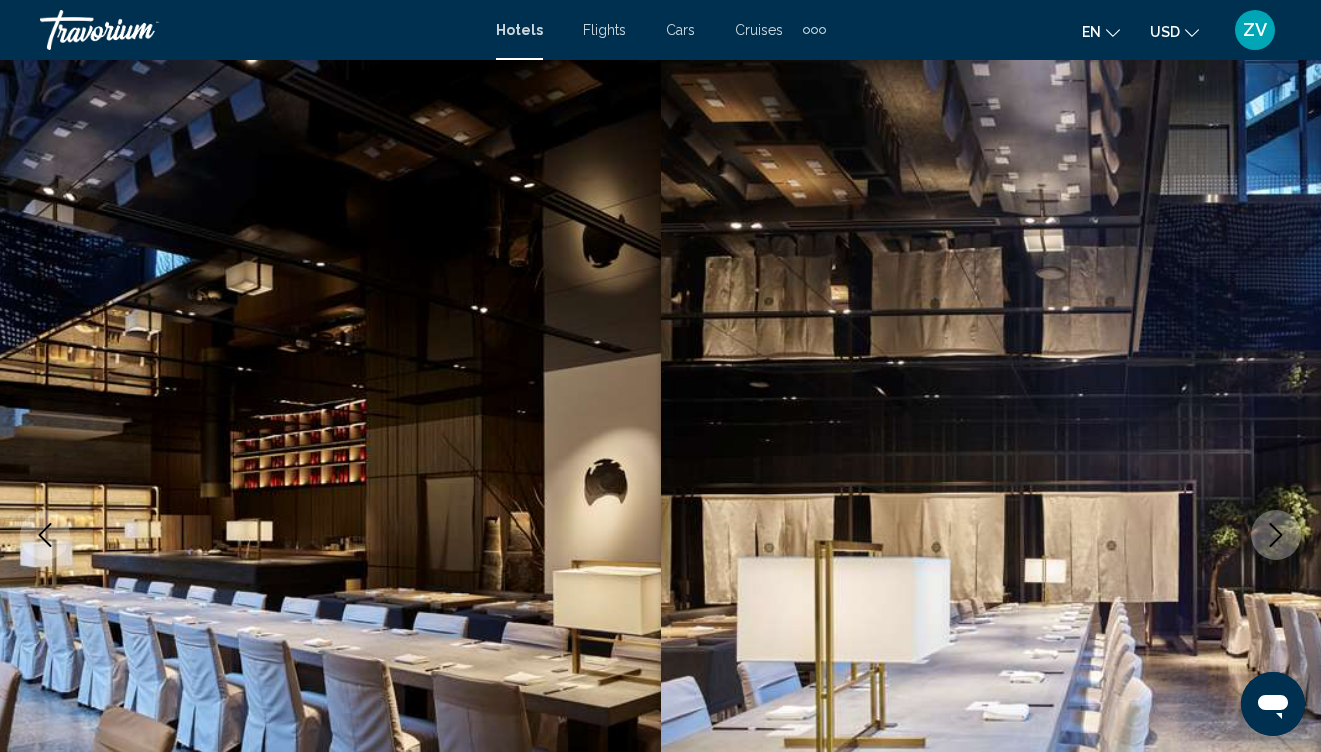 click at bounding box center [1276, 535] 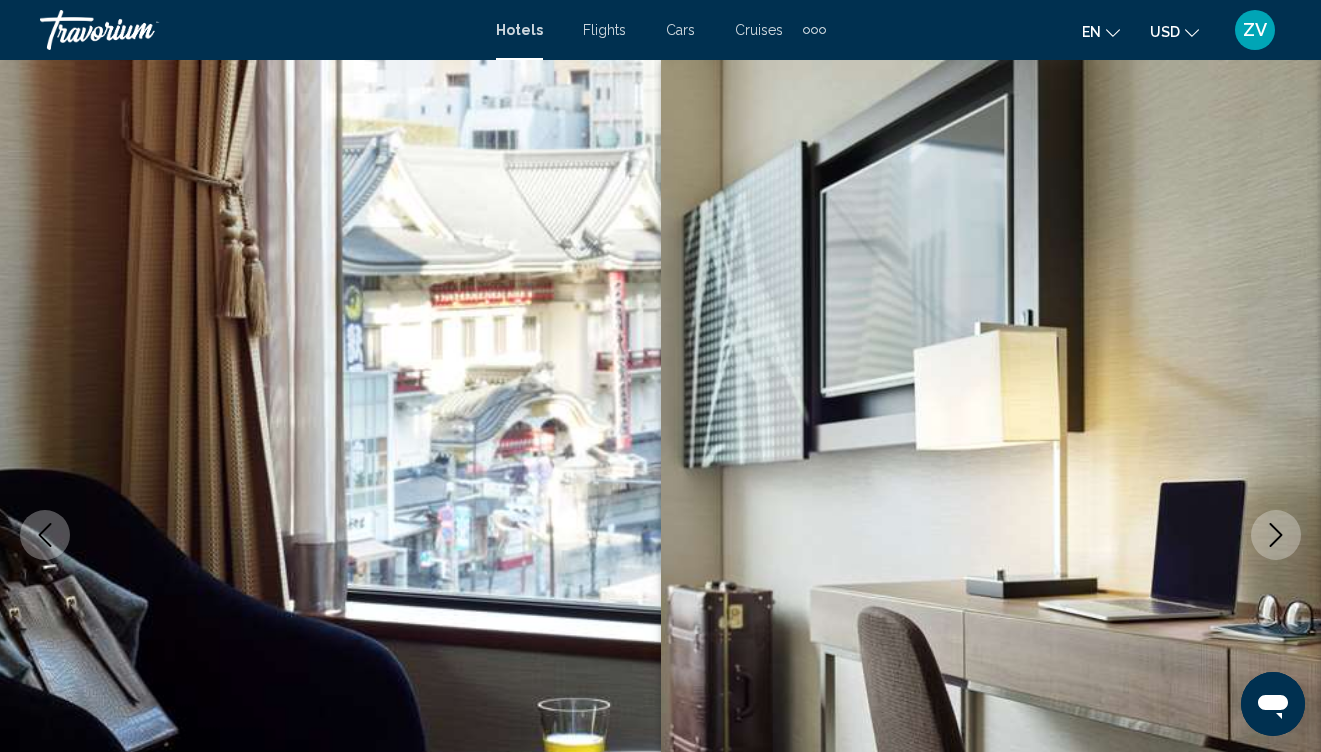 click at bounding box center (1276, 535) 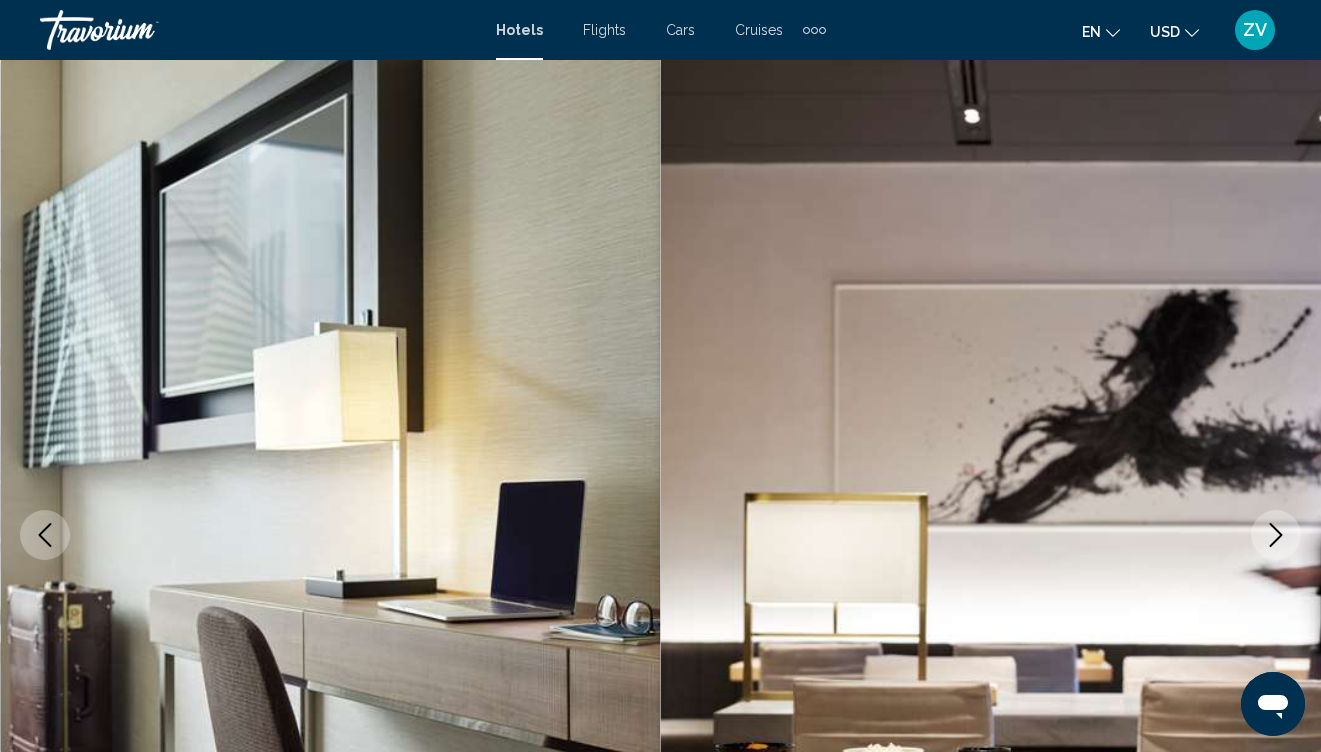 click at bounding box center [1276, 535] 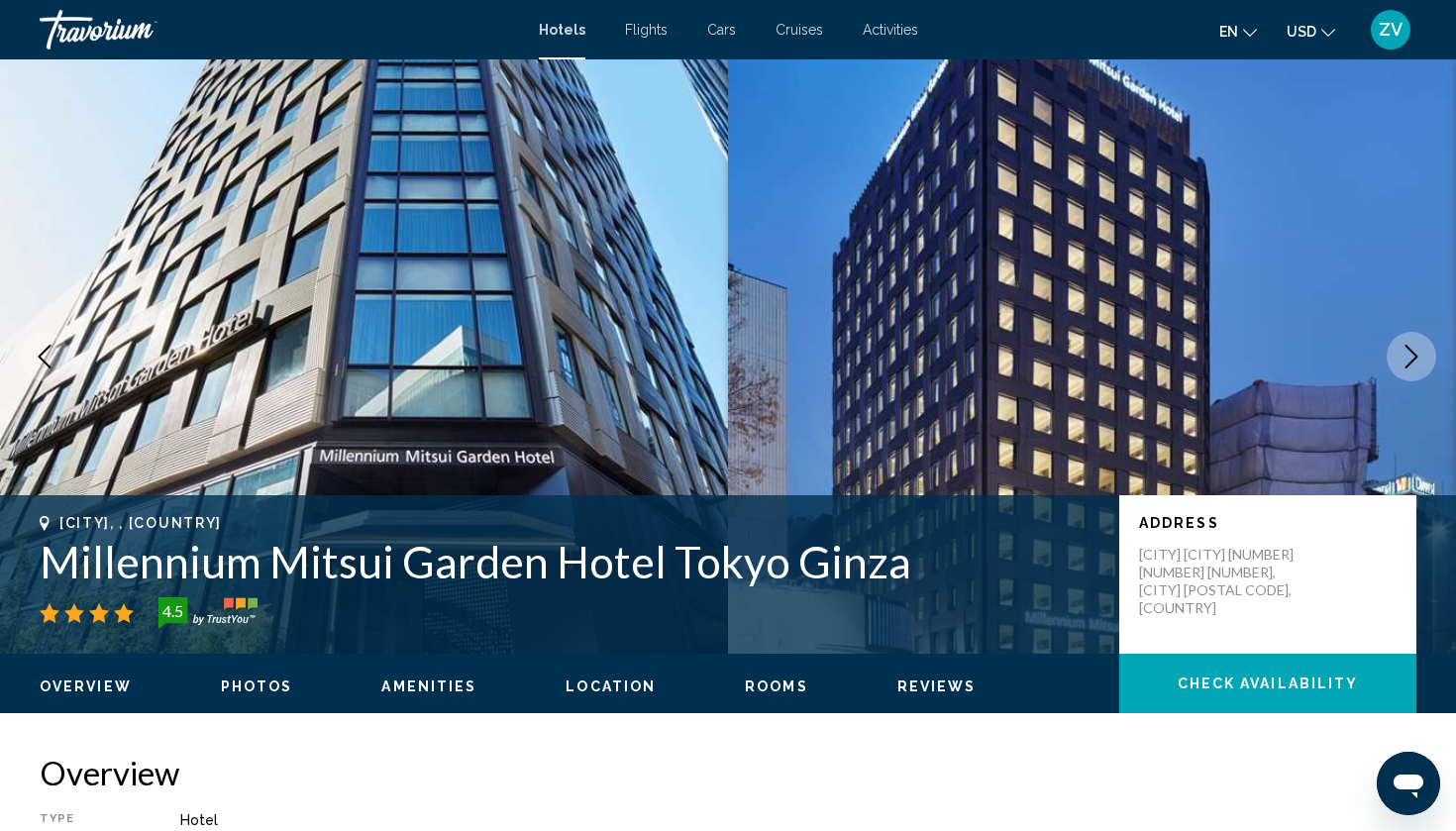 click 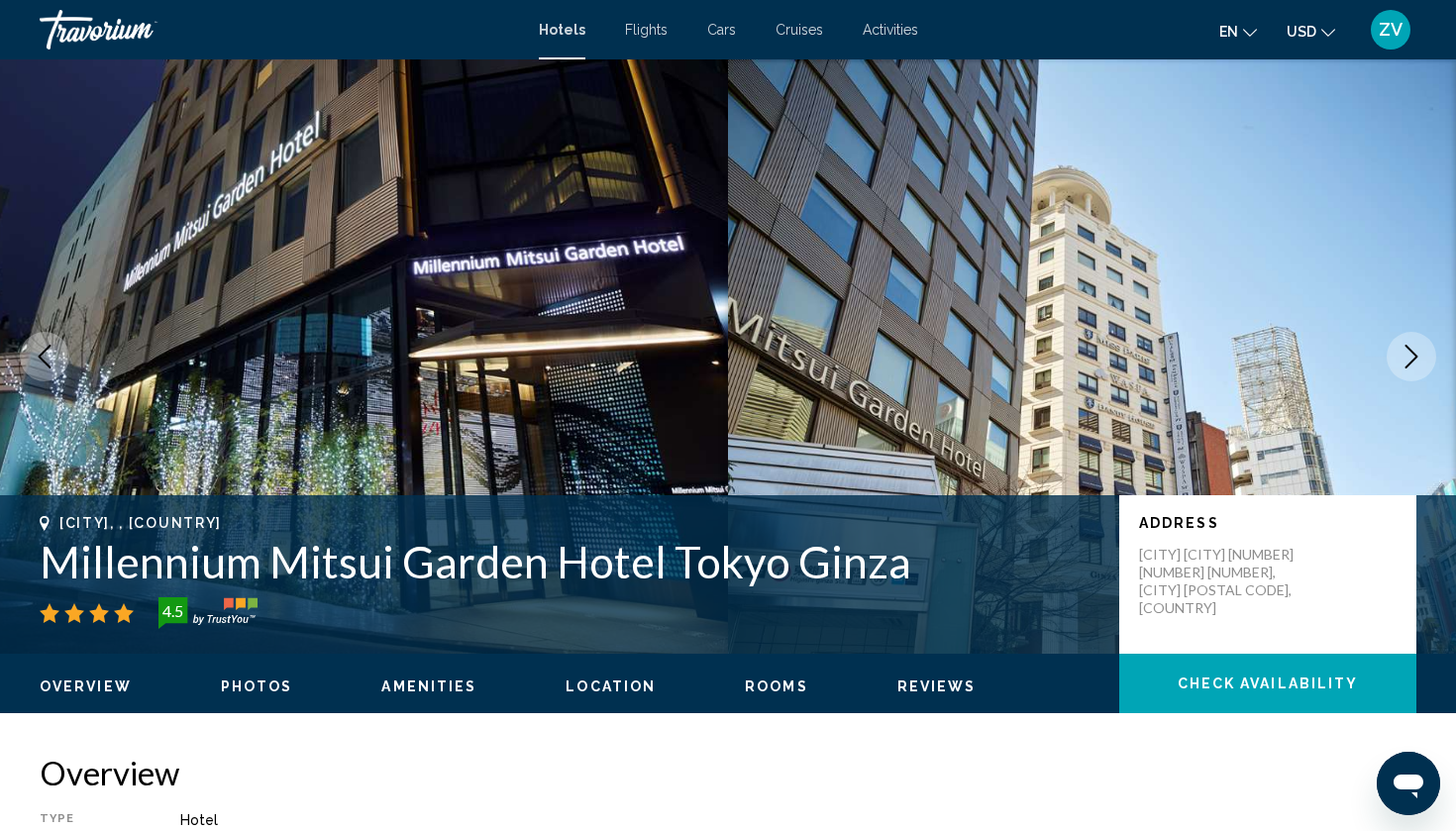 click 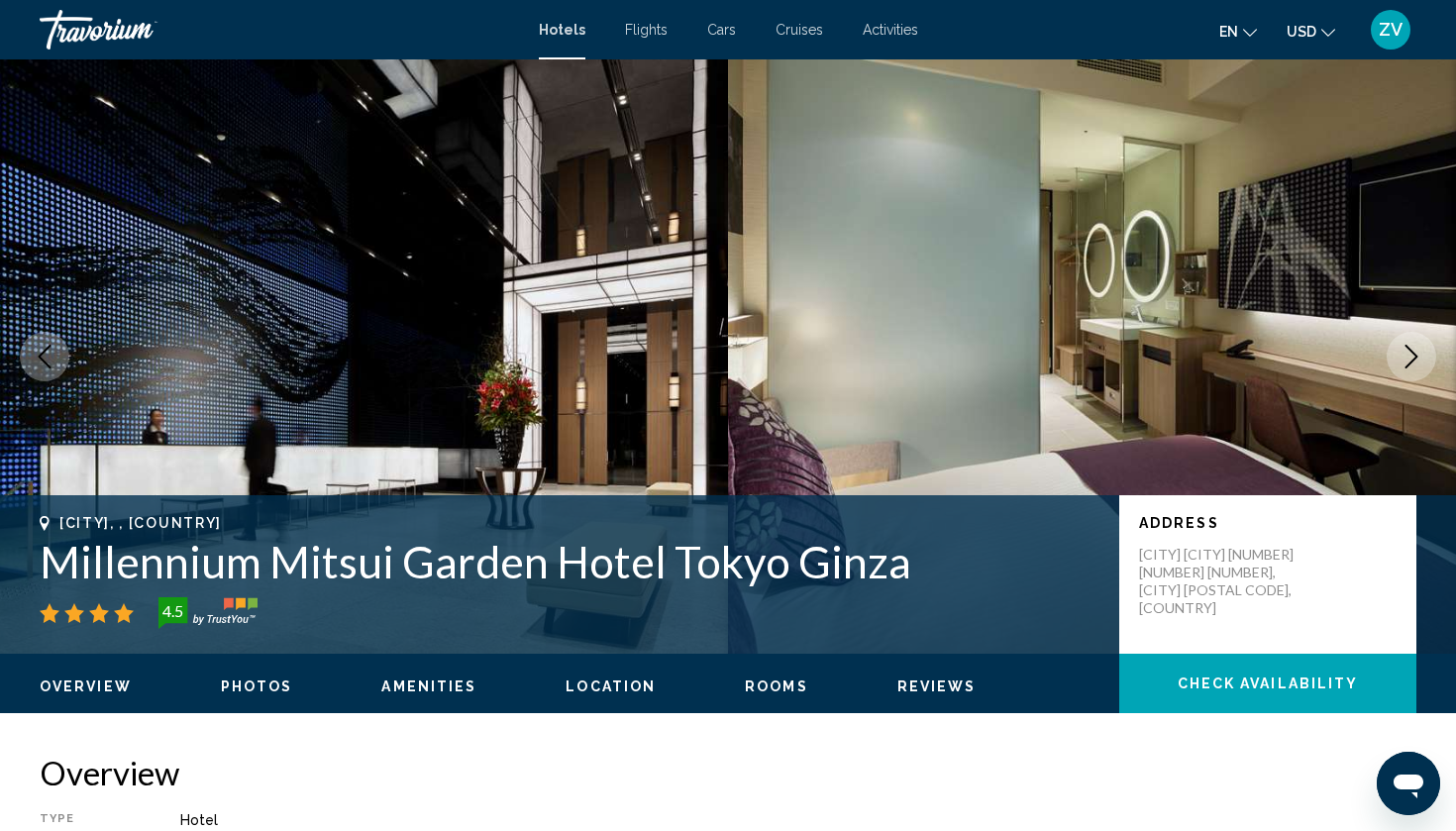click 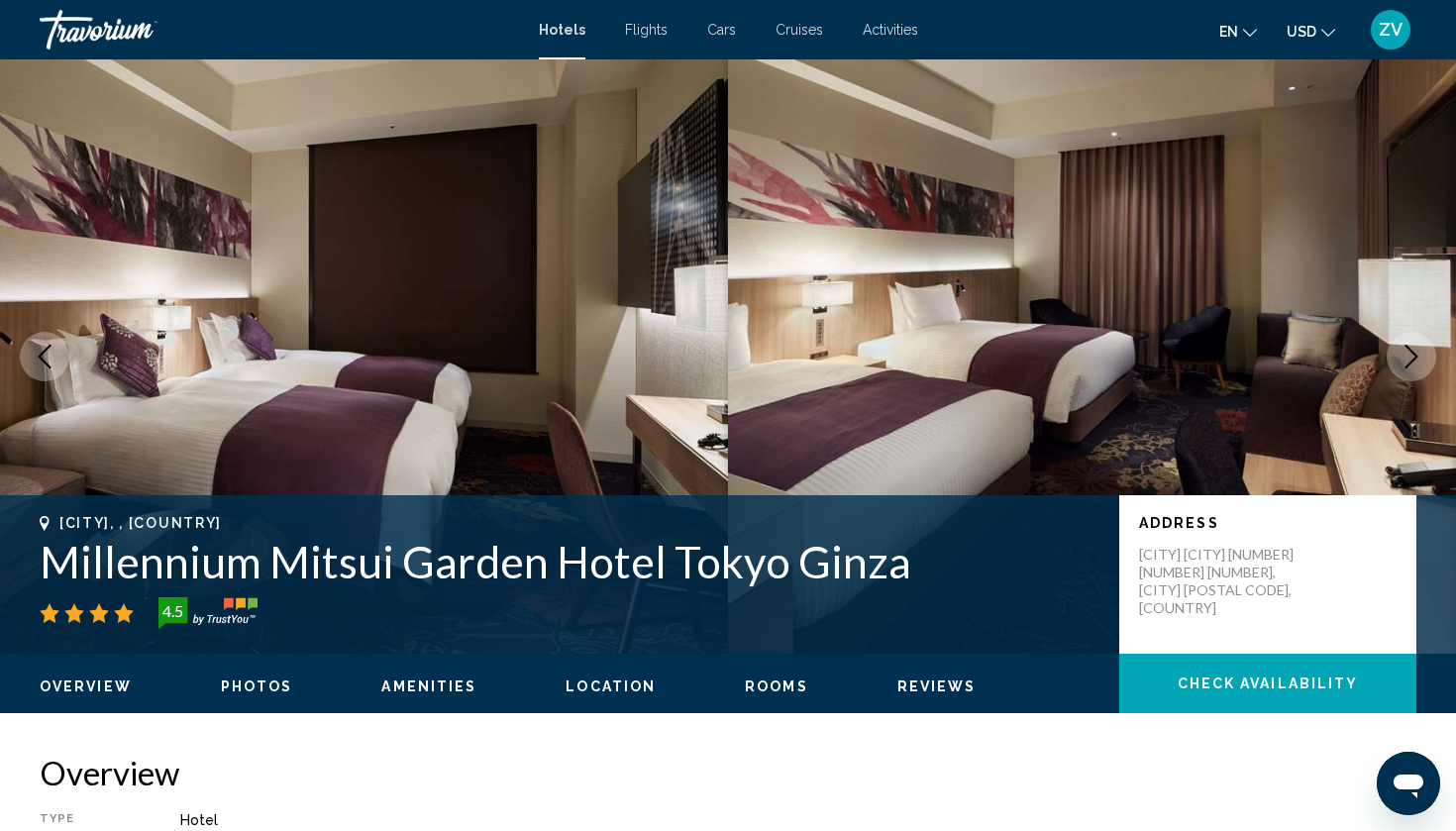 click 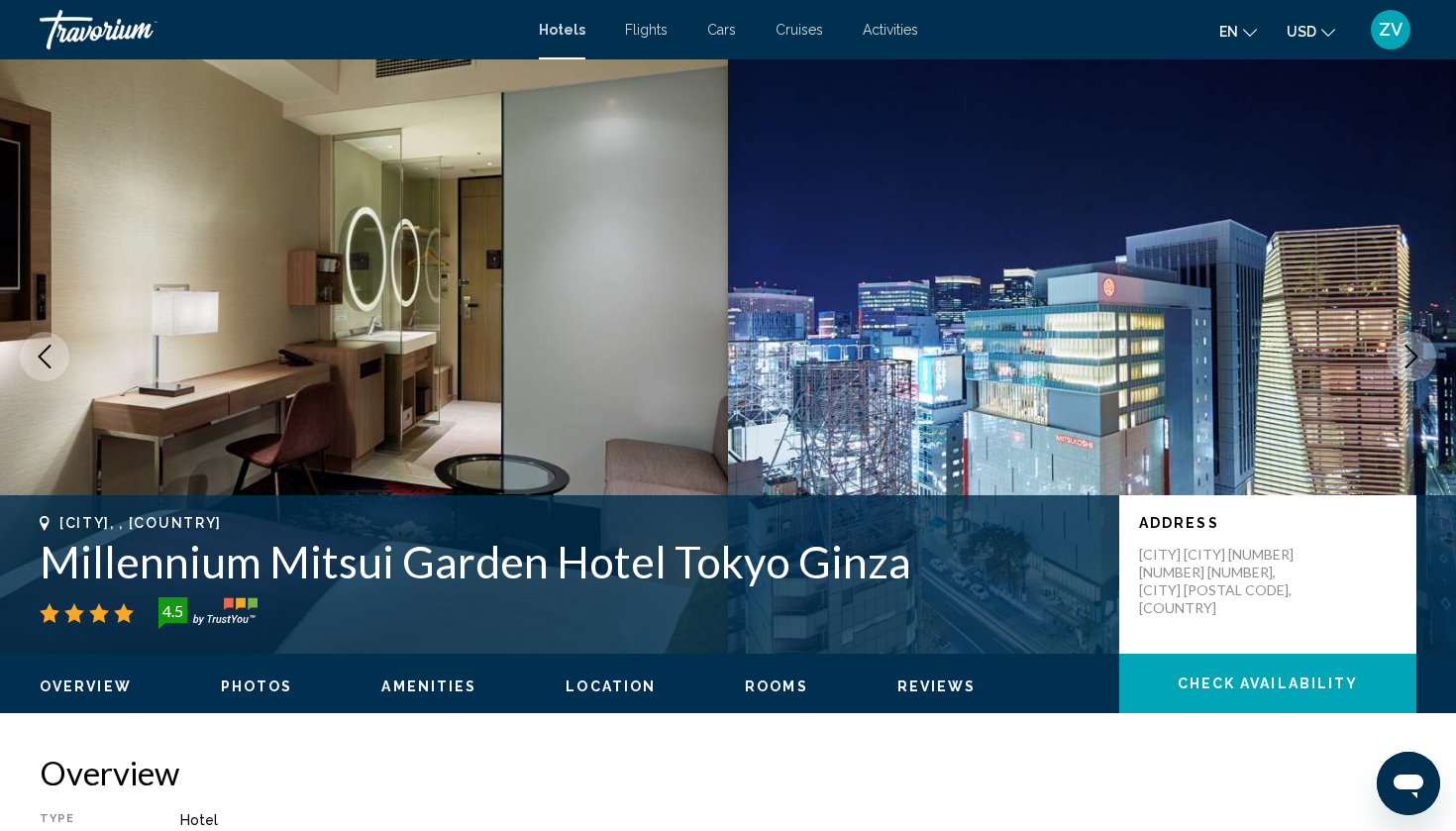 click at bounding box center (1411, 357) 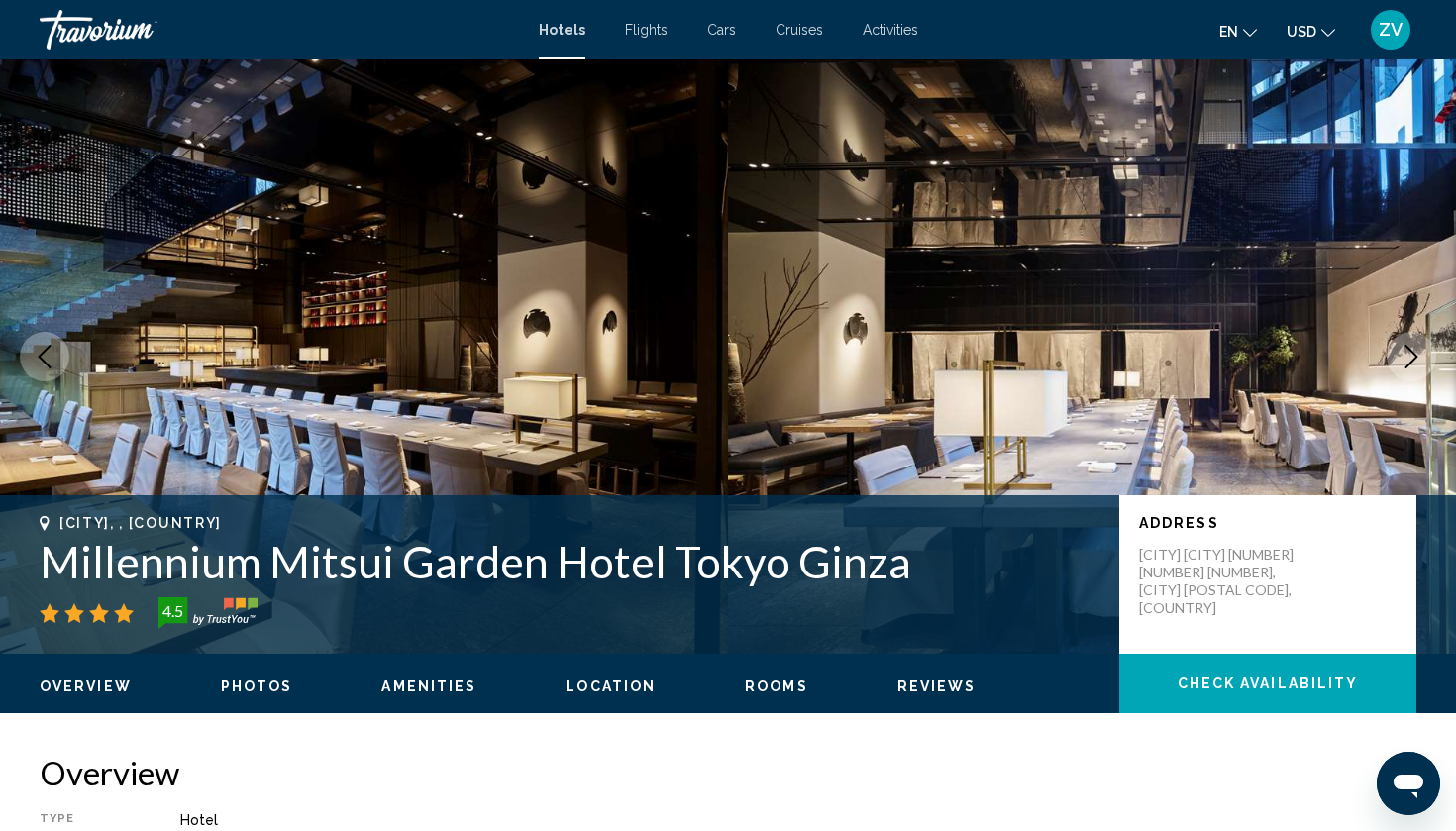click at bounding box center (1411, 357) 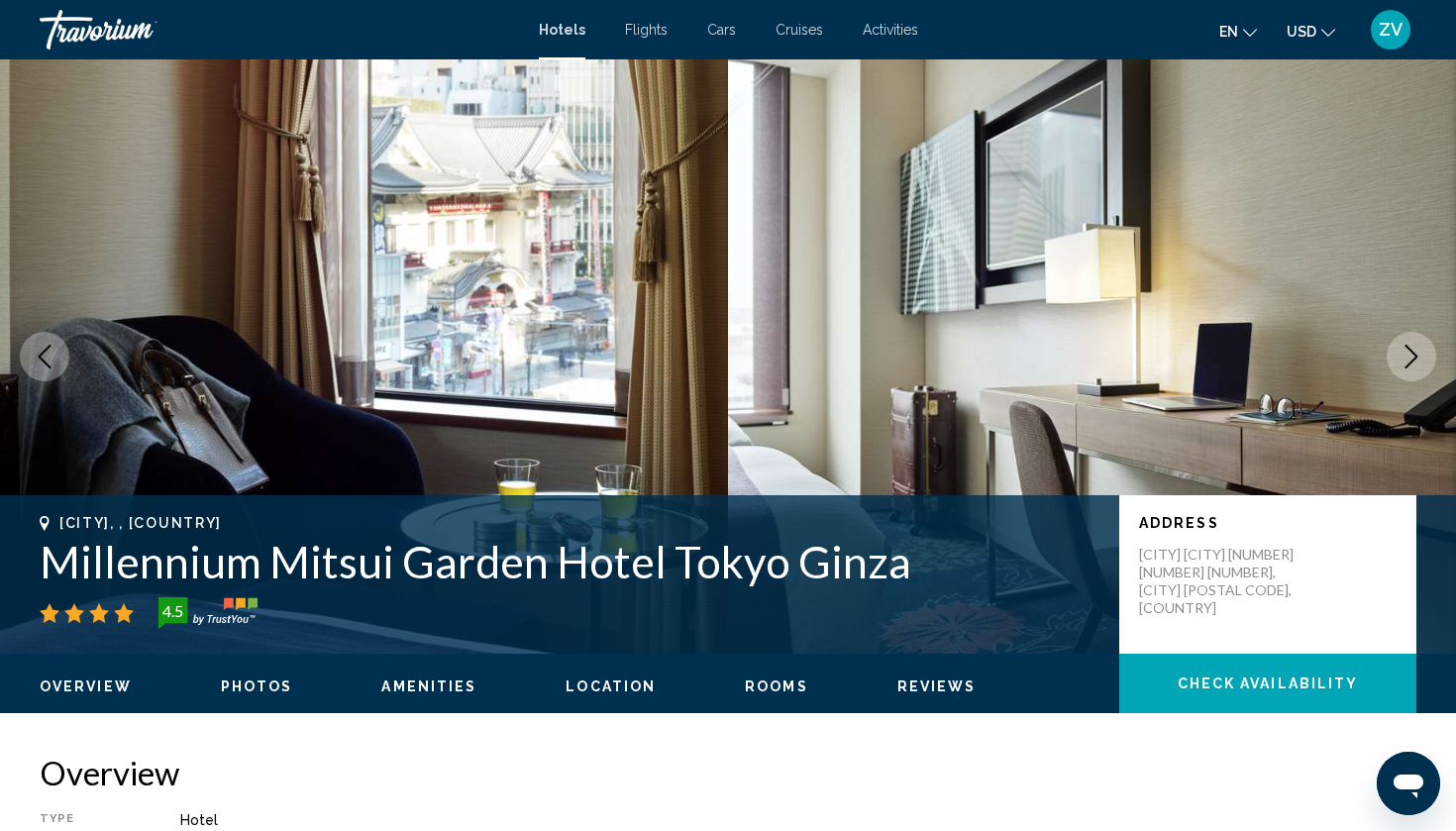 click at bounding box center [1411, 357] 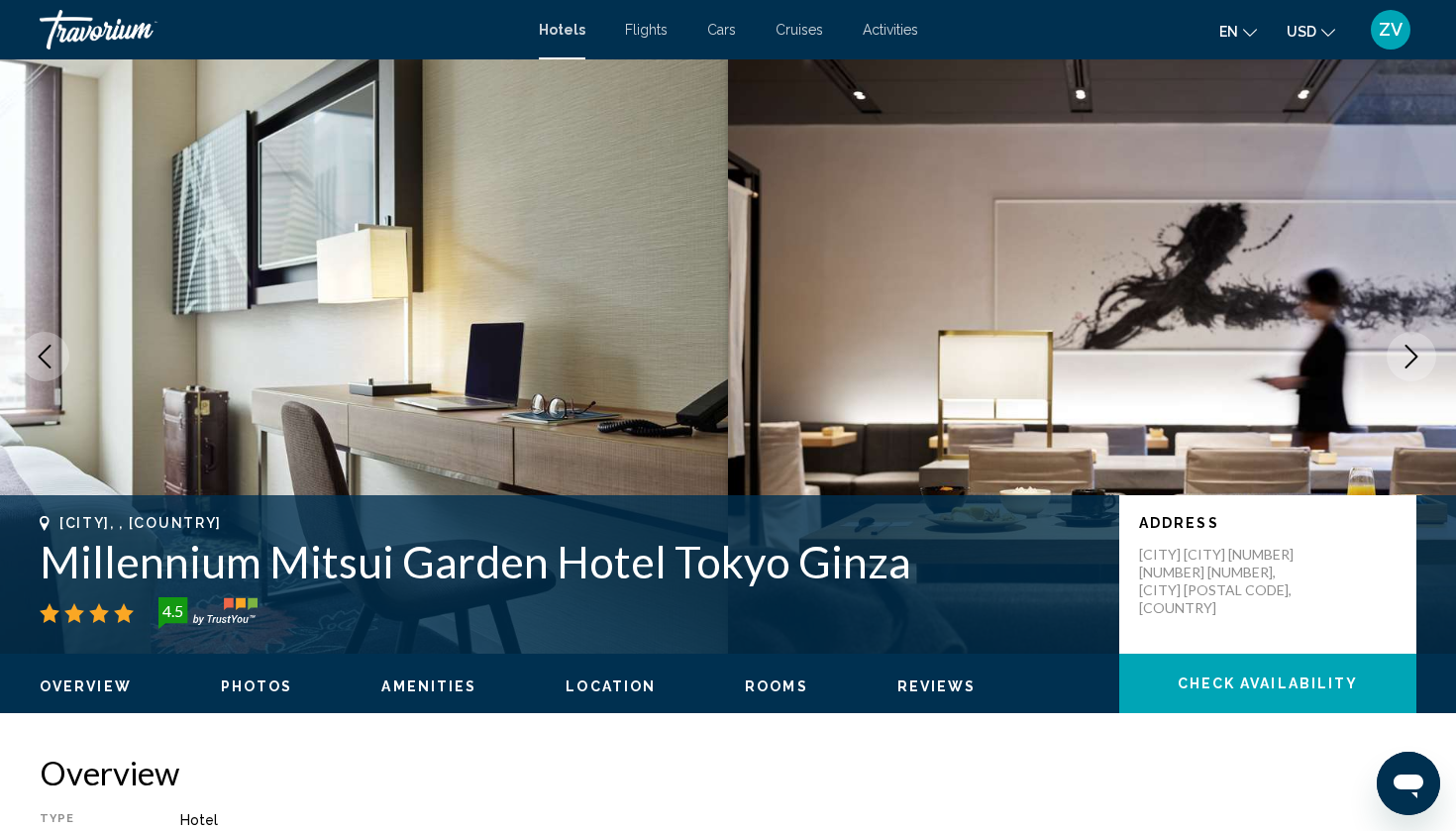 click at bounding box center [1411, 357] 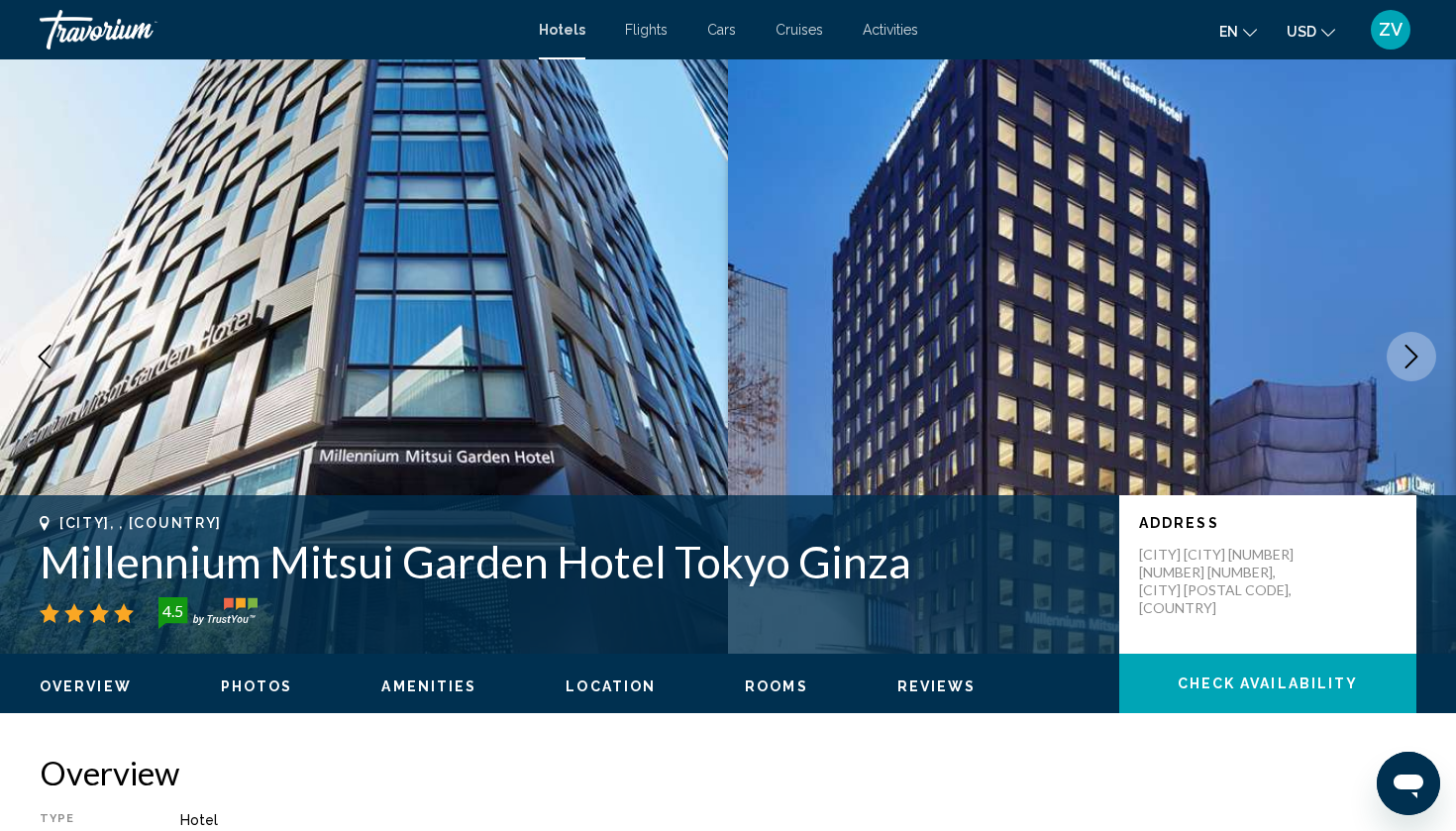 click at bounding box center [1411, 357] 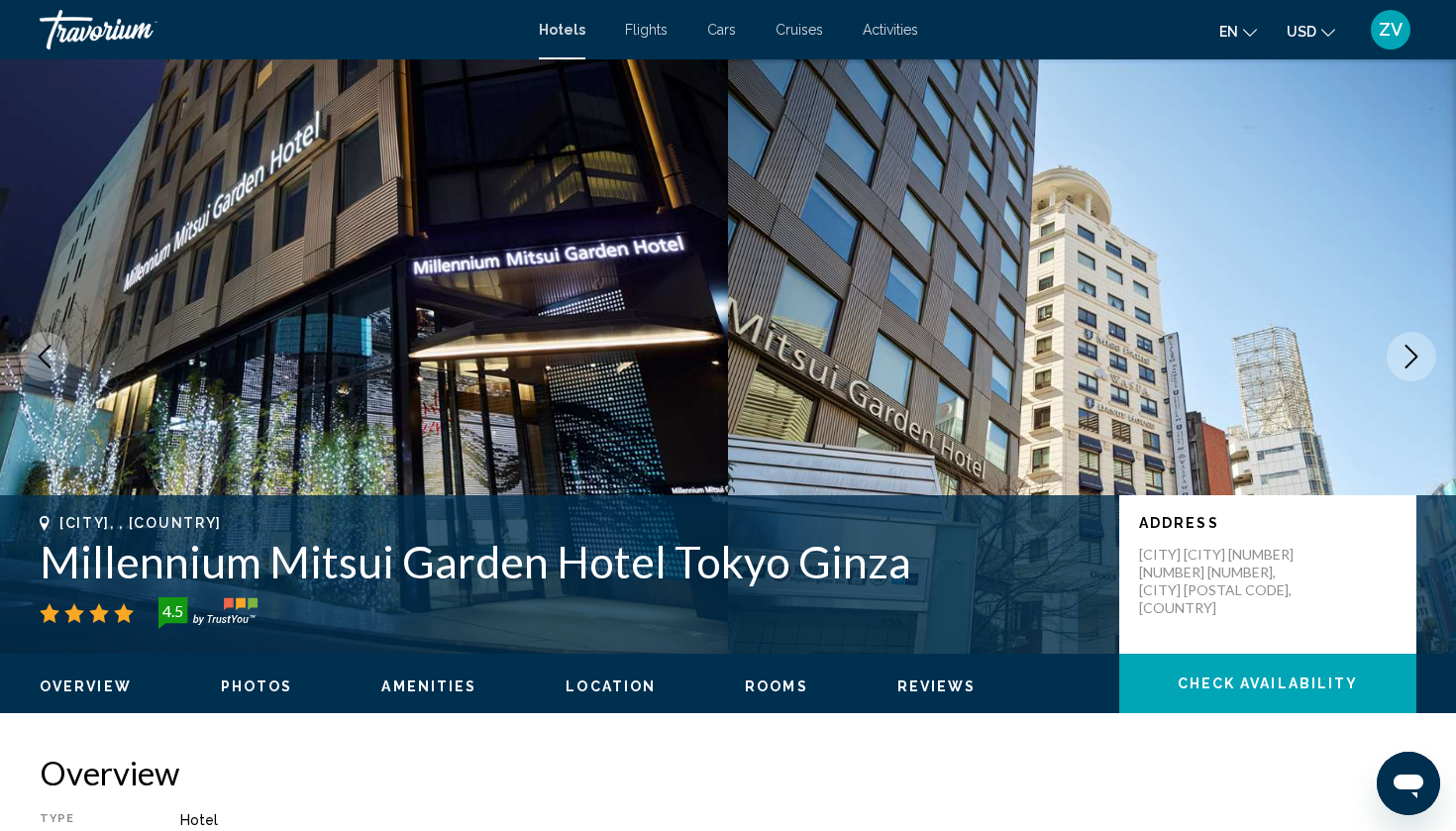 click at bounding box center (1411, 357) 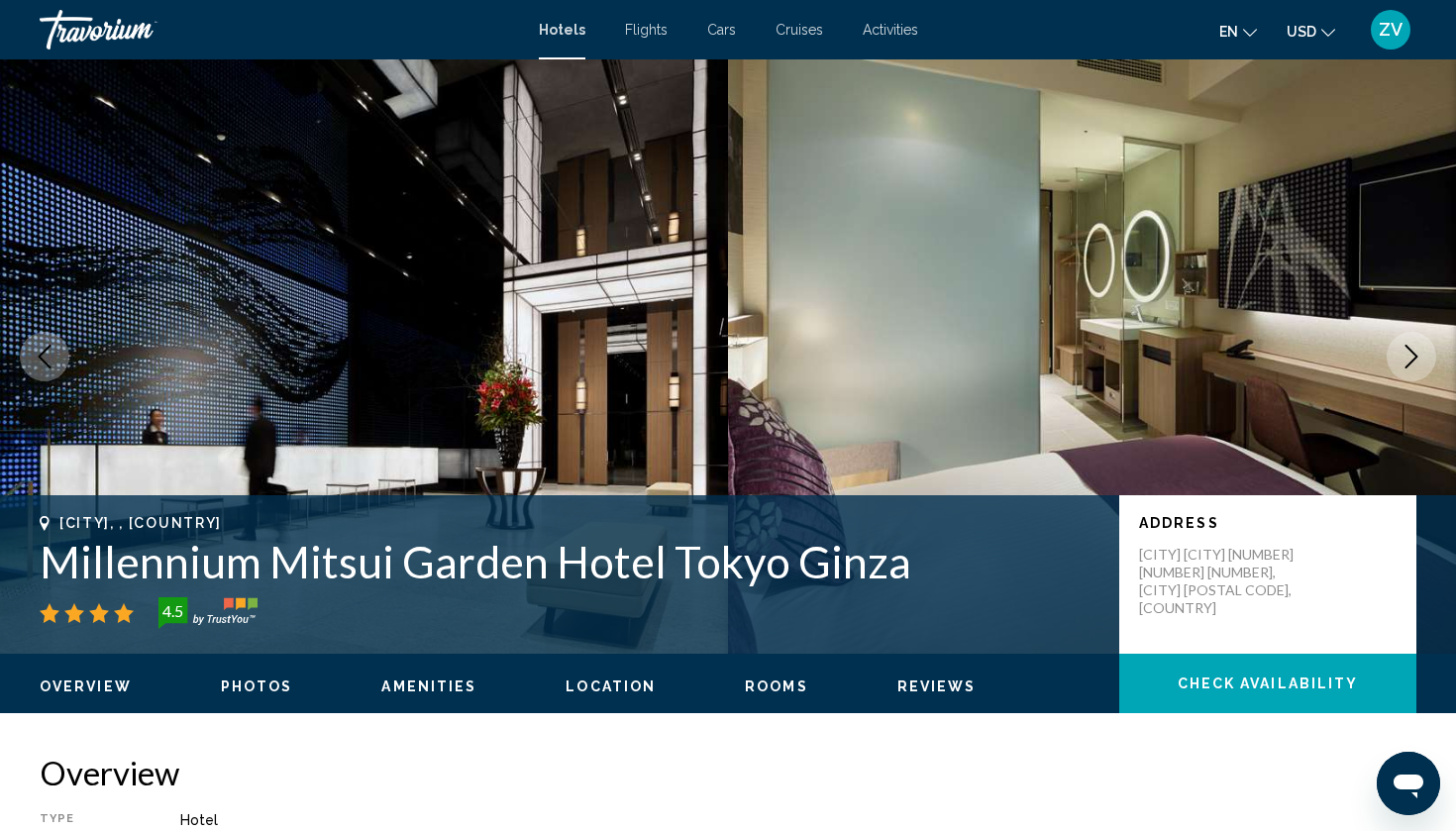 click at bounding box center [1411, 357] 